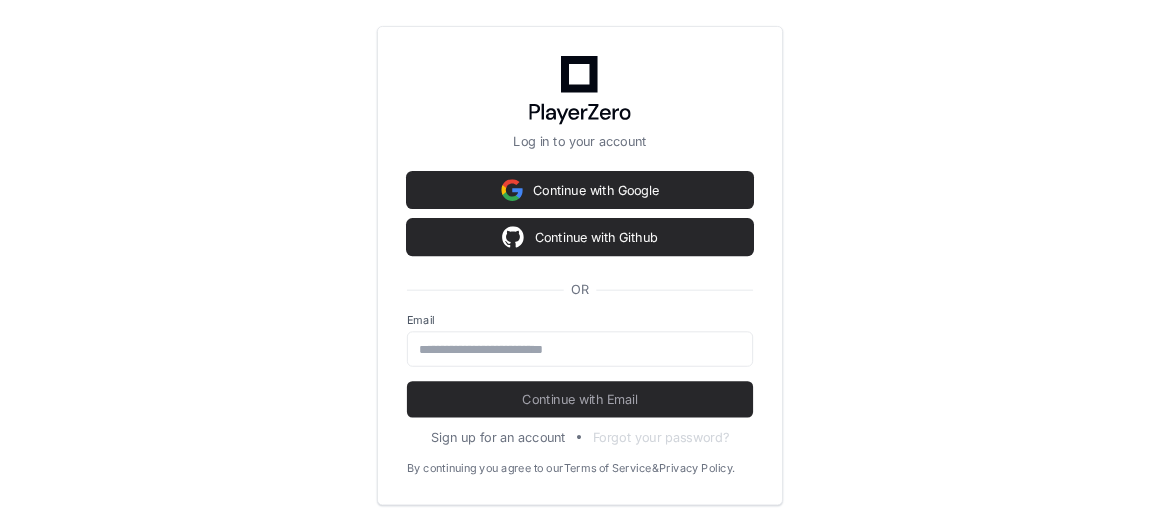 scroll, scrollTop: 0, scrollLeft: 0, axis: both 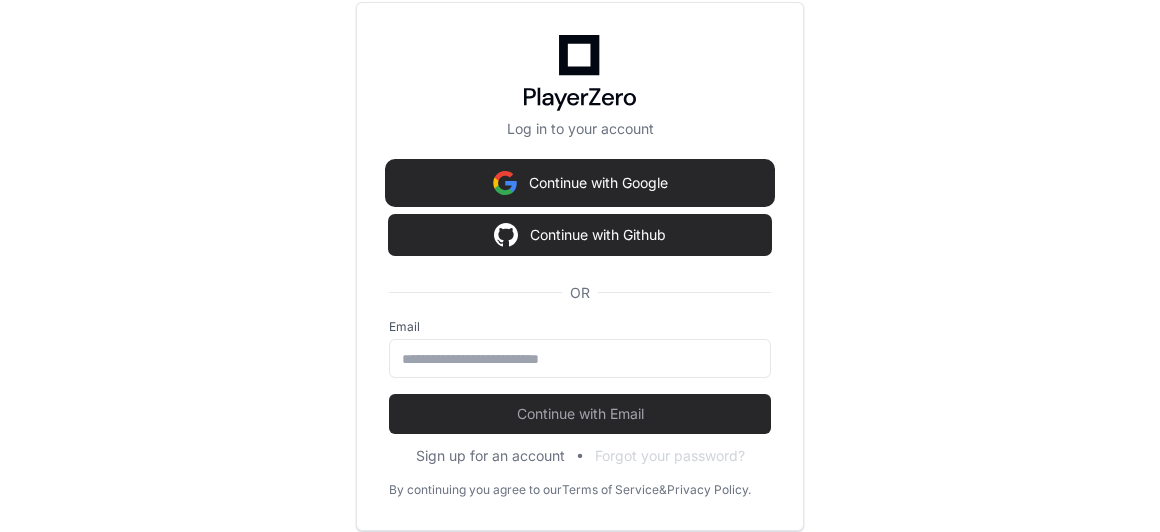 click on "Continue with Google" at bounding box center [580, 183] 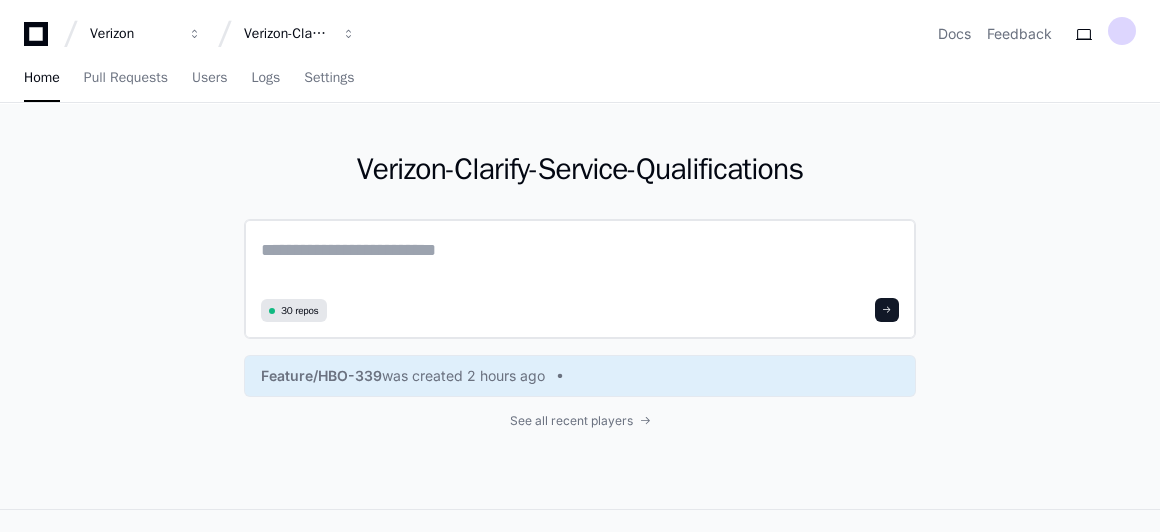 click 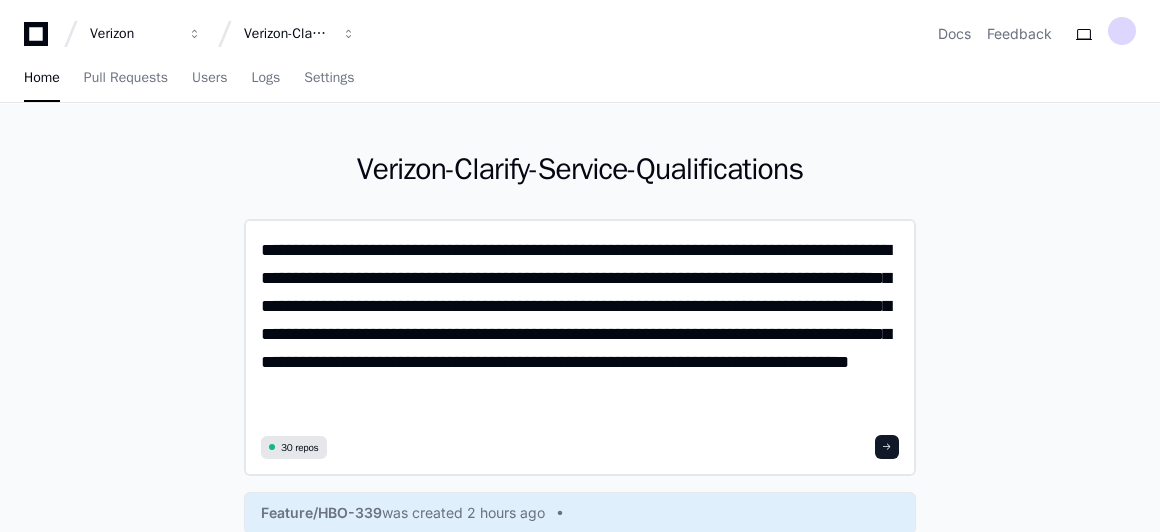 scroll, scrollTop: 0, scrollLeft: 0, axis: both 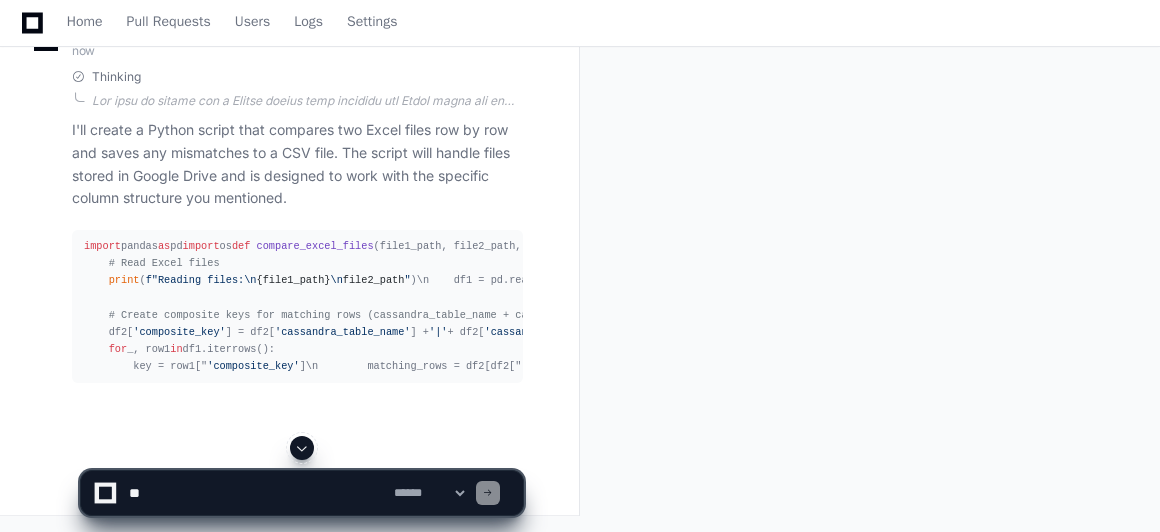 click 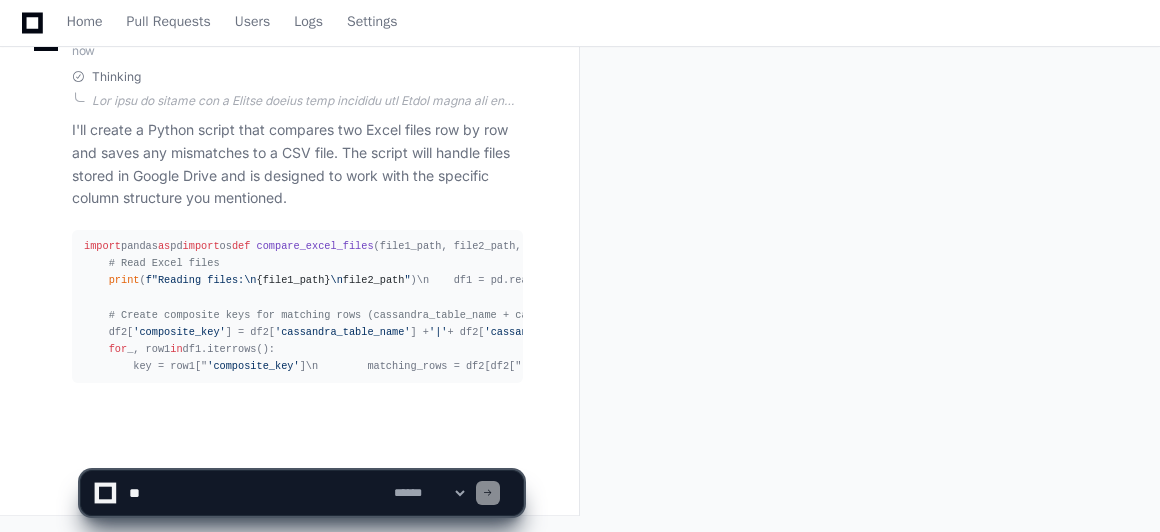 scroll, scrollTop: 1176, scrollLeft: 0, axis: vertical 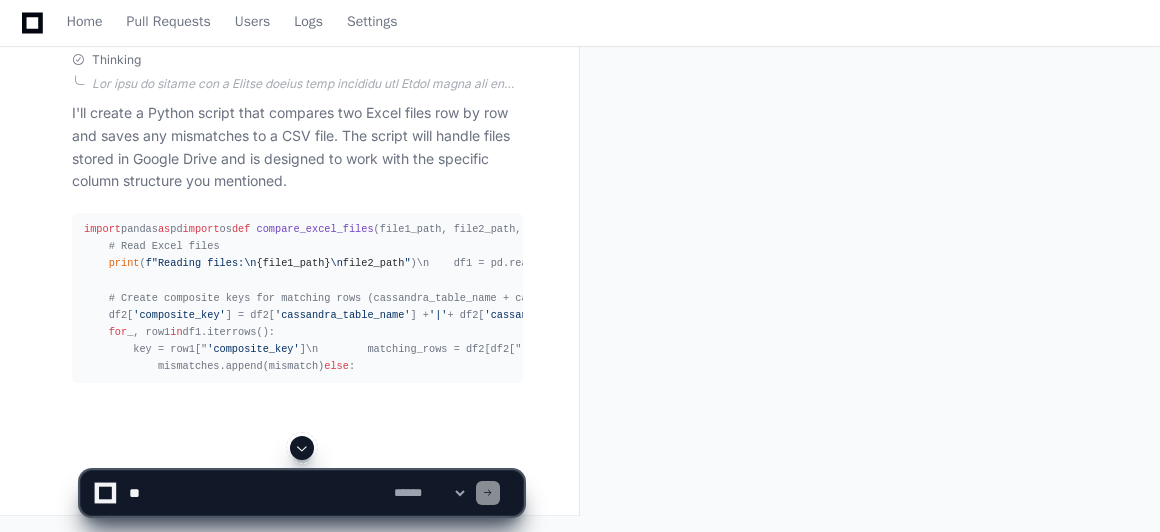click 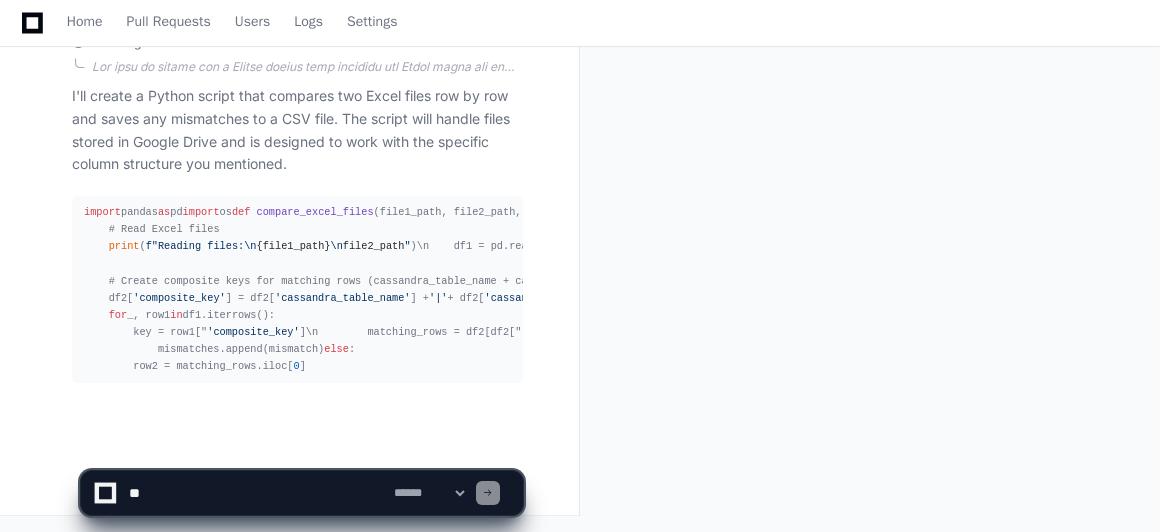 scroll, scrollTop: 1279, scrollLeft: 0, axis: vertical 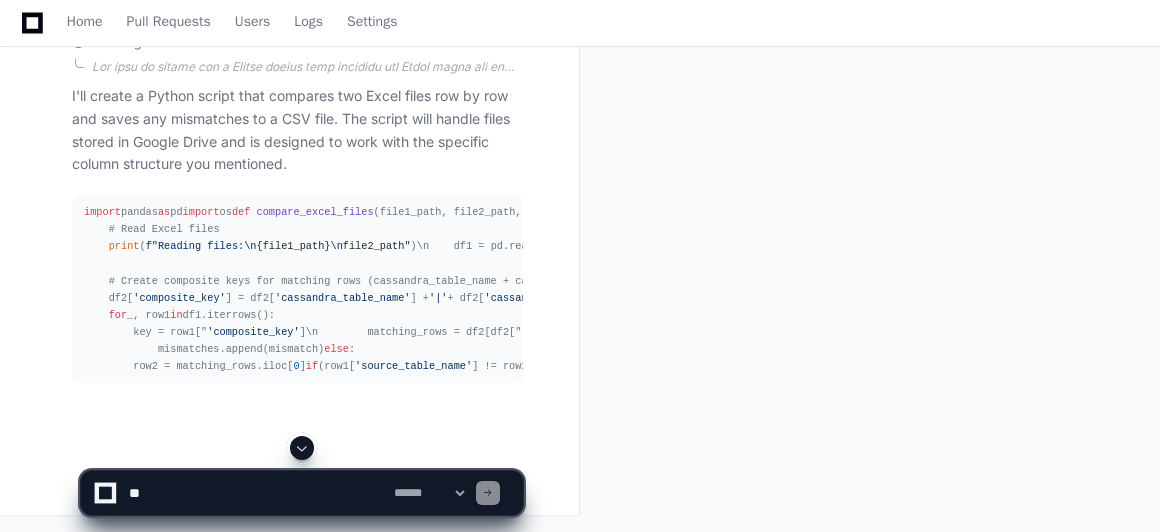 click 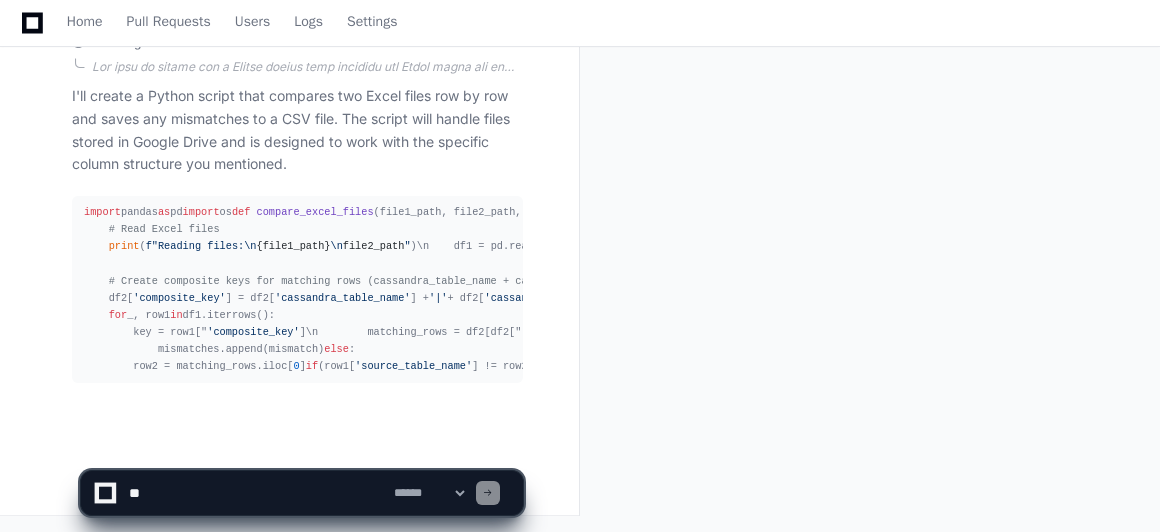 scroll, scrollTop: 1330, scrollLeft: 0, axis: vertical 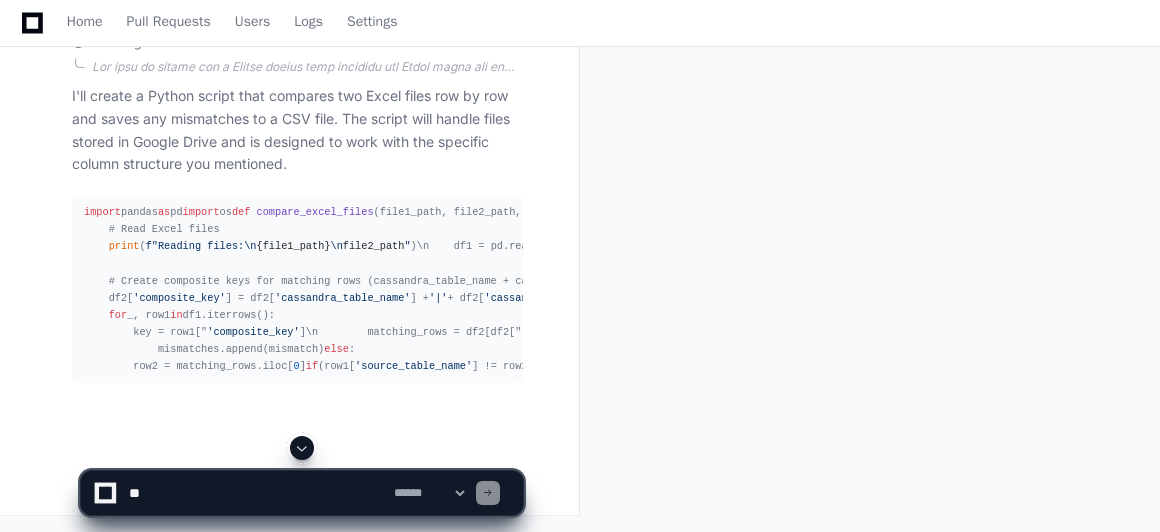 click 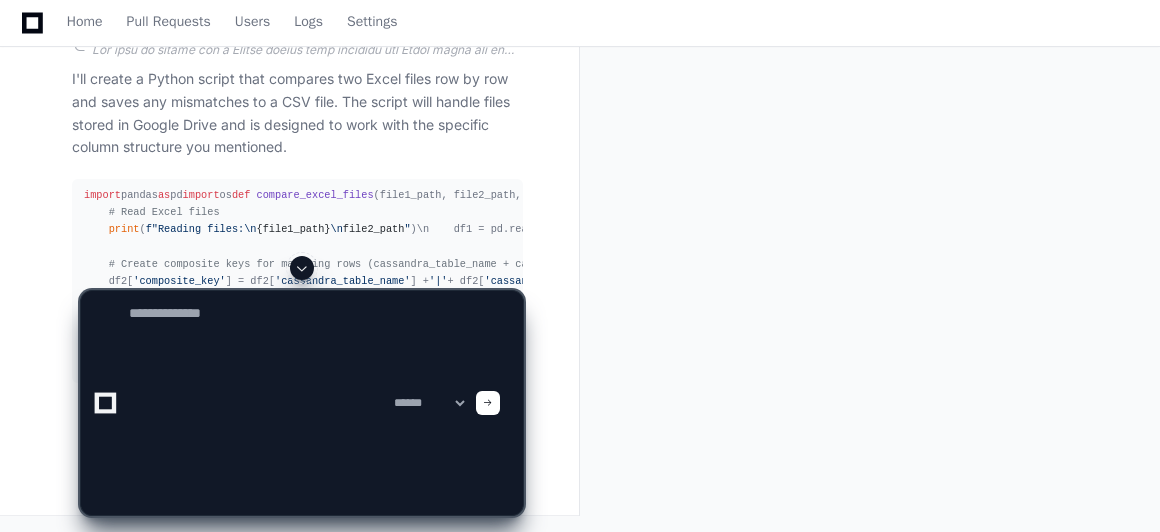 scroll, scrollTop: 0, scrollLeft: 0, axis: both 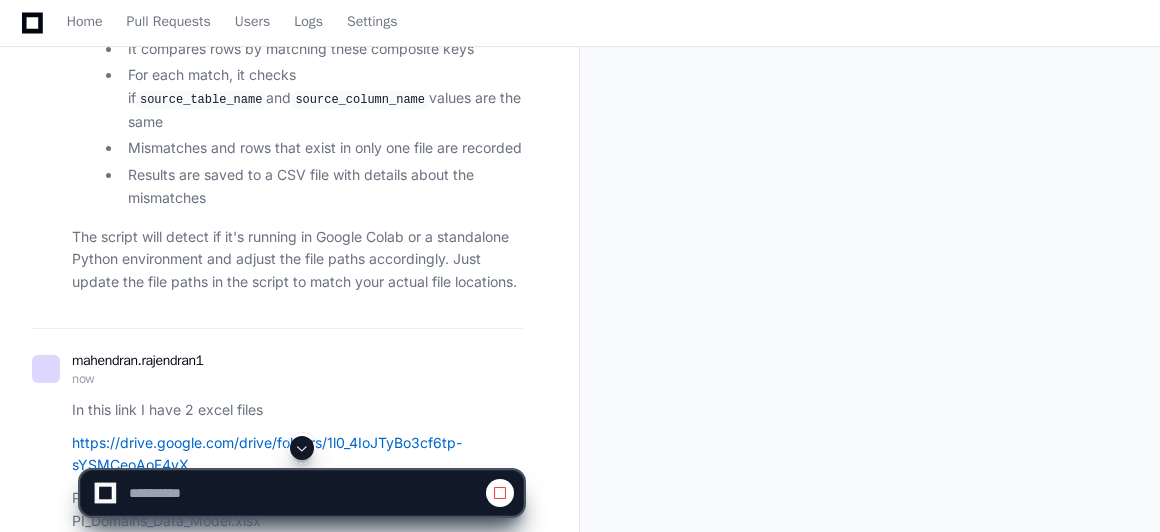 click 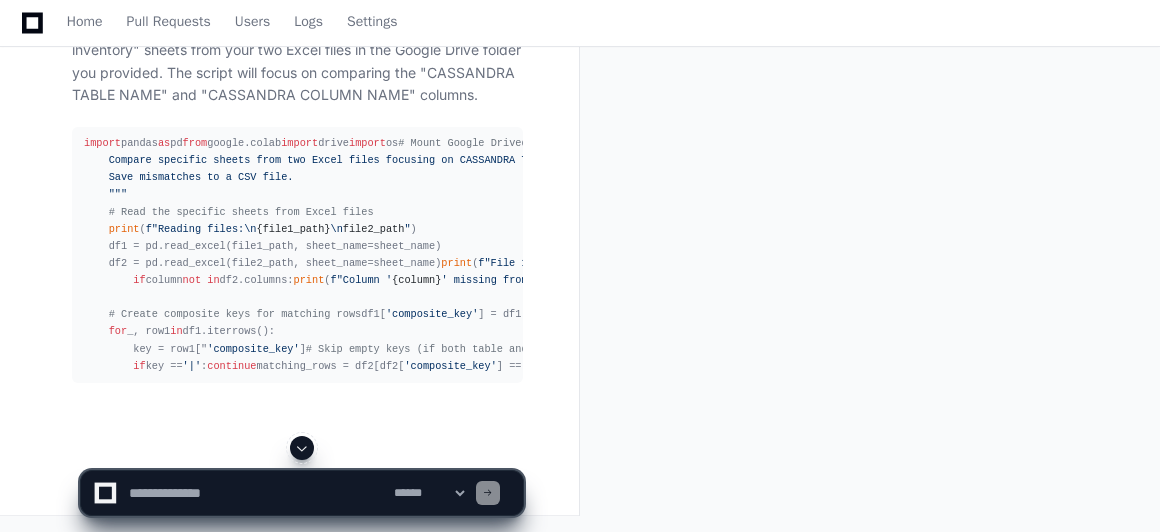 scroll, scrollTop: 3176, scrollLeft: 0, axis: vertical 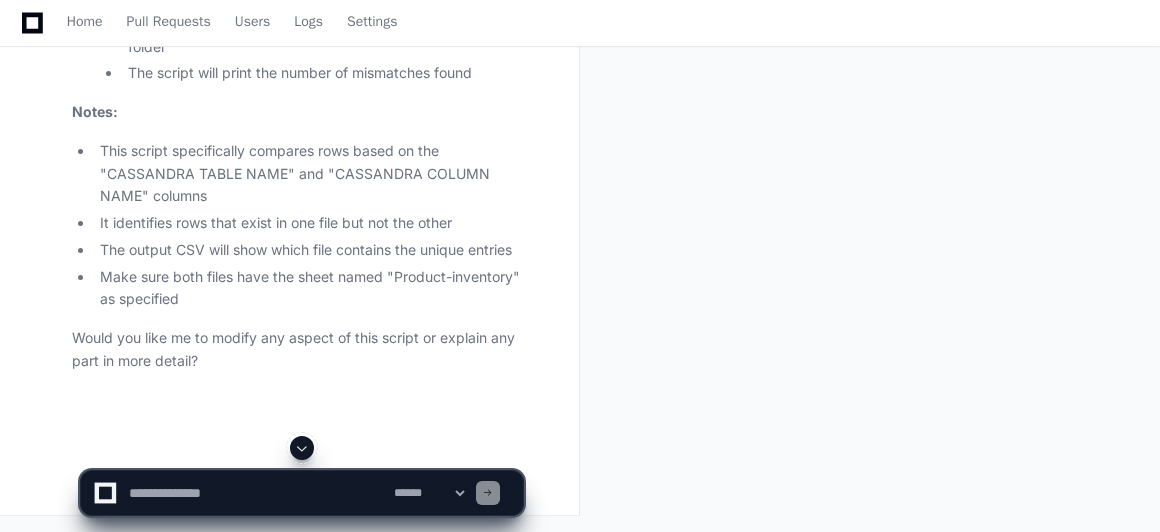 click 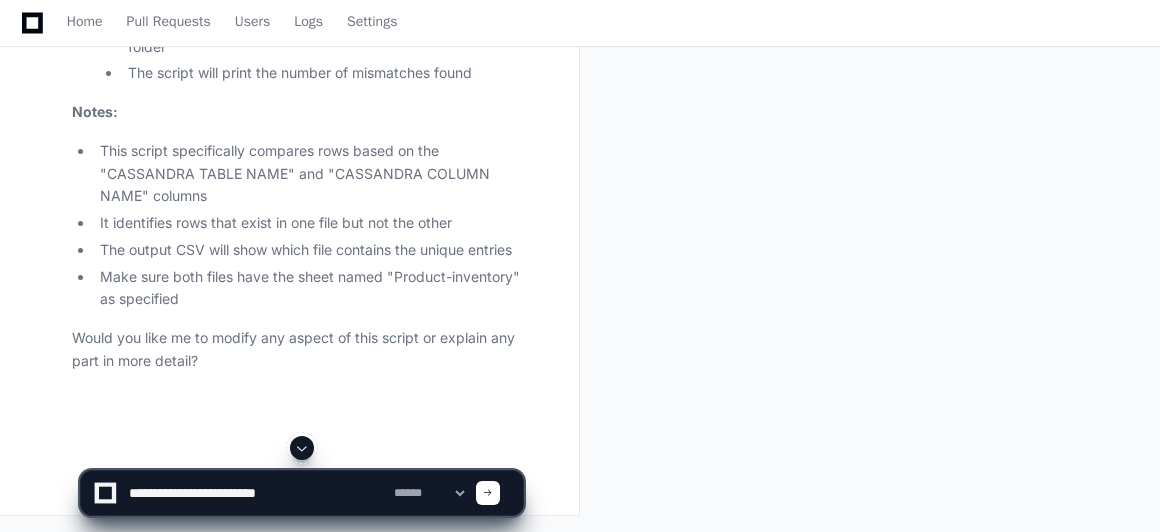 type on "**********" 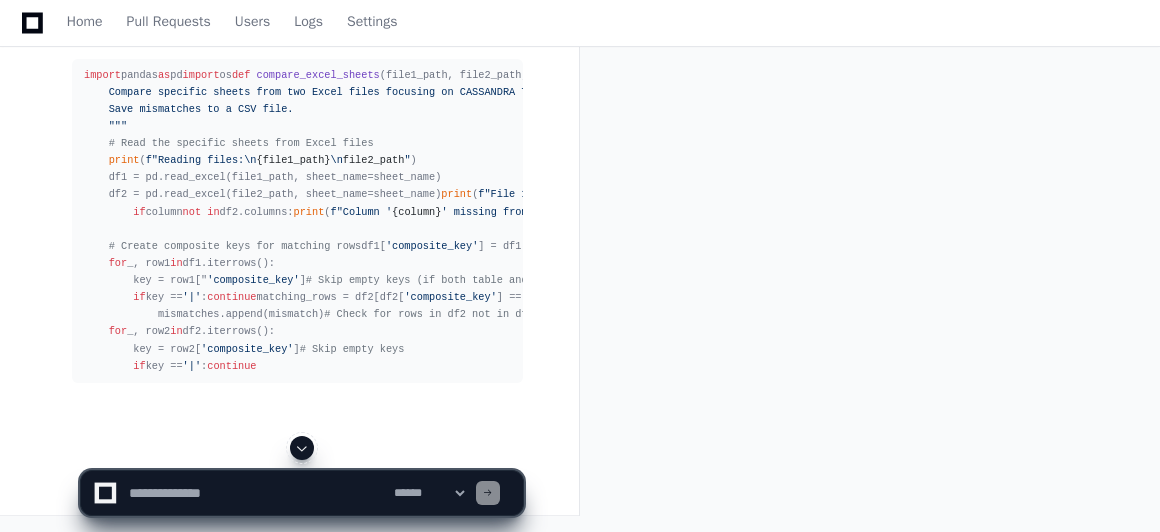 scroll, scrollTop: 6662, scrollLeft: 0, axis: vertical 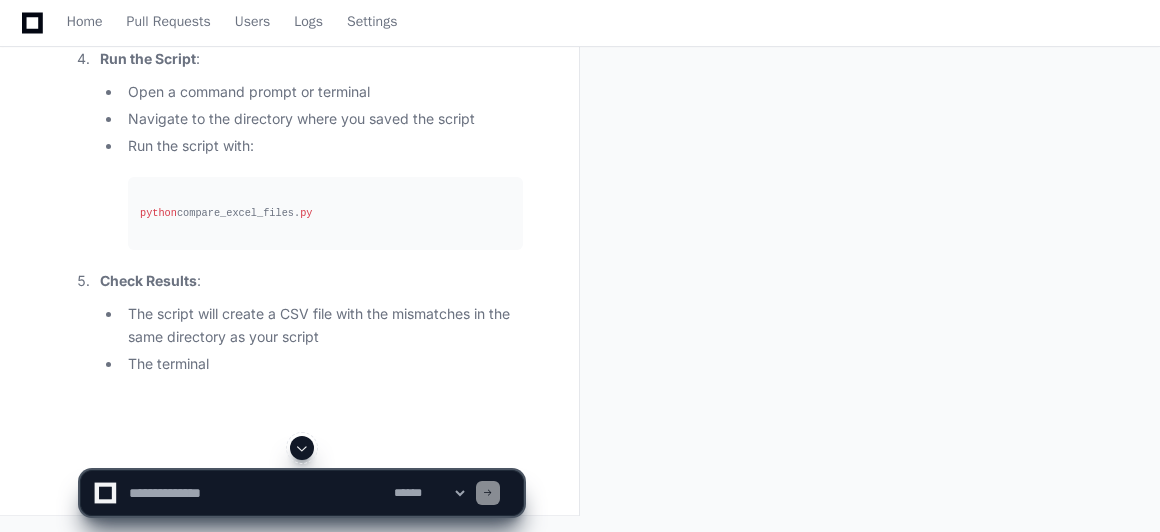 click 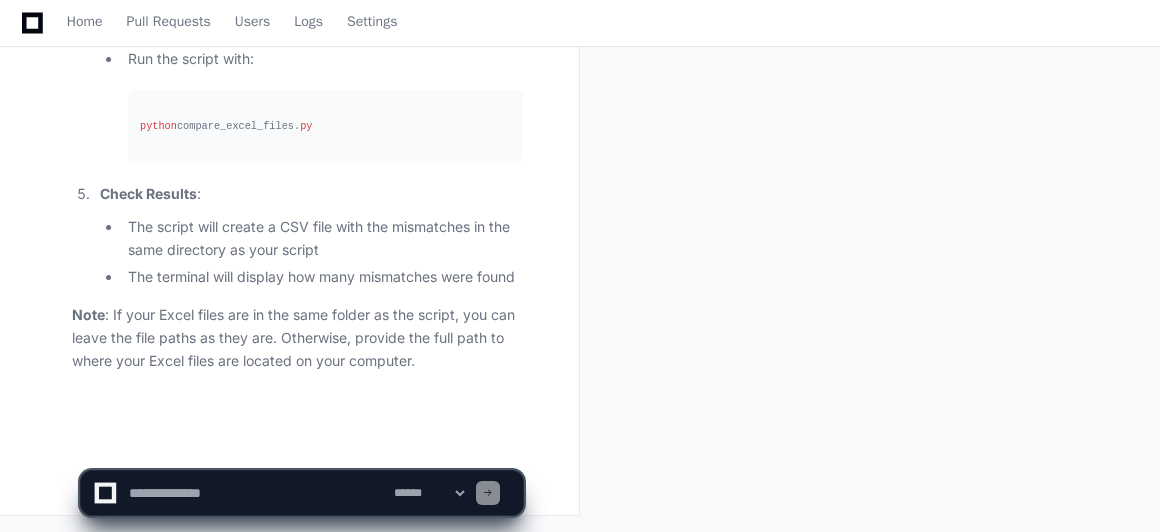 scroll, scrollTop: 9004, scrollLeft: 0, axis: vertical 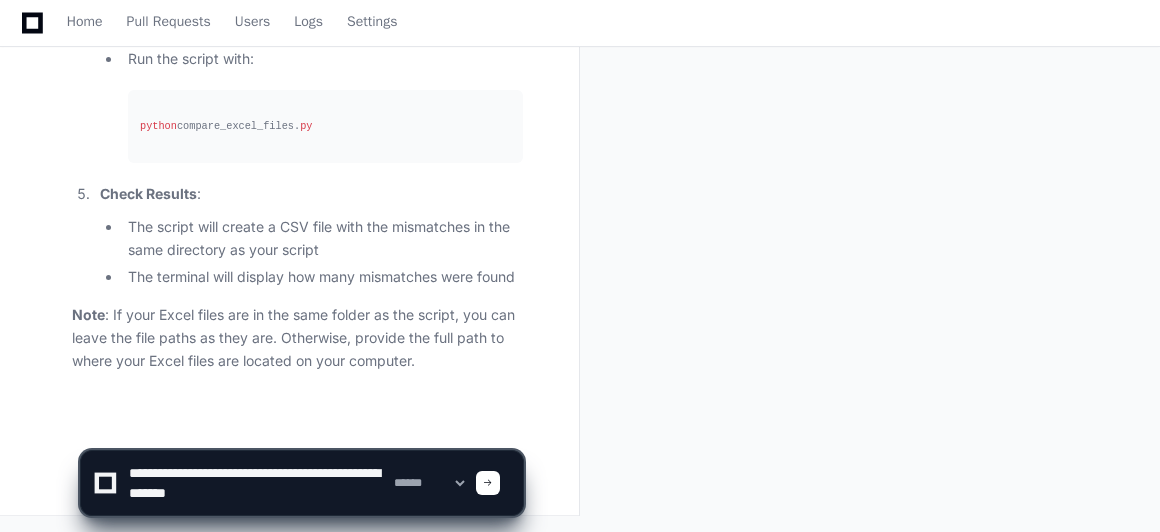 type on "**********" 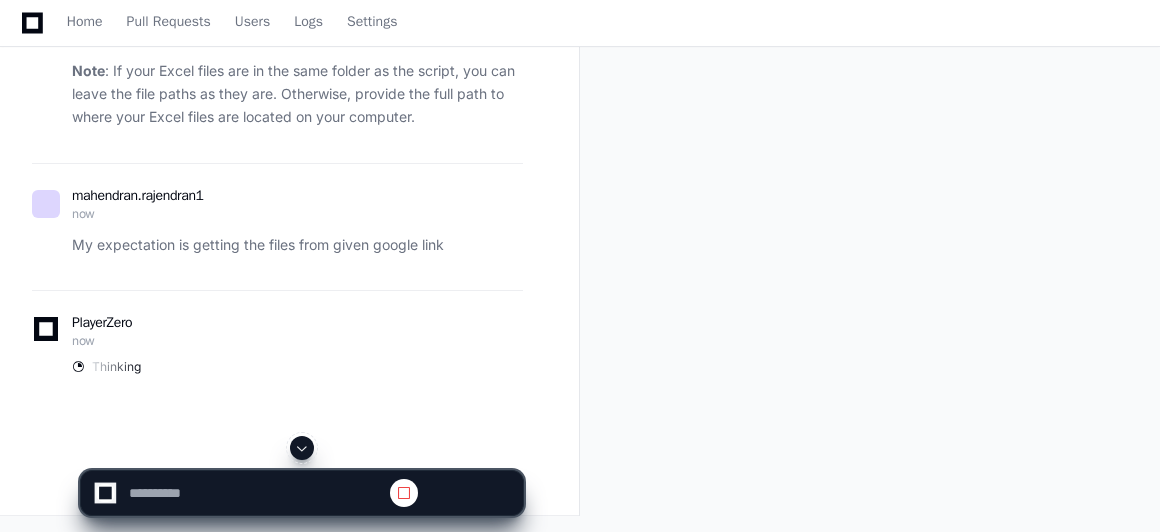 scroll, scrollTop: 0, scrollLeft: 0, axis: both 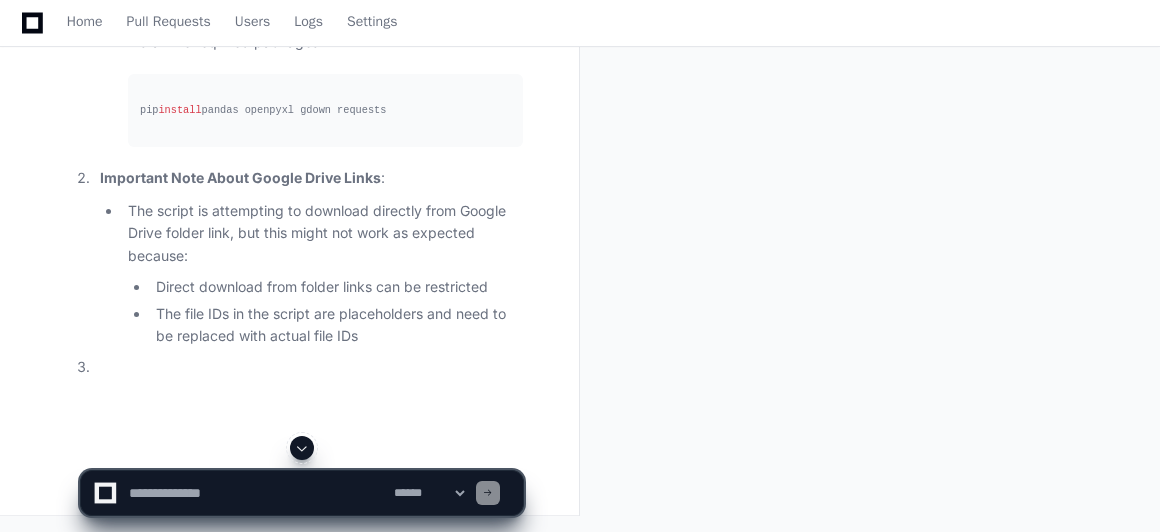 click 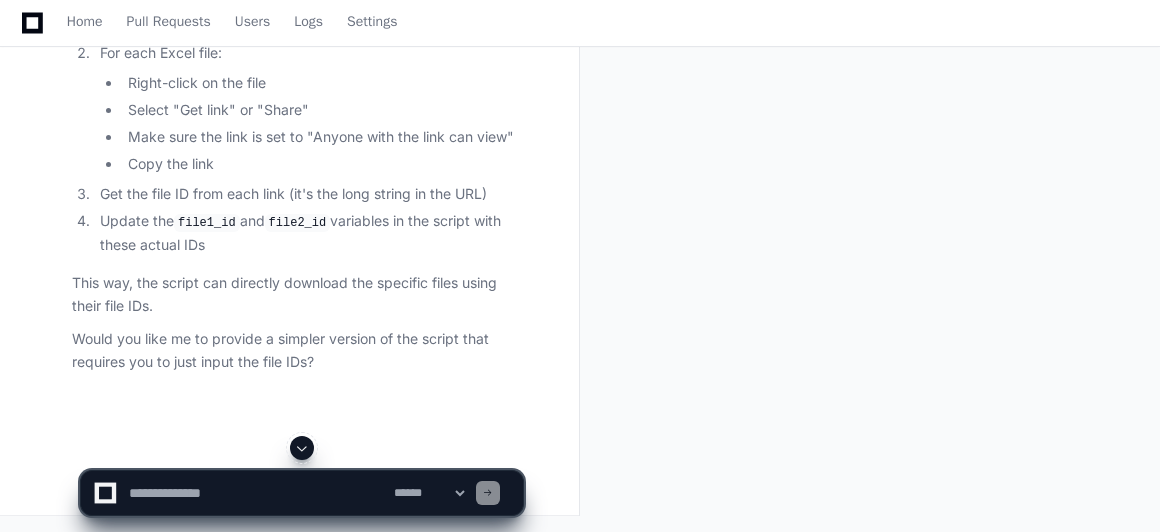 scroll, scrollTop: 13126, scrollLeft: 0, axis: vertical 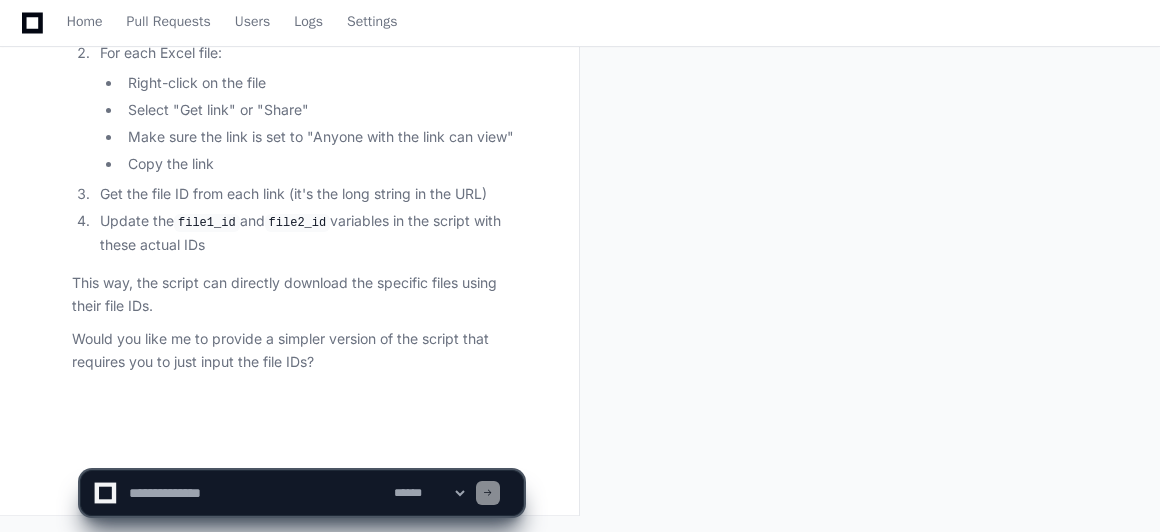 click 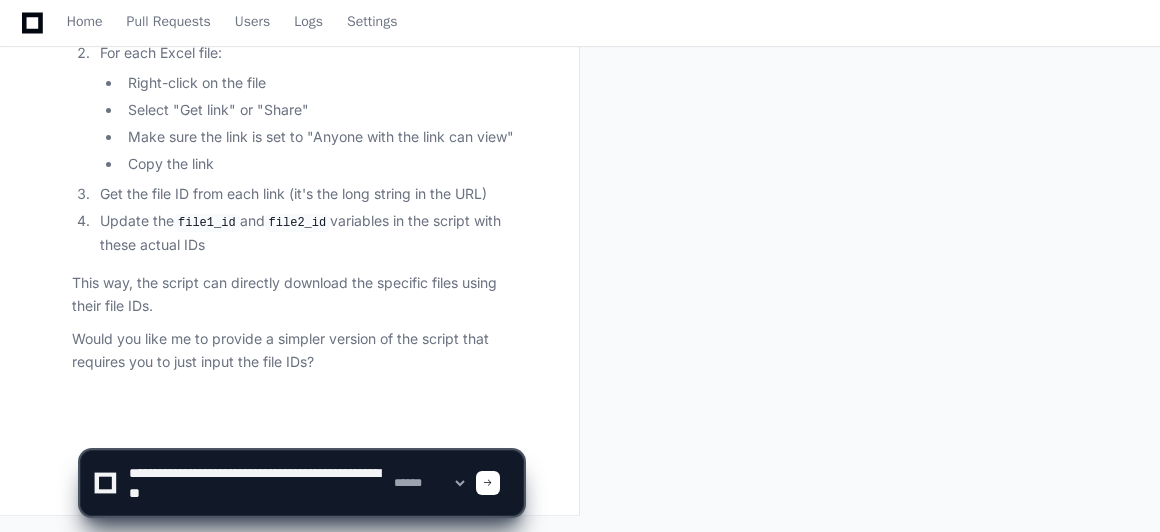 type on "**********" 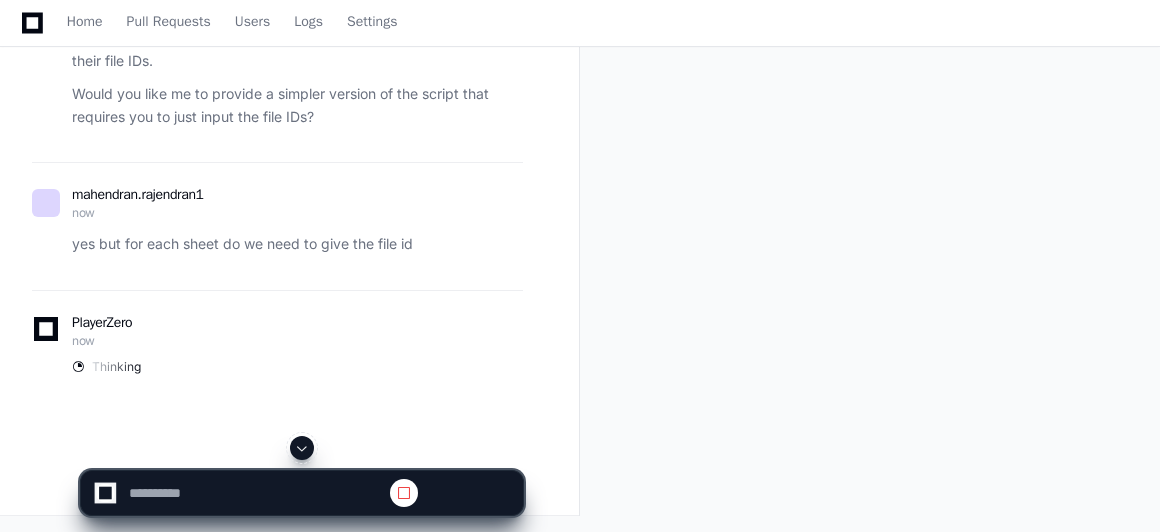 scroll, scrollTop: 0, scrollLeft: 0, axis: both 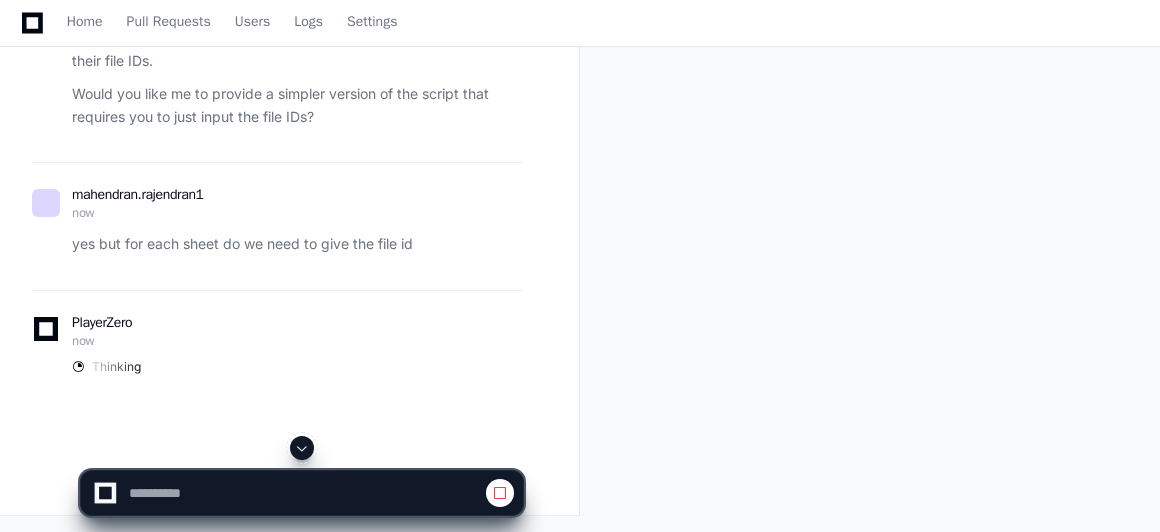 click 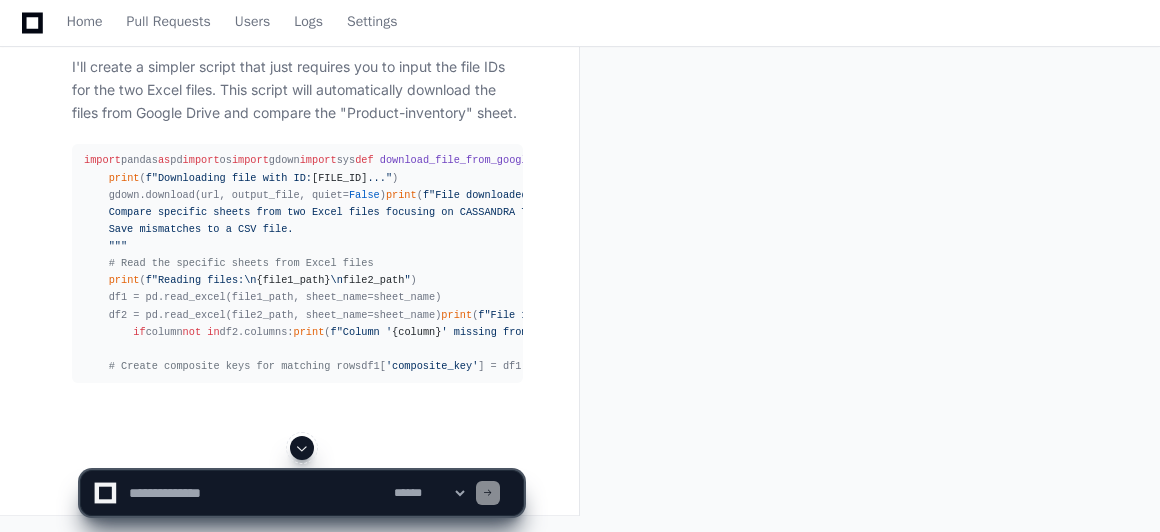 scroll, scrollTop: 13552, scrollLeft: 0, axis: vertical 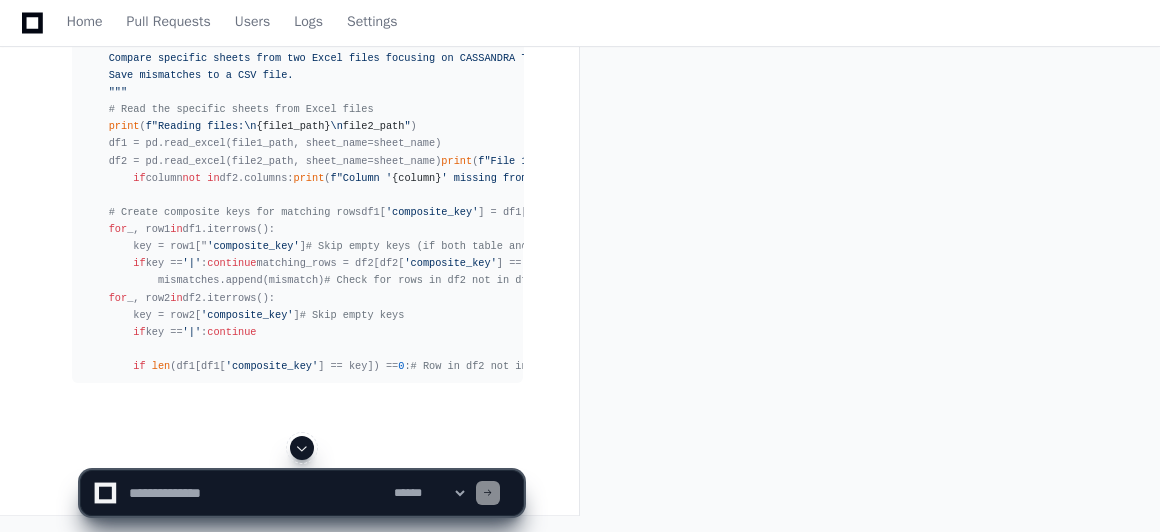 click 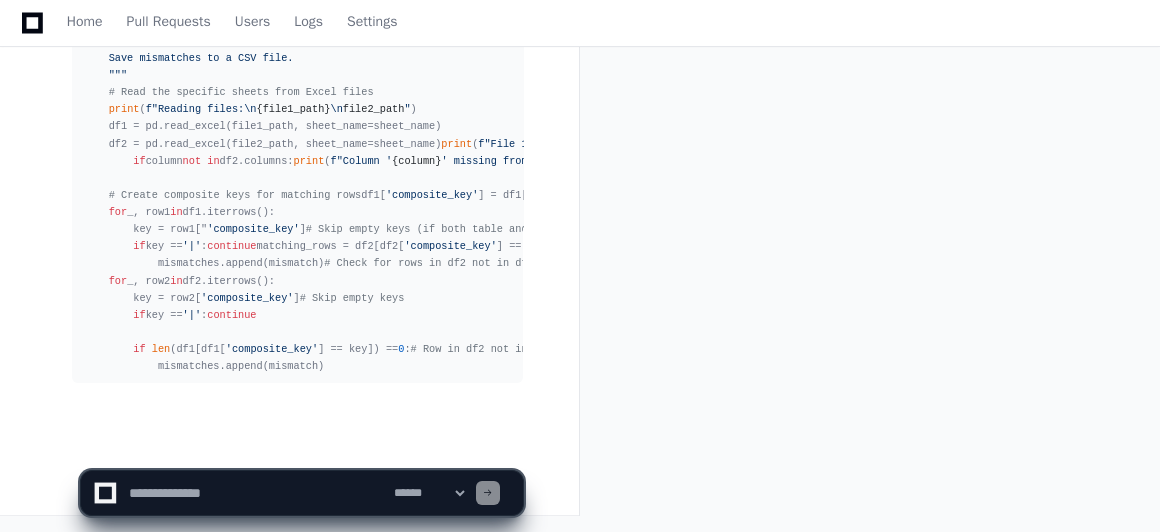 scroll, scrollTop: 14803, scrollLeft: 0, axis: vertical 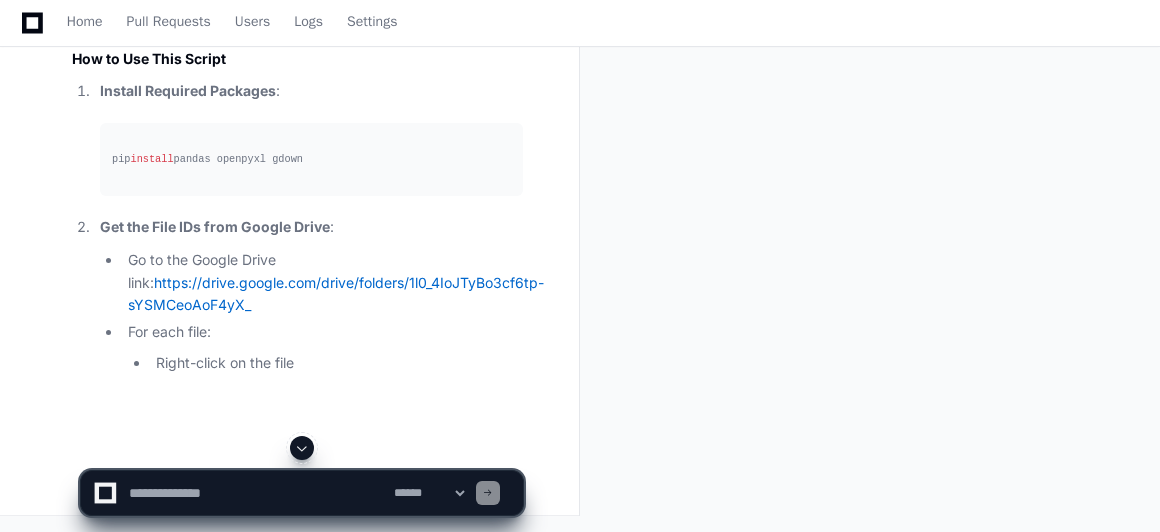 click 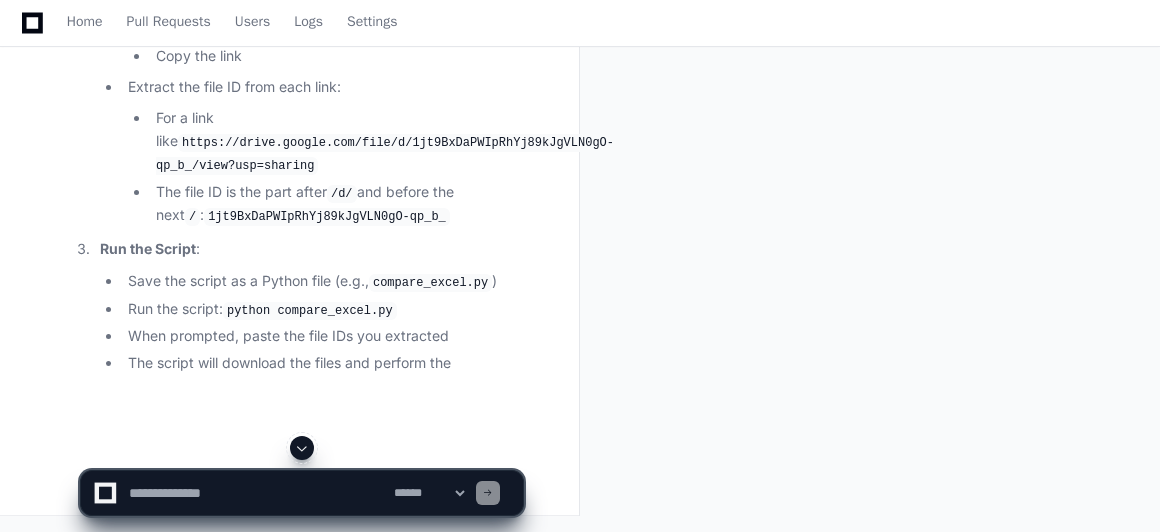 click 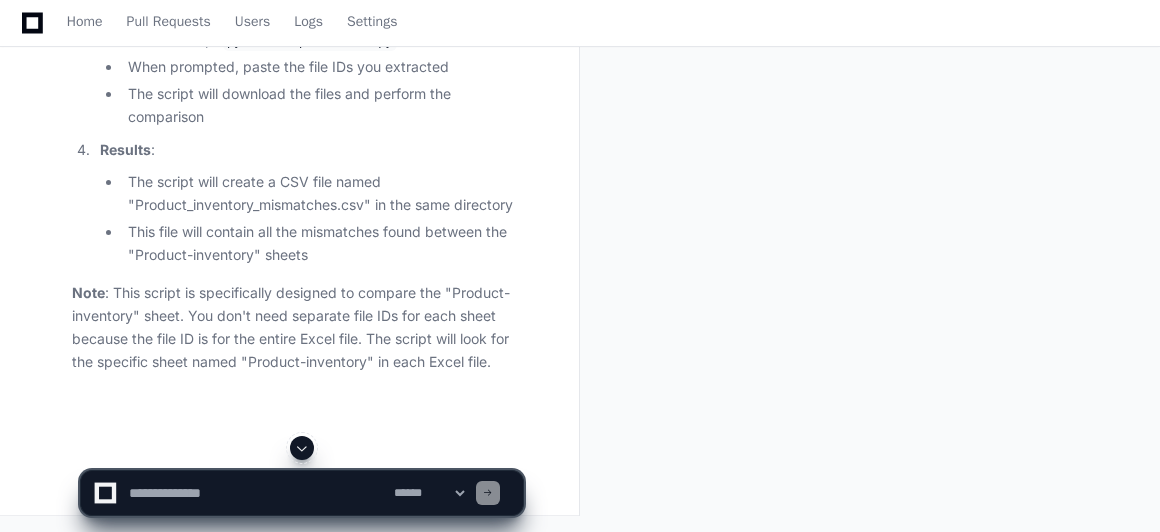 click 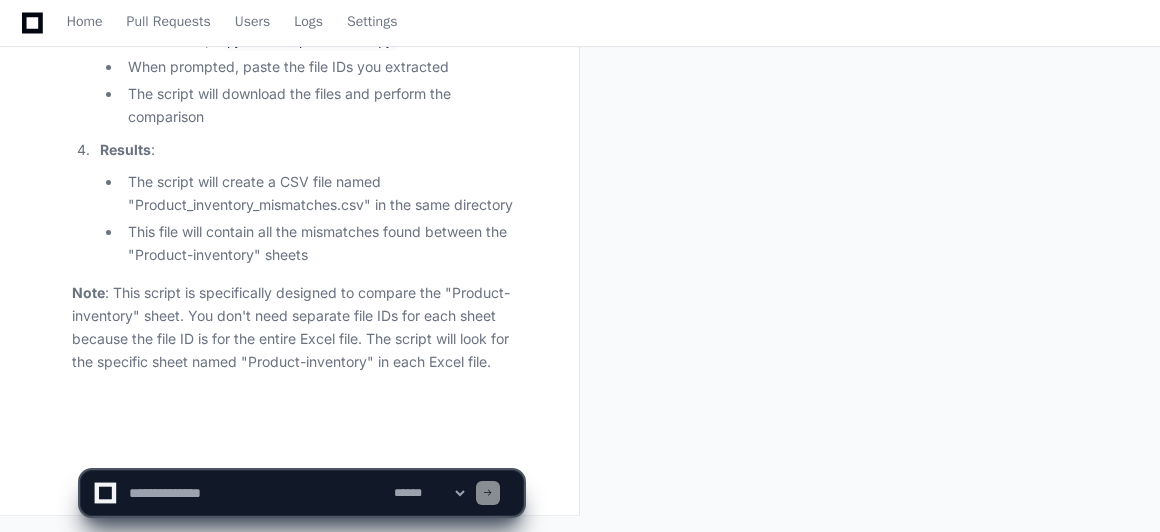 click 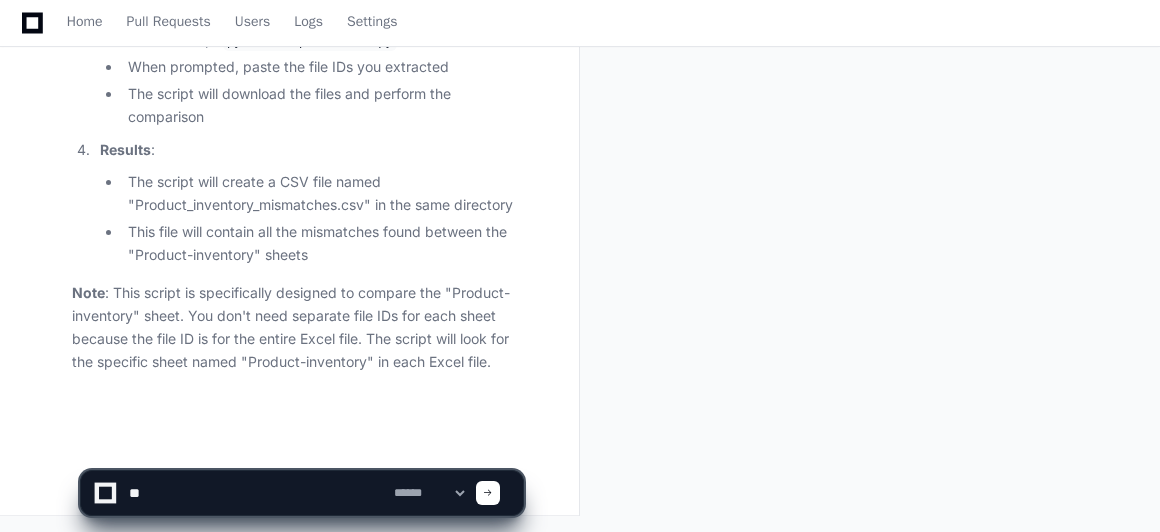 type on "*" 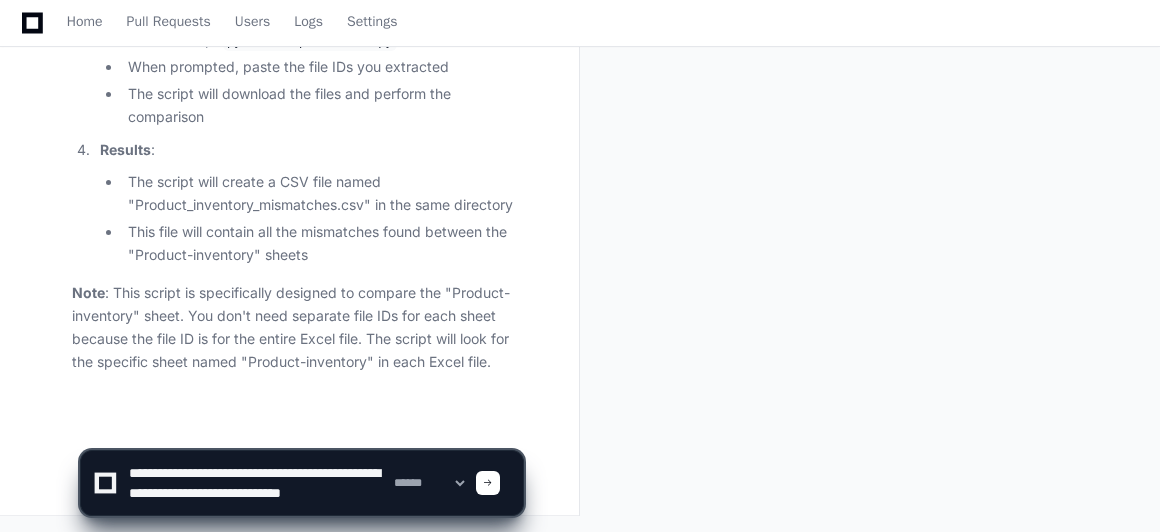scroll, scrollTop: 6, scrollLeft: 0, axis: vertical 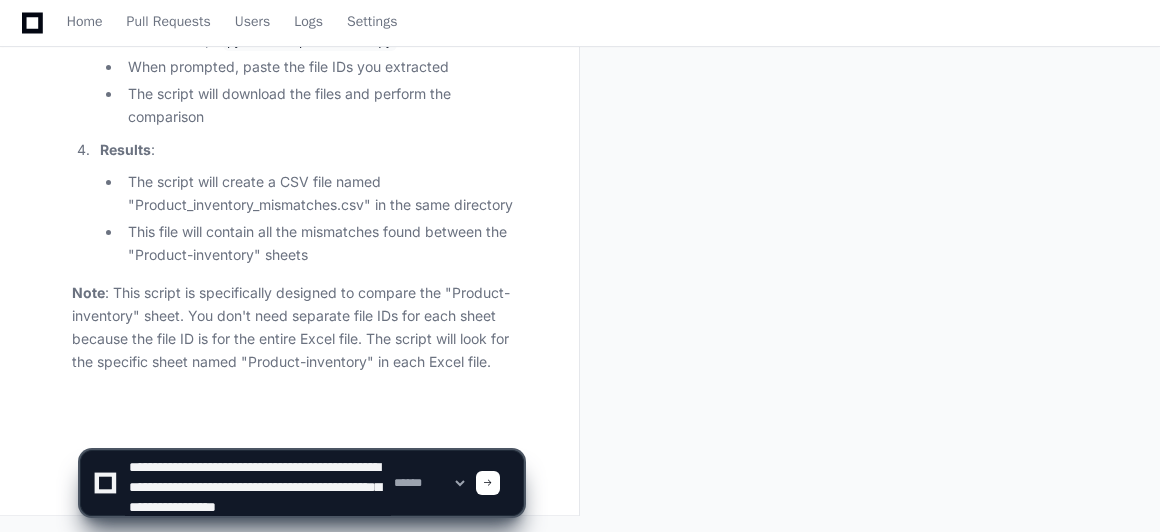 type on "**********" 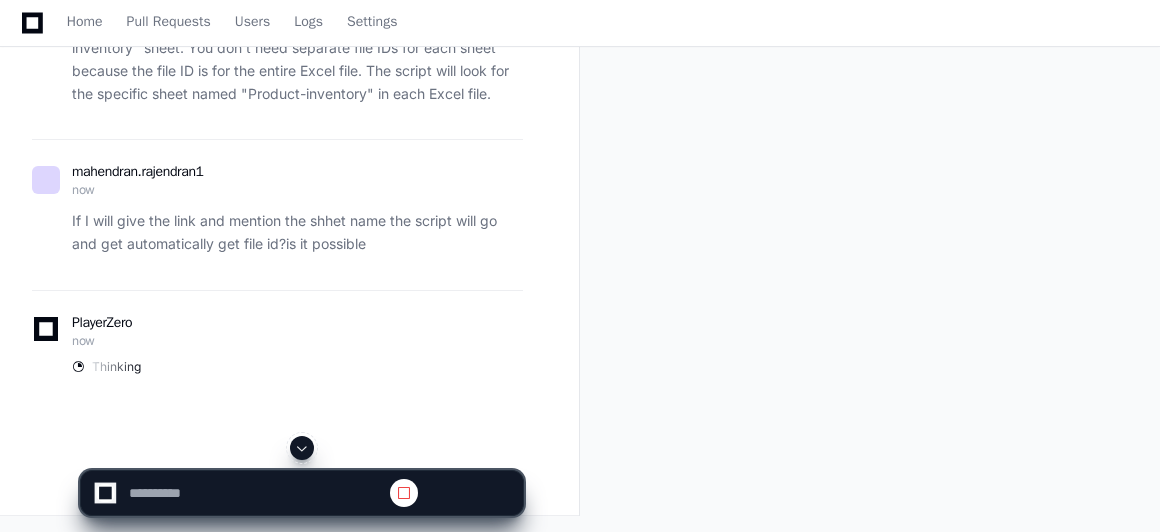 scroll, scrollTop: 0, scrollLeft: 0, axis: both 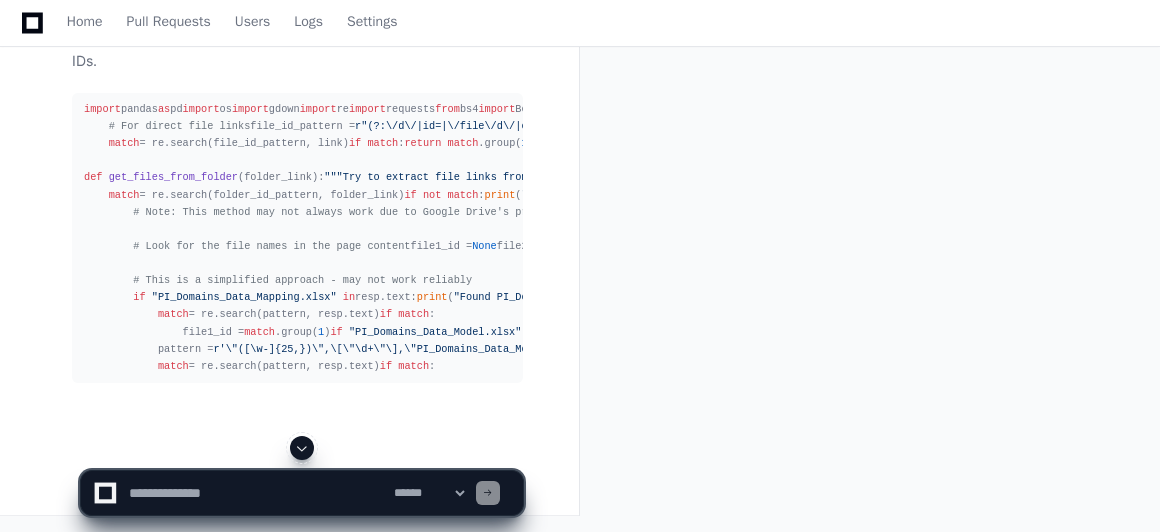 click 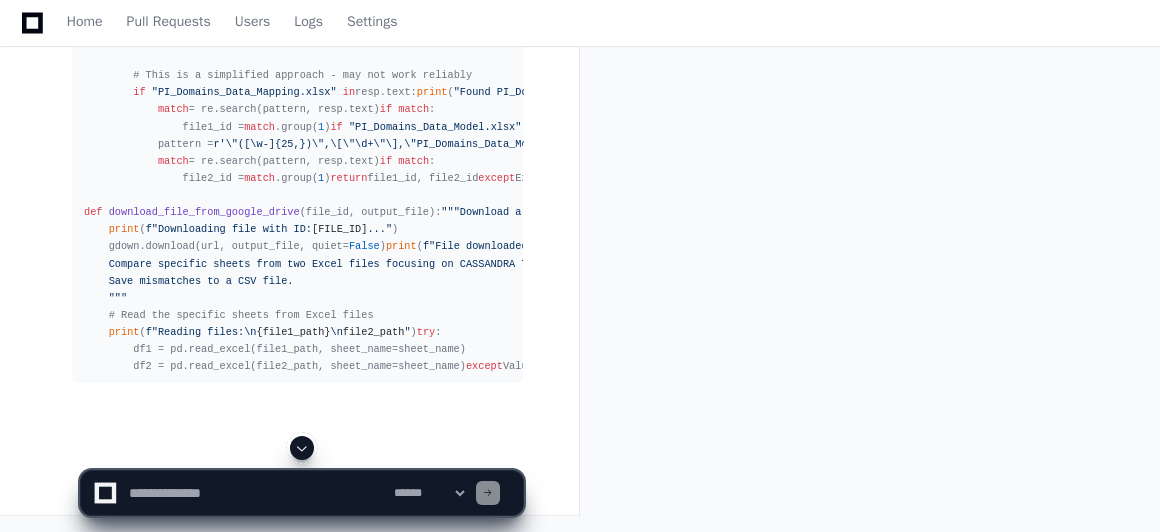 click 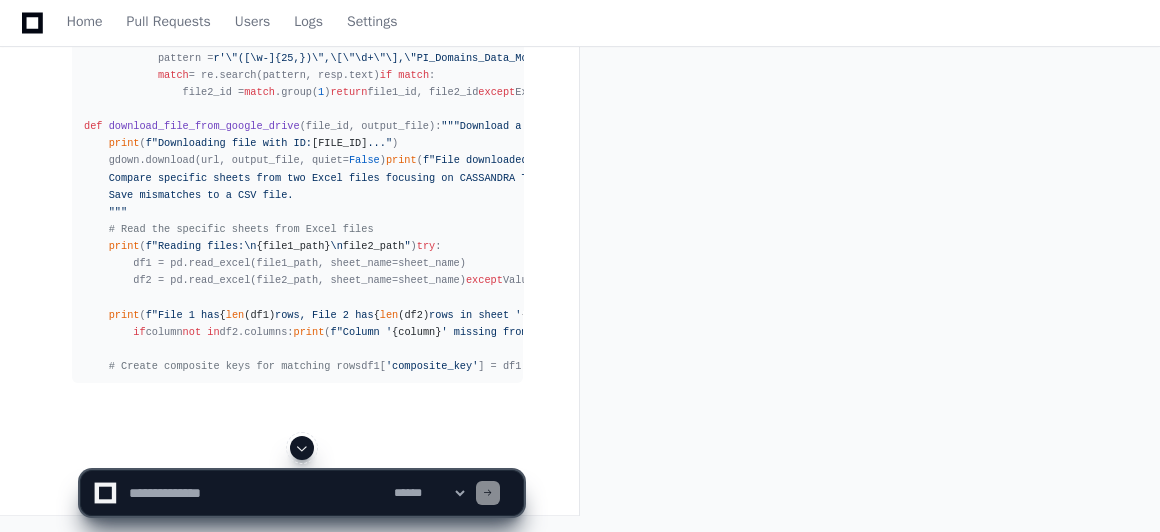 click 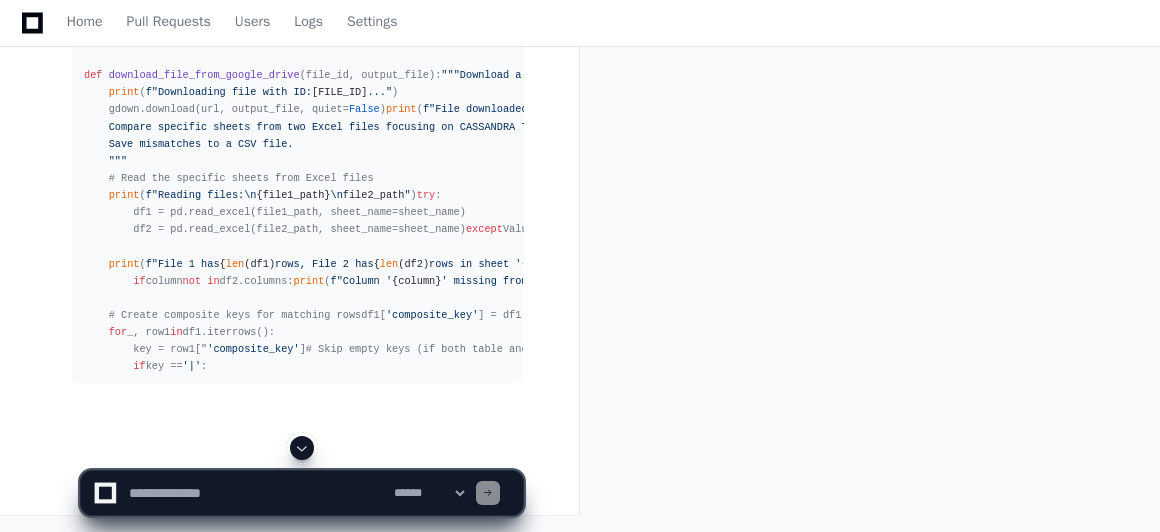 click 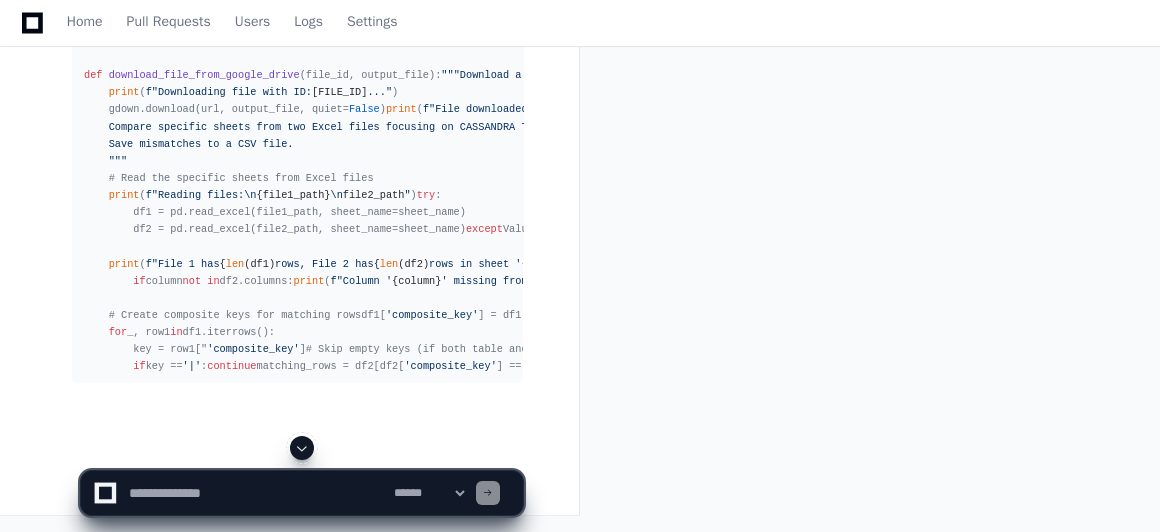 click 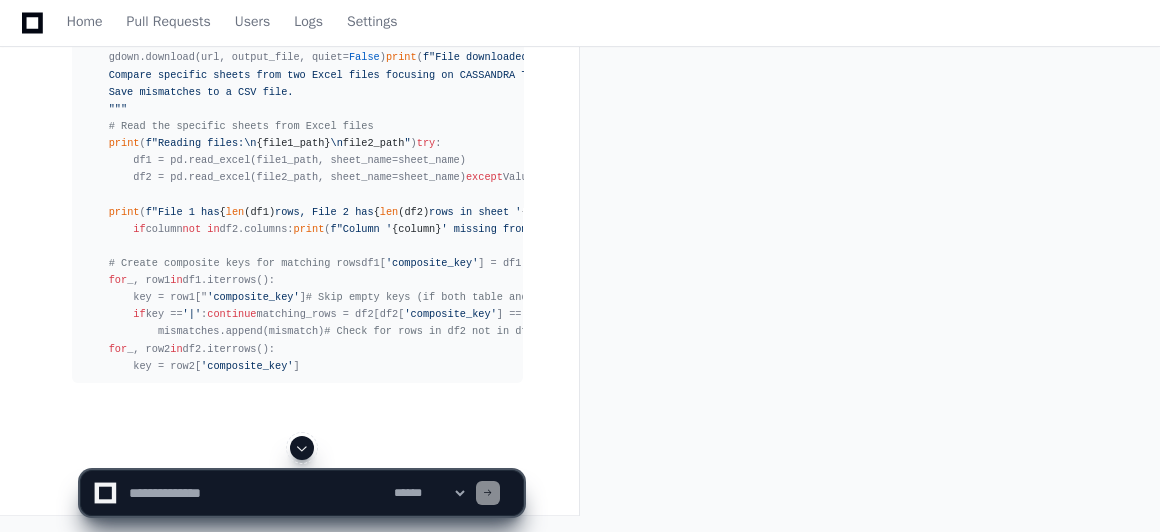 click 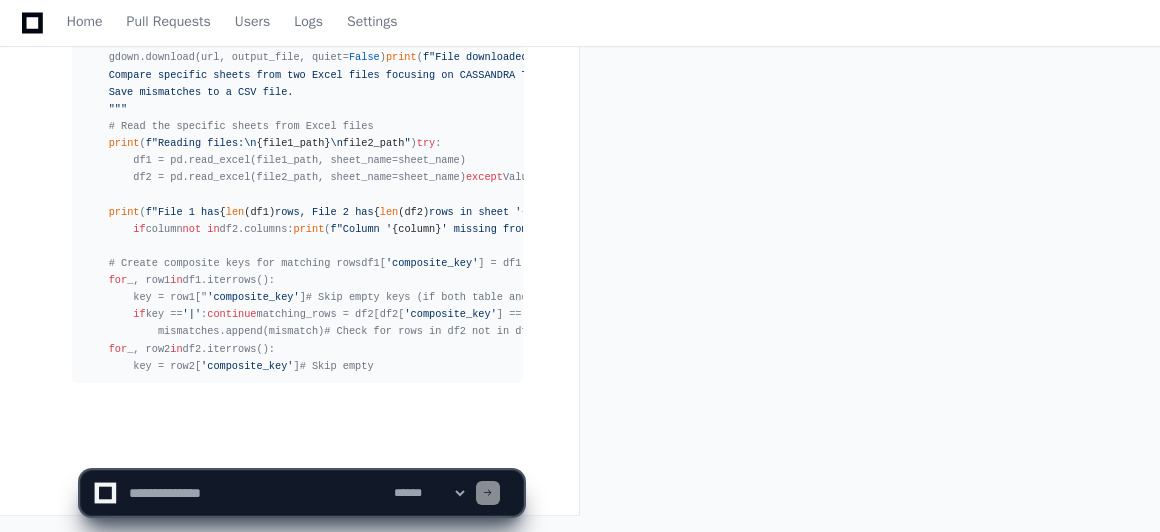 scroll, scrollTop: 19083, scrollLeft: 0, axis: vertical 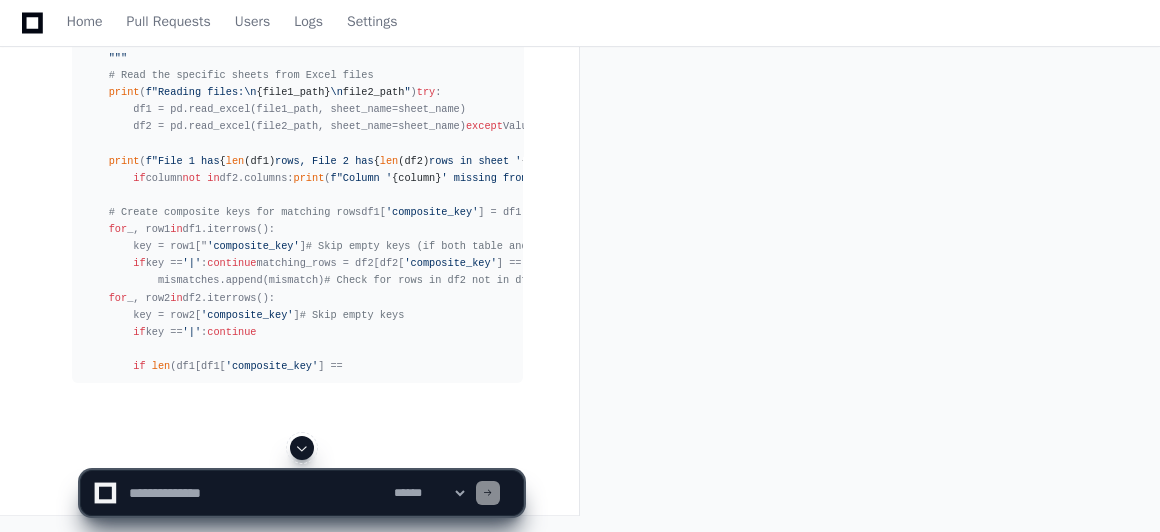 click 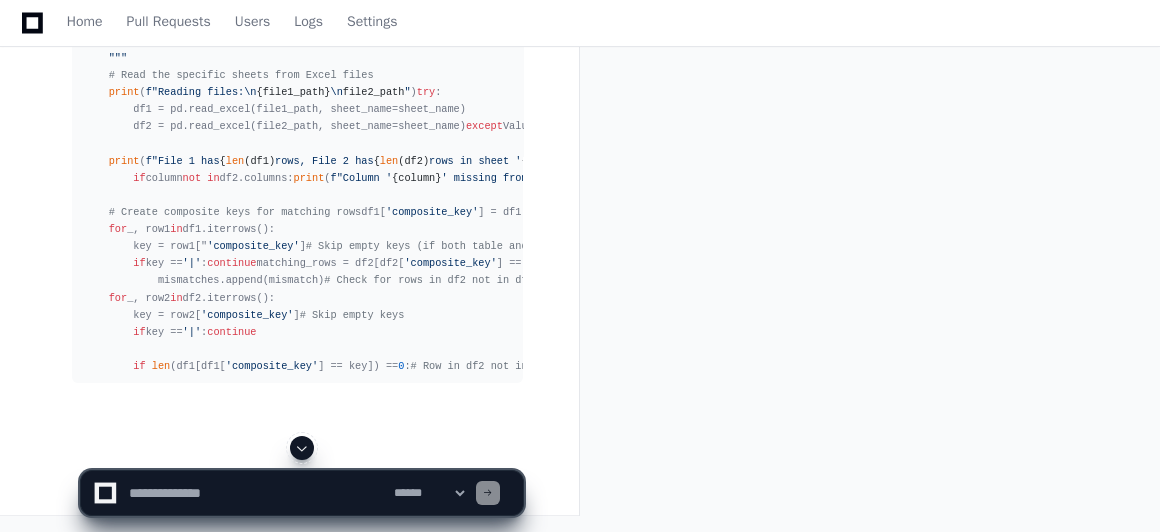 click 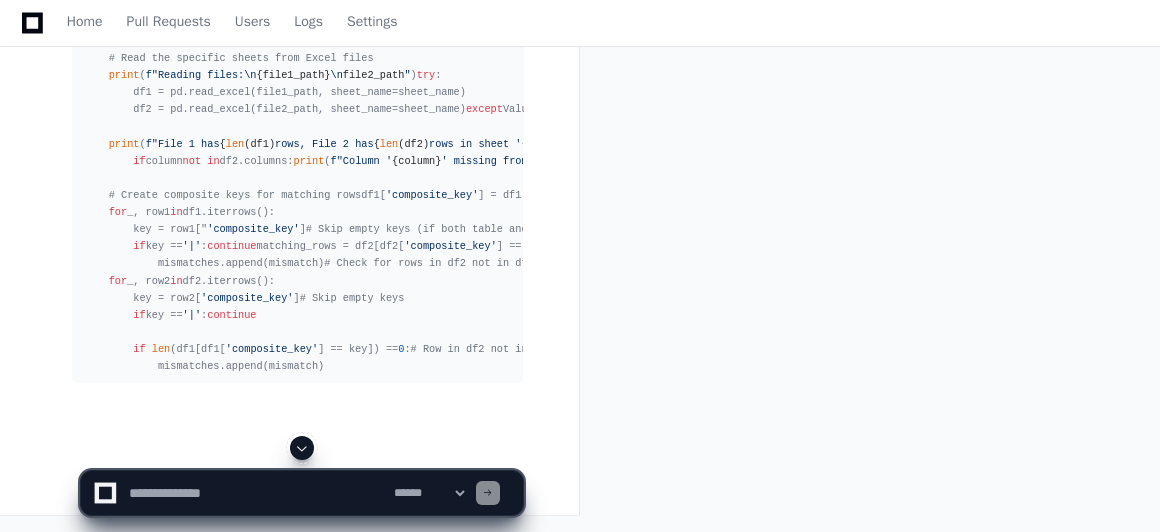 scroll, scrollTop: 19288, scrollLeft: 0, axis: vertical 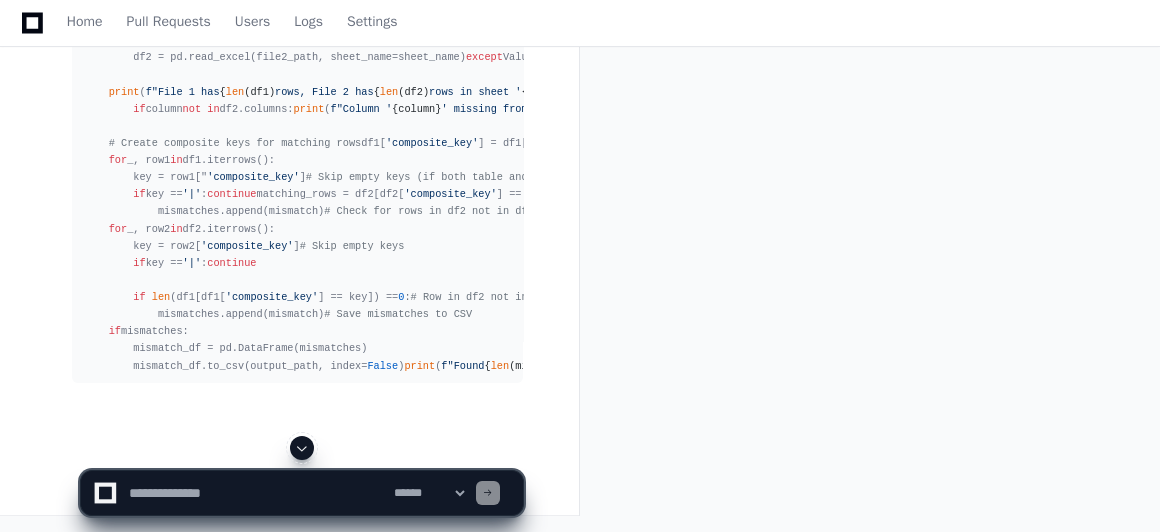 click 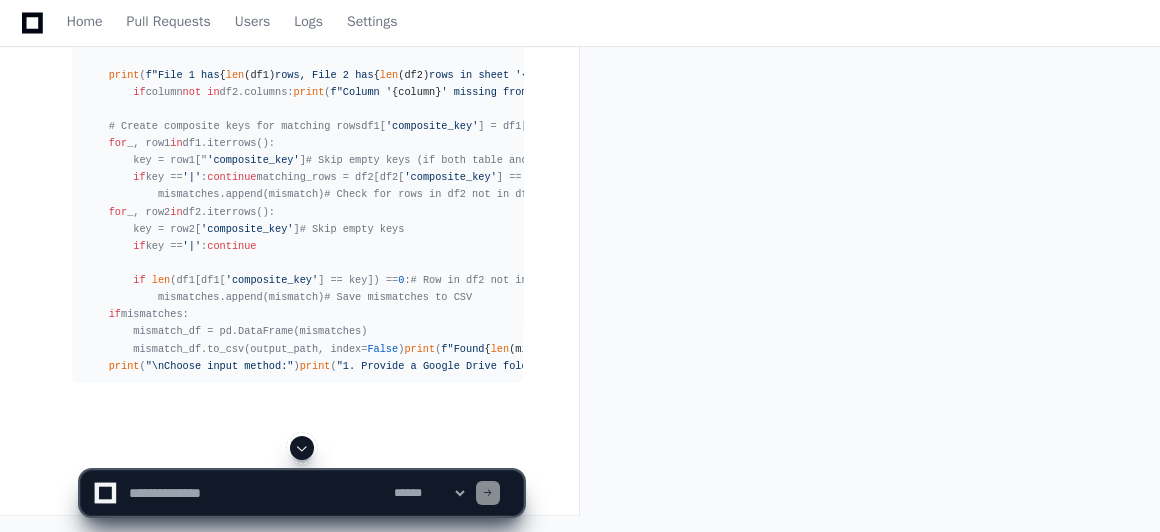 click 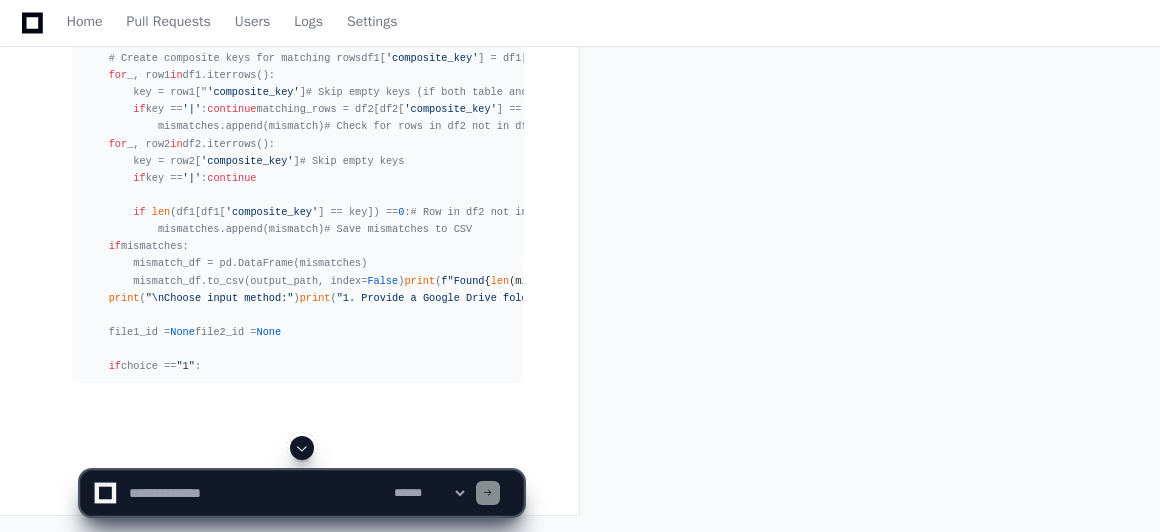 click 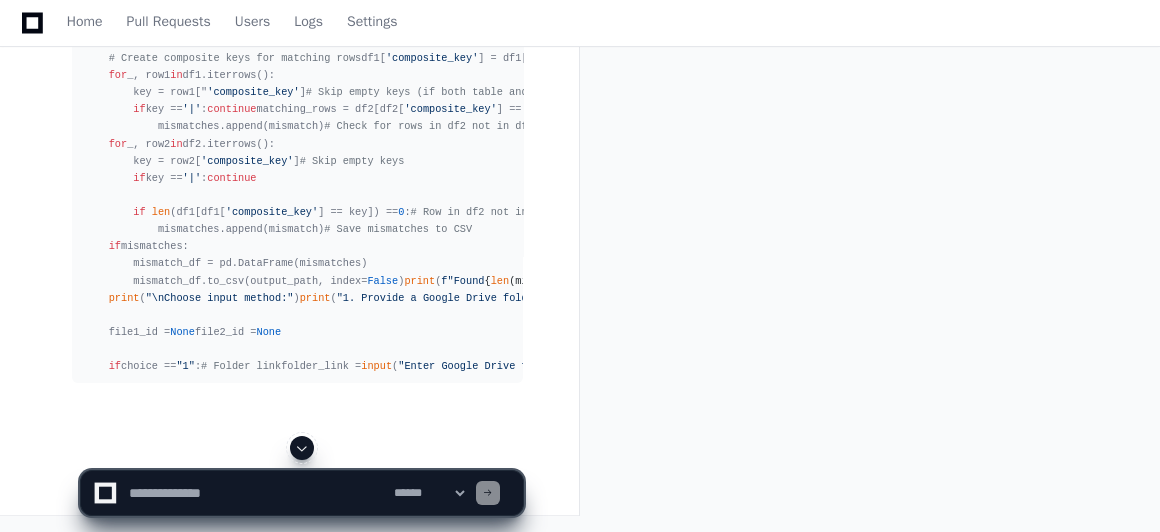 click 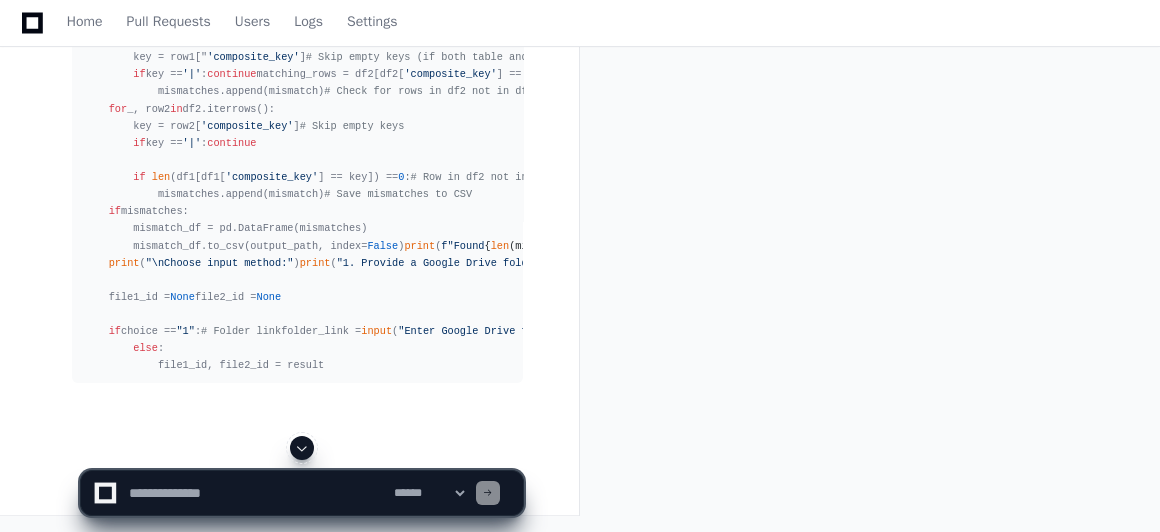 click 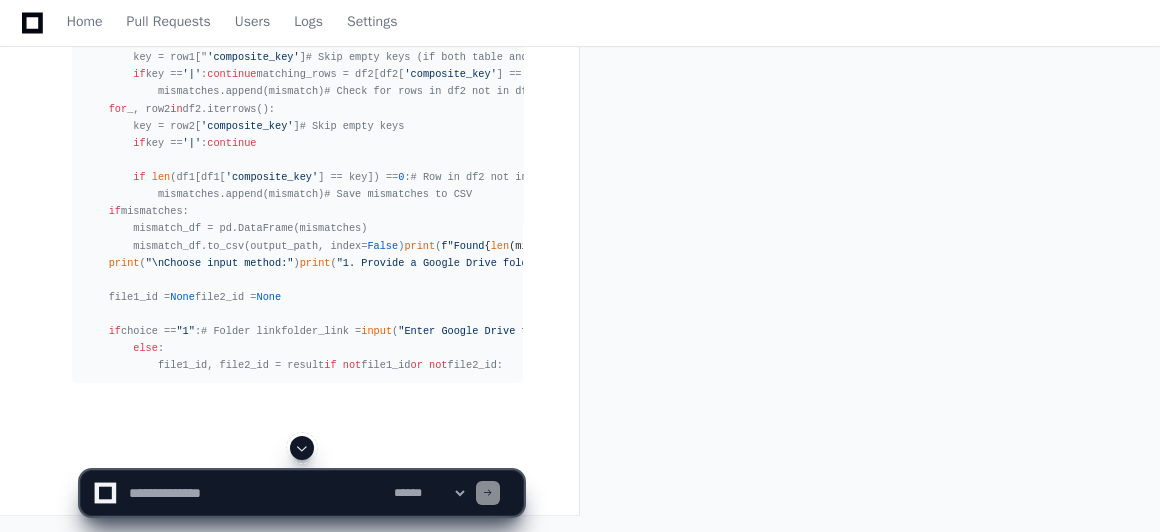 click 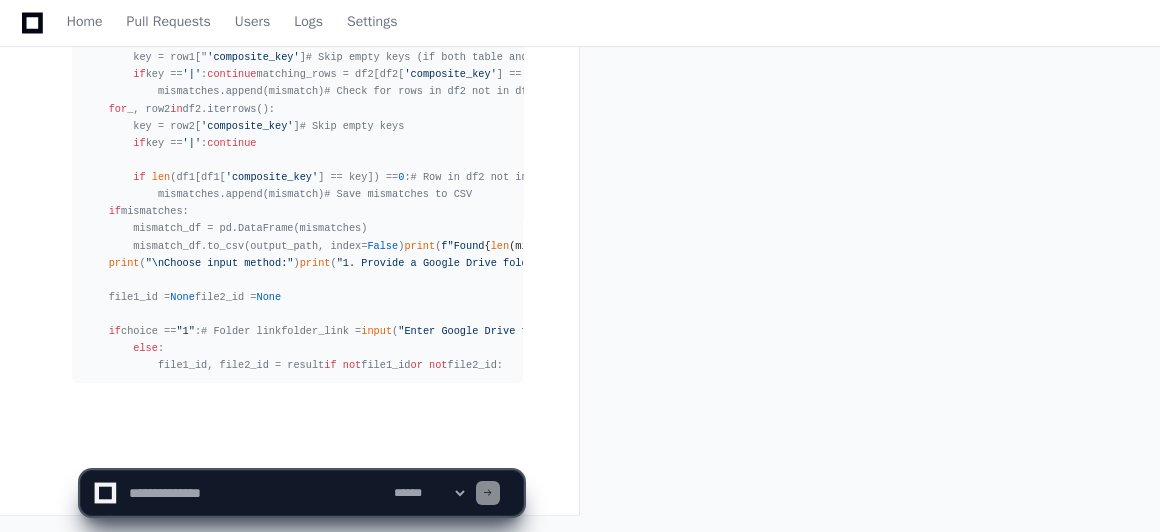 scroll, scrollTop: 19923, scrollLeft: 0, axis: vertical 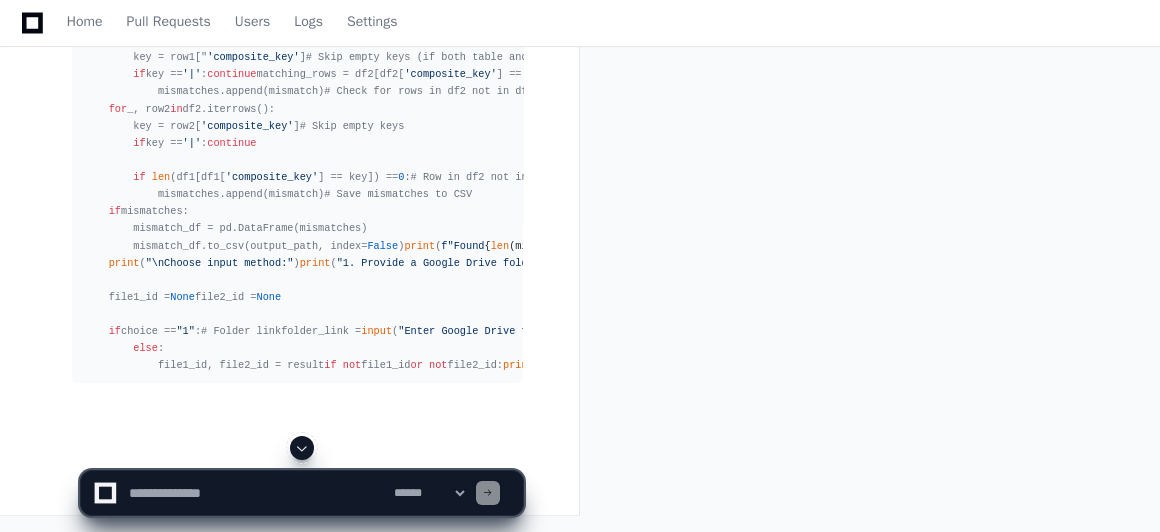 click 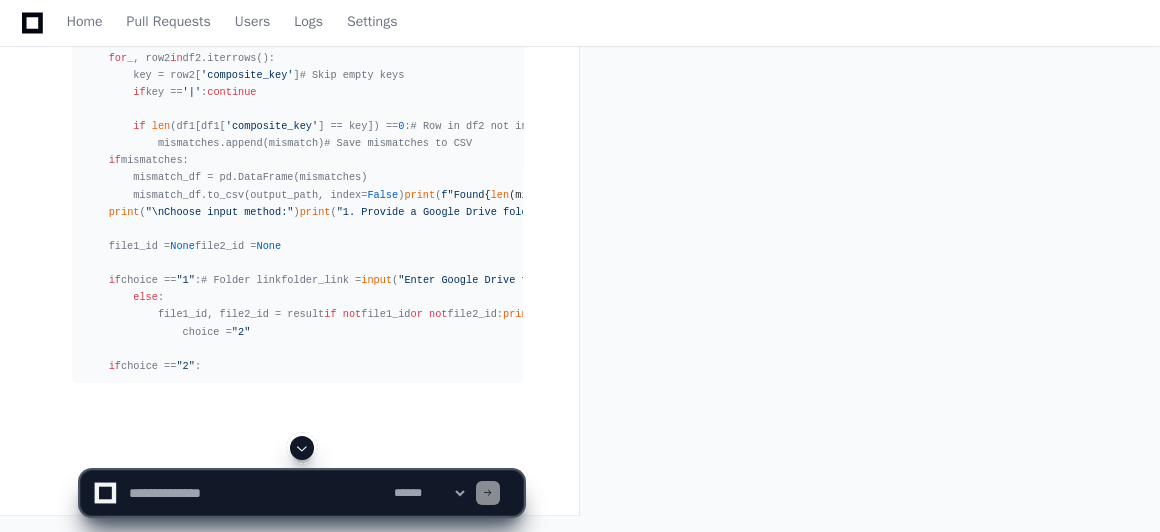 click 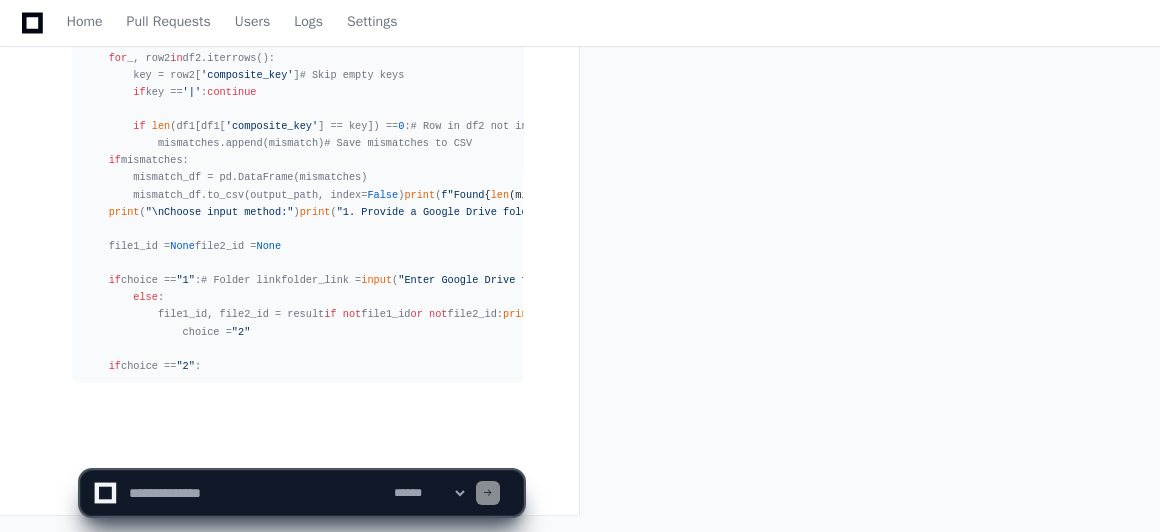 scroll, scrollTop: 20008, scrollLeft: 0, axis: vertical 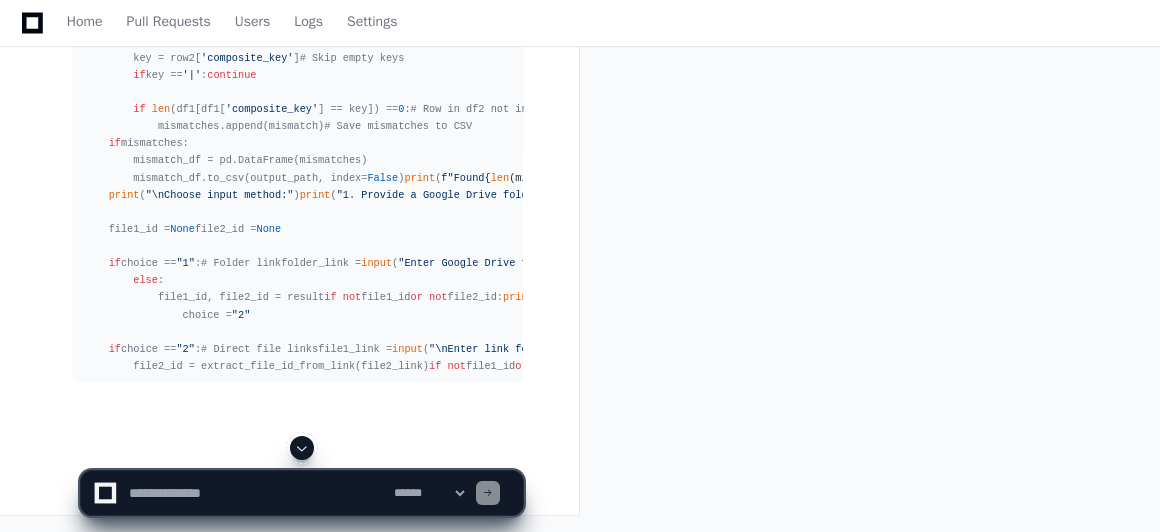 click 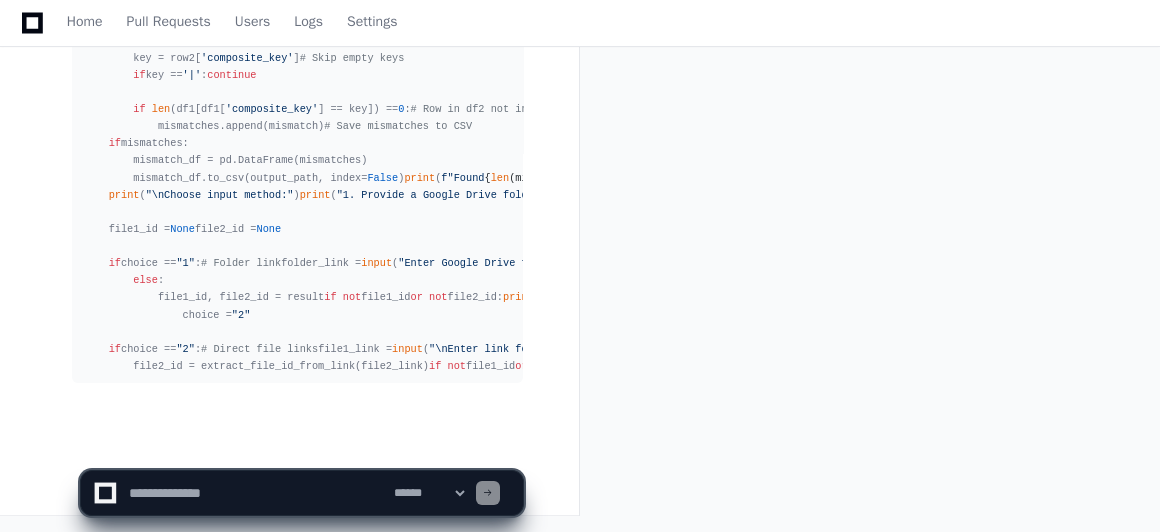 scroll, scrollTop: 20162, scrollLeft: 0, axis: vertical 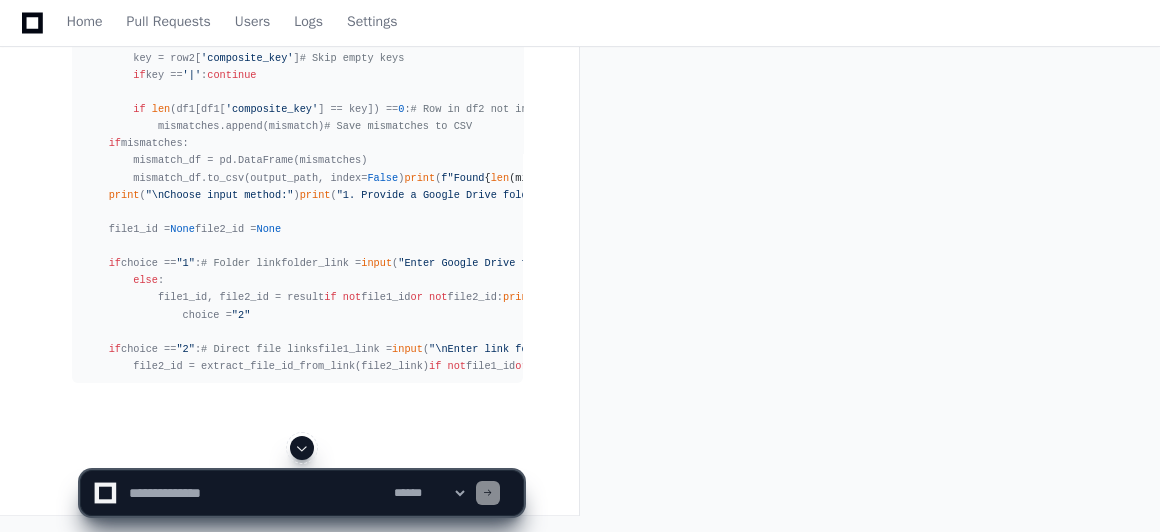click 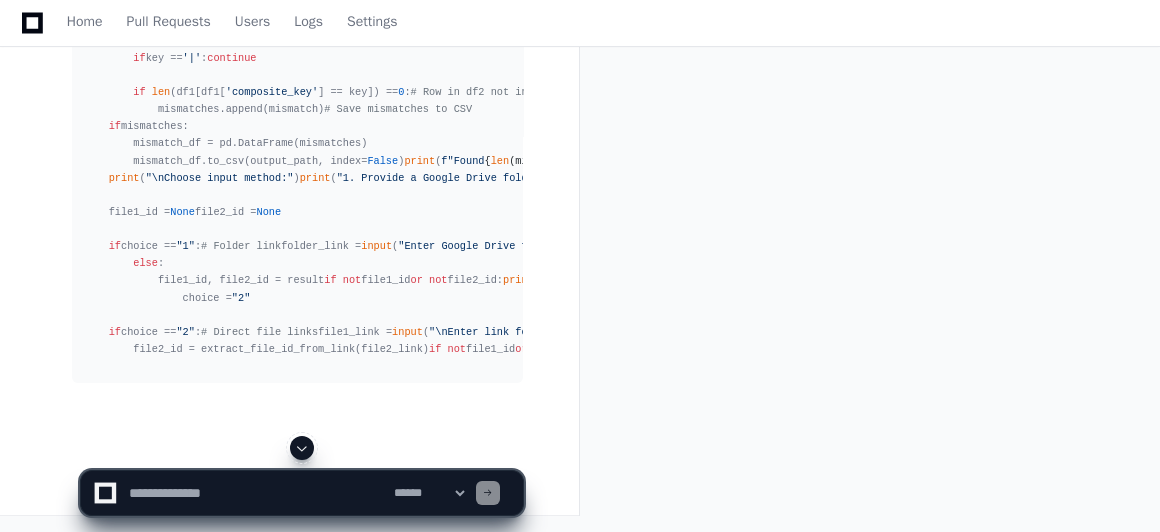 scroll, scrollTop: 20213, scrollLeft: 0, axis: vertical 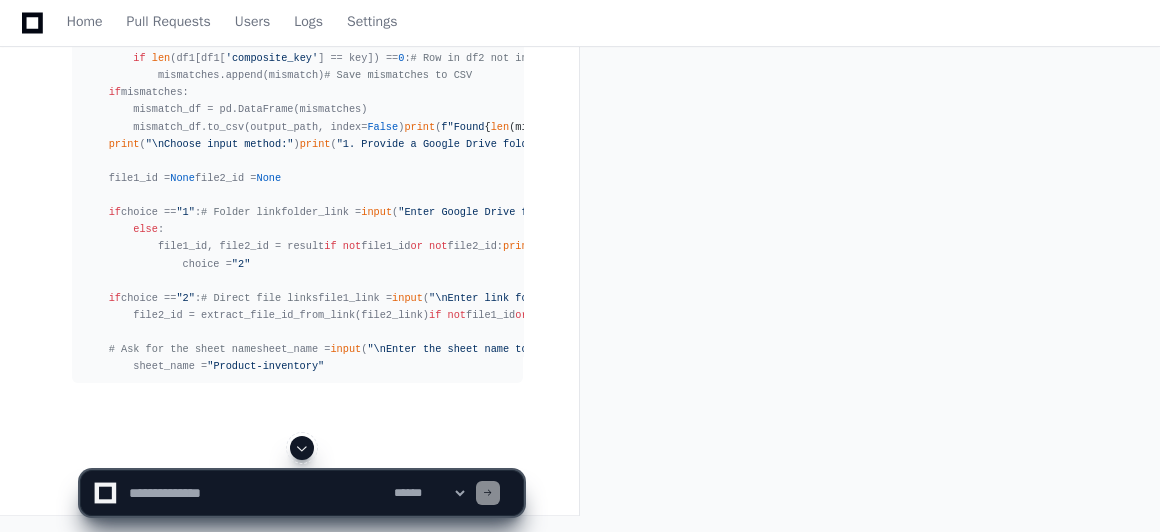 click 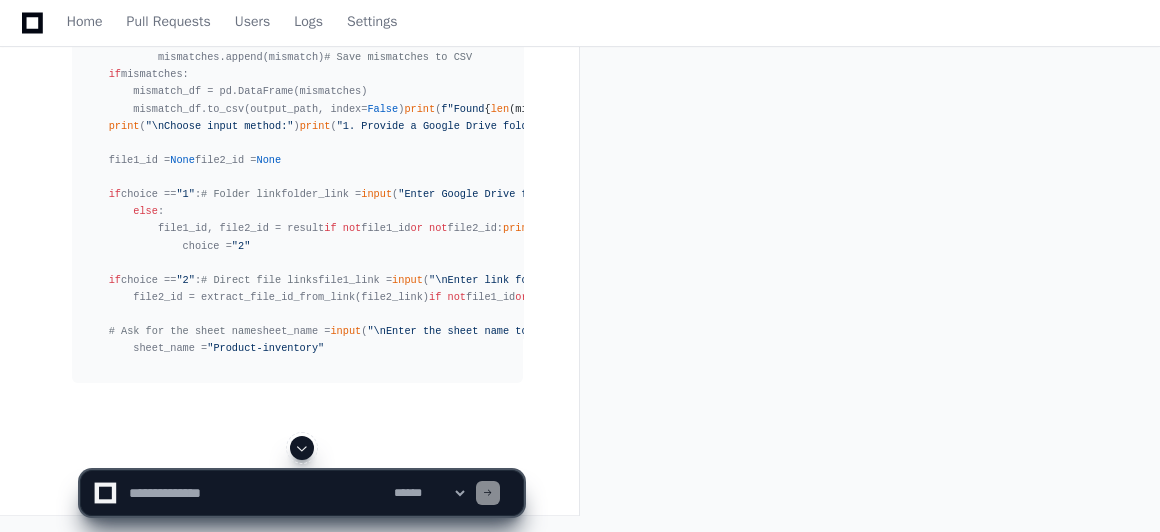 scroll, scrollTop: 20282, scrollLeft: 0, axis: vertical 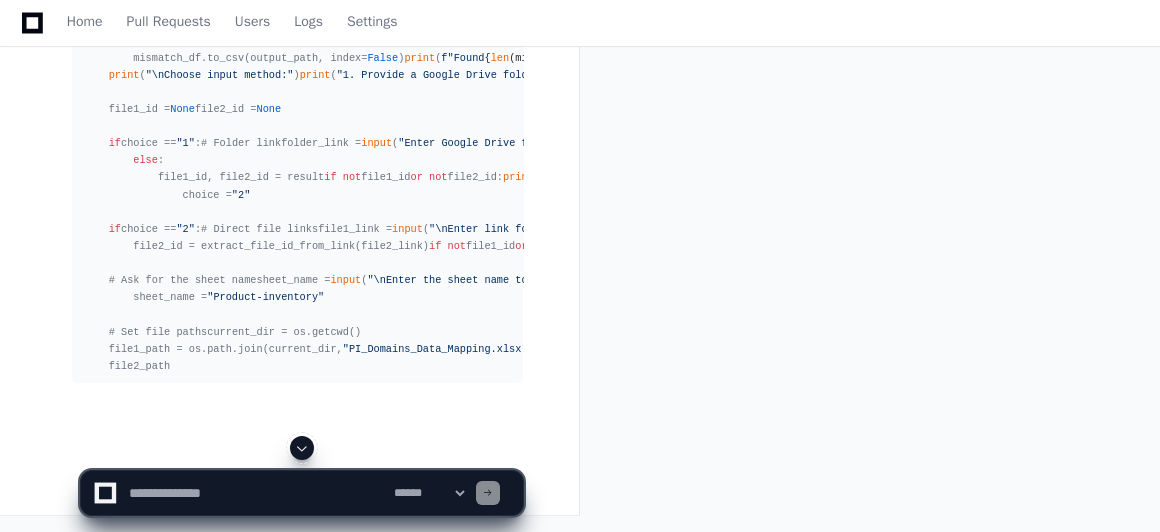 click 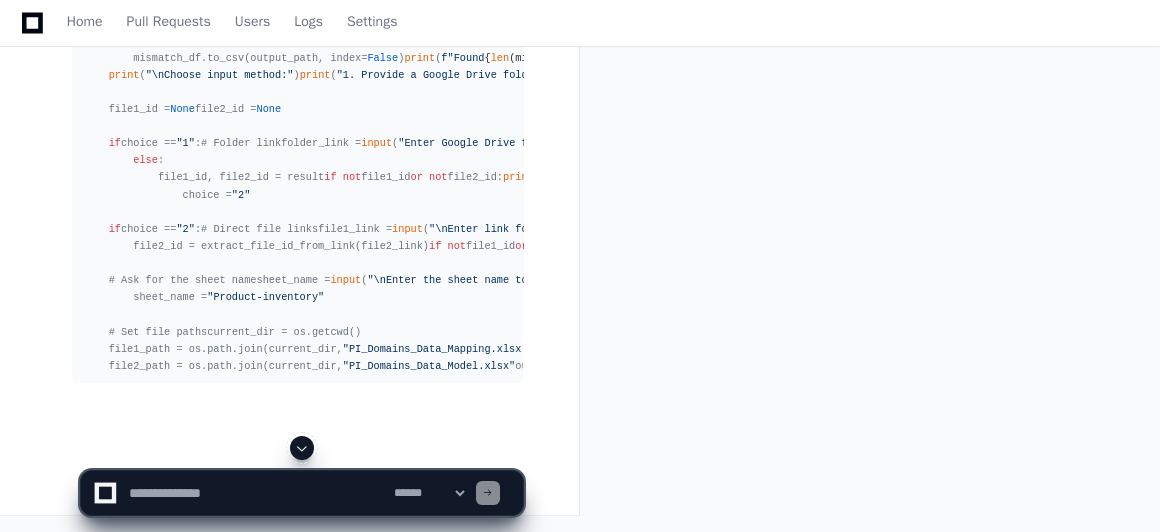 click 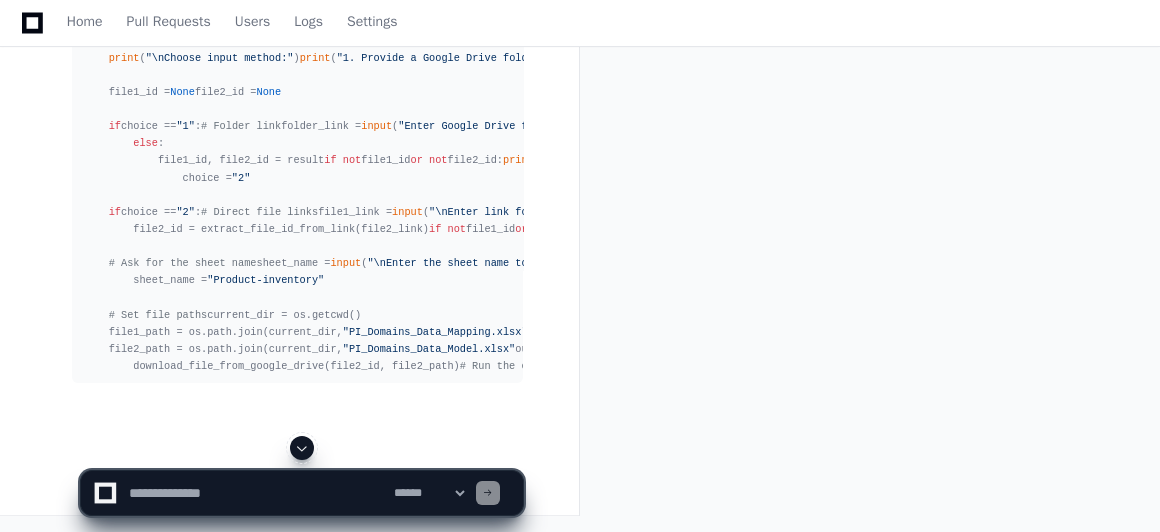 click 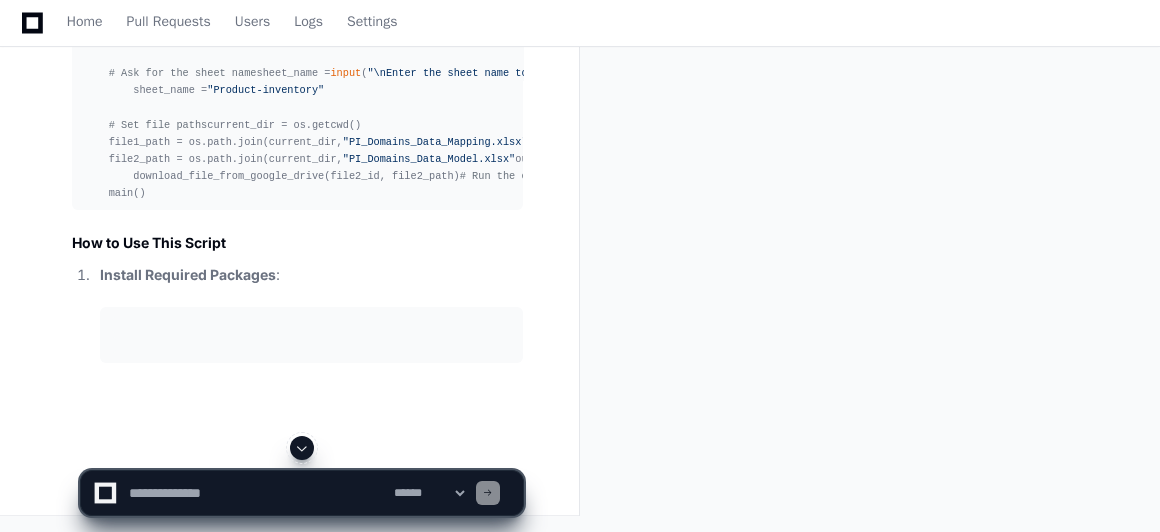 click 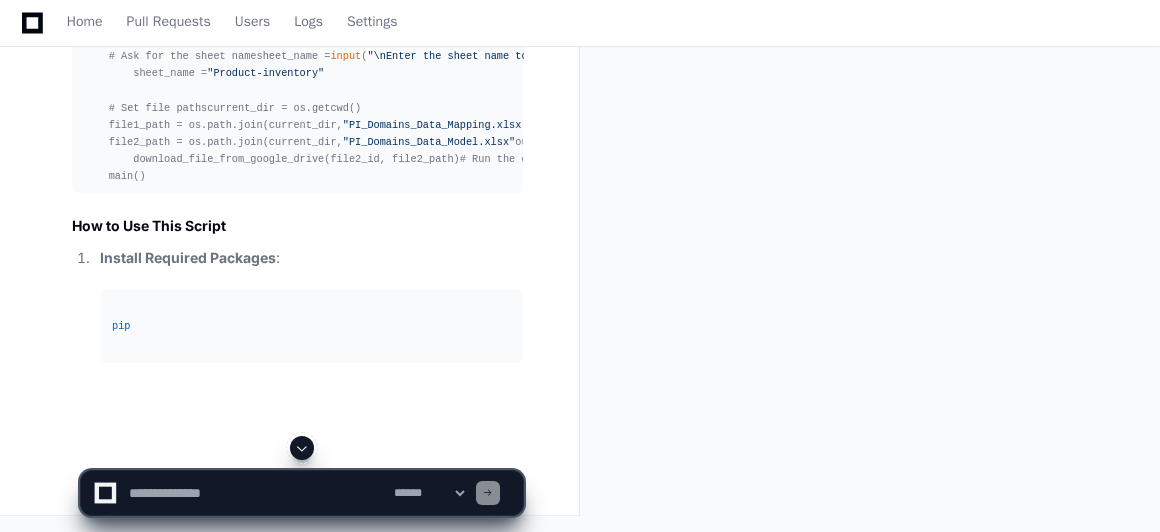 scroll, scrollTop: 20935, scrollLeft: 0, axis: vertical 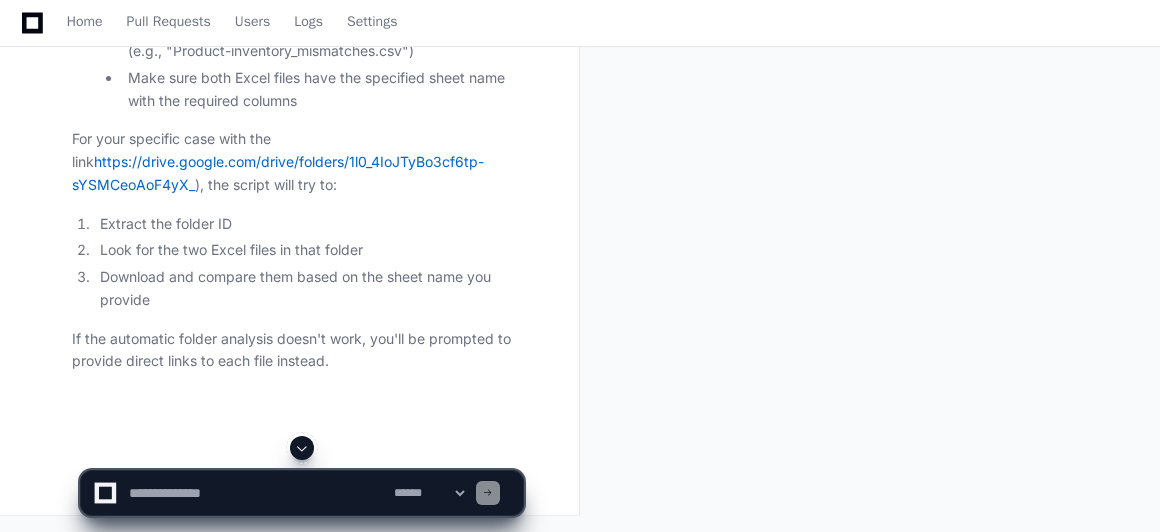 click 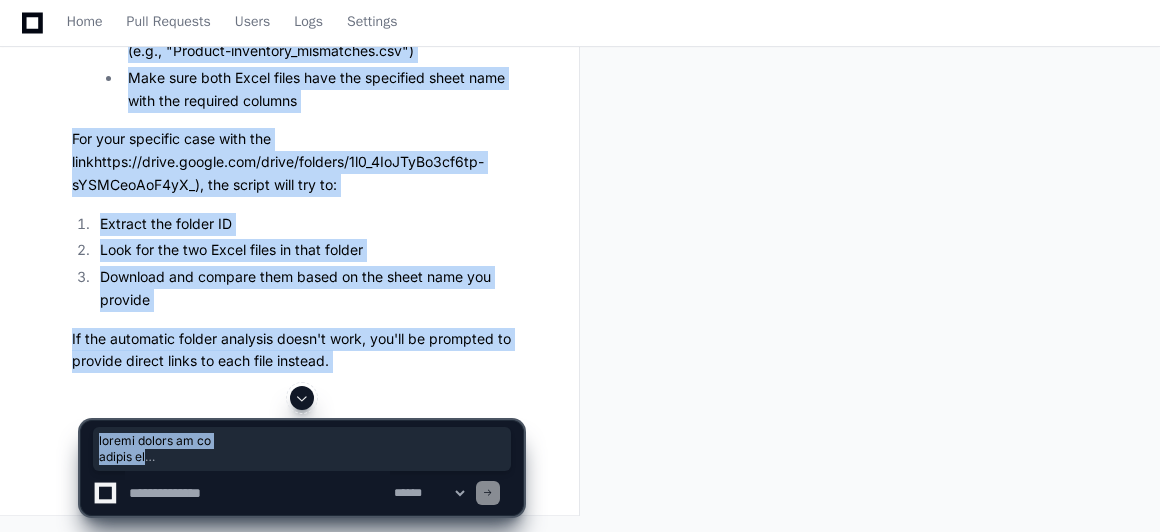 drag, startPoint x: 83, startPoint y: 334, endPoint x: 215, endPoint y: 403, distance: 148.9463 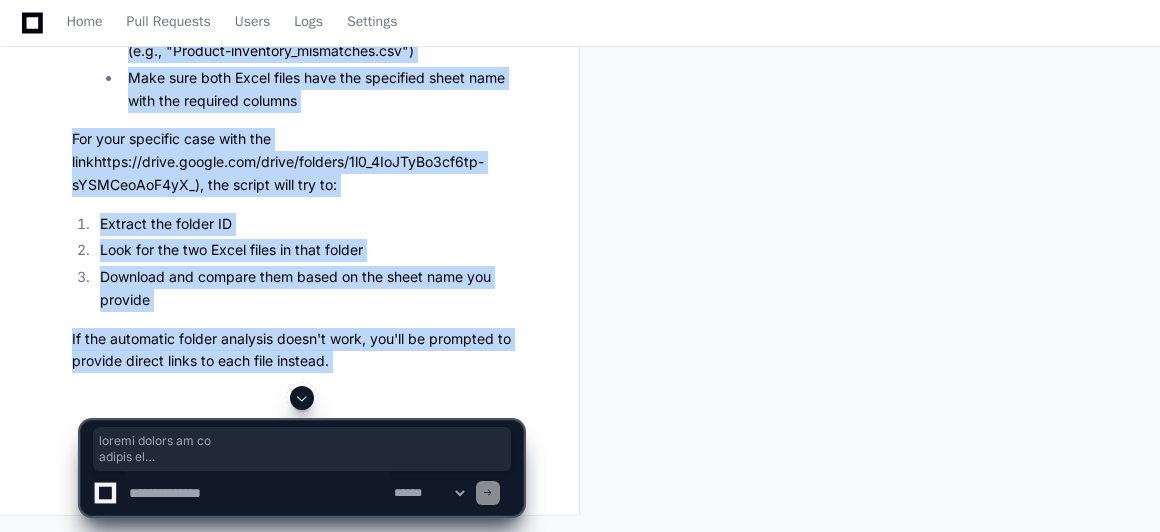 scroll, scrollTop: 21738, scrollLeft: 0, axis: vertical 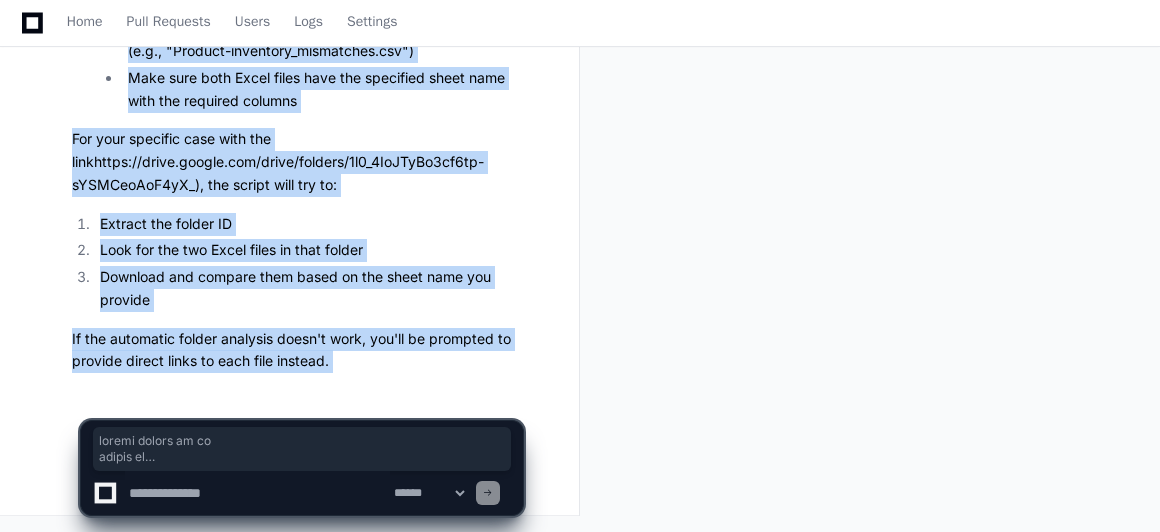 copy on "import  pandas  as  pd
import  os
import  gdown
import  re
import  requests
from  bs4  import  BeautifulSoup
import  json
def   extract_file_id_from_link ( link ):
"""Extract the file ID from a Google Drive link"""
file_id_pattern =  r"(?:\/d\/|id=|\/file\/d\/|open?id=)([a-zA-Z0-9_-]+)"
match  = re.search(file_id_pattern, link)
if   match :
return   match .group( 1 )
return   None
def   get_files_from_folder ( folder_link ):
"""Try to extract file links from a Google Drive folder (limited functionality)"""
folder_id_pattern =  r"(?:\/folders\/|id=)([a-zA-Z0-9_-]+)"
match  = re.search(folder_id_pattern, folder_link)
if   not   match :
print ( "Could not extract folder ID from link." )
return   None
folder_id =  match .group( 1 )
print ( f"Detected folder ID:  {folder_id} " )
try :
# This is a simple attempt to parse the folder page
# Note: This method may not al..." 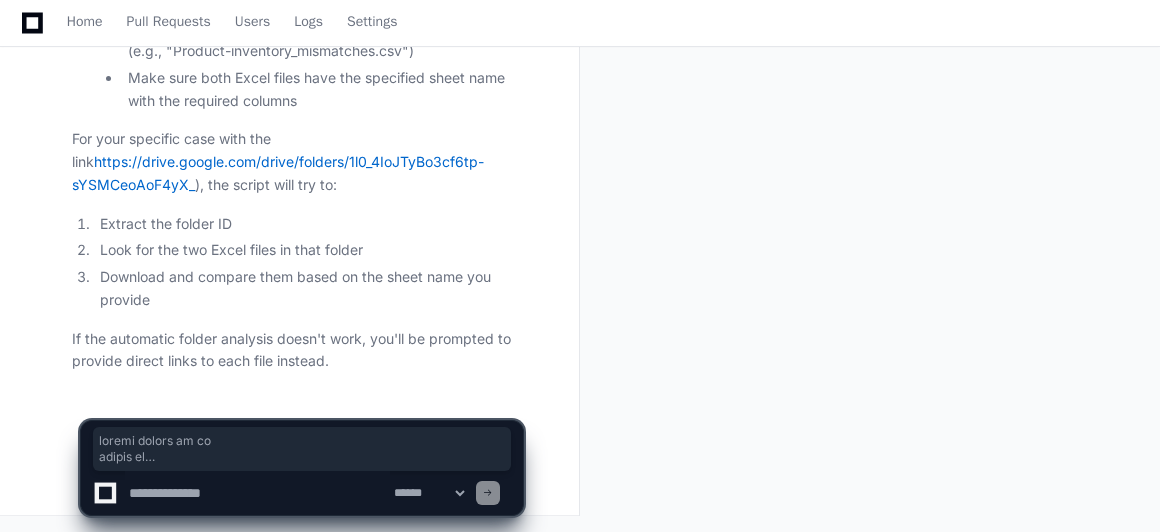 click 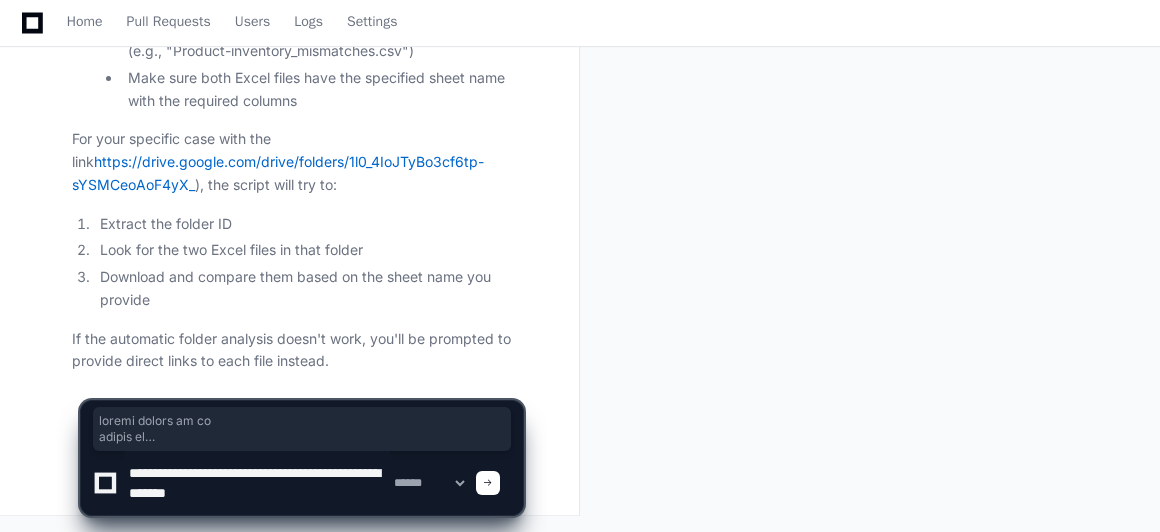 scroll, scrollTop: 6, scrollLeft: 0, axis: vertical 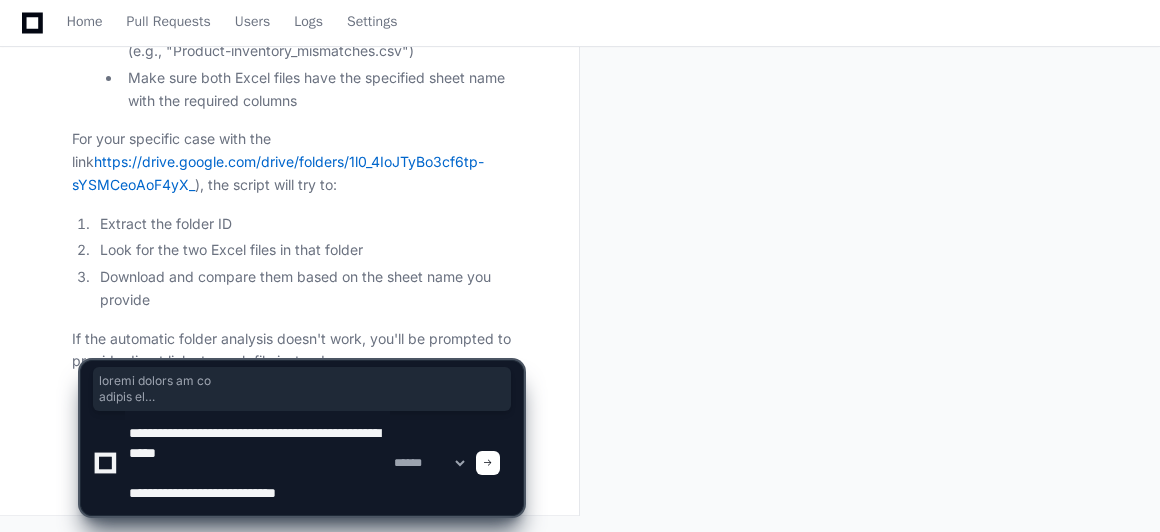 paste on "**********" 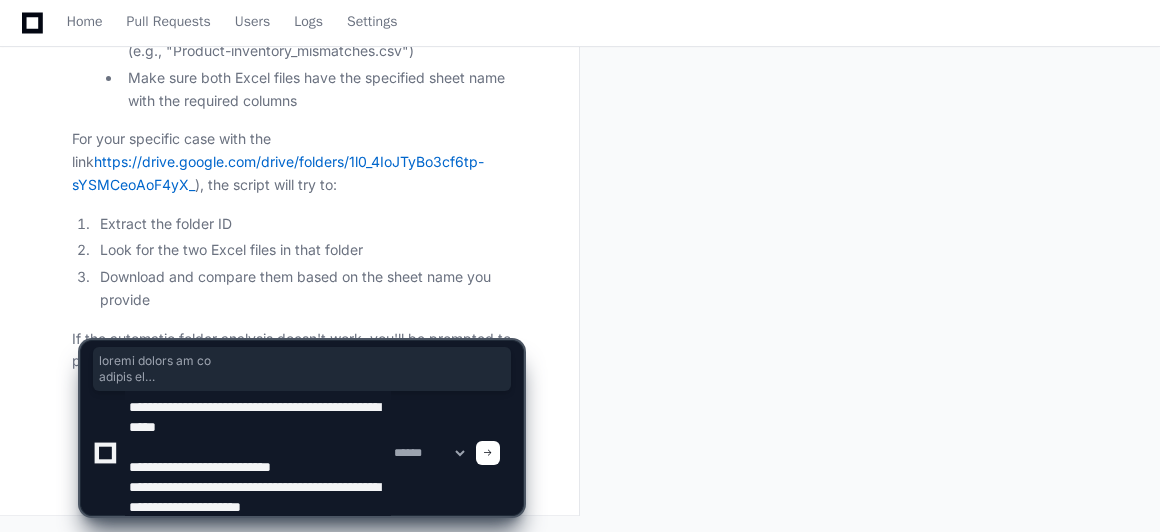 scroll, scrollTop: 26, scrollLeft: 0, axis: vertical 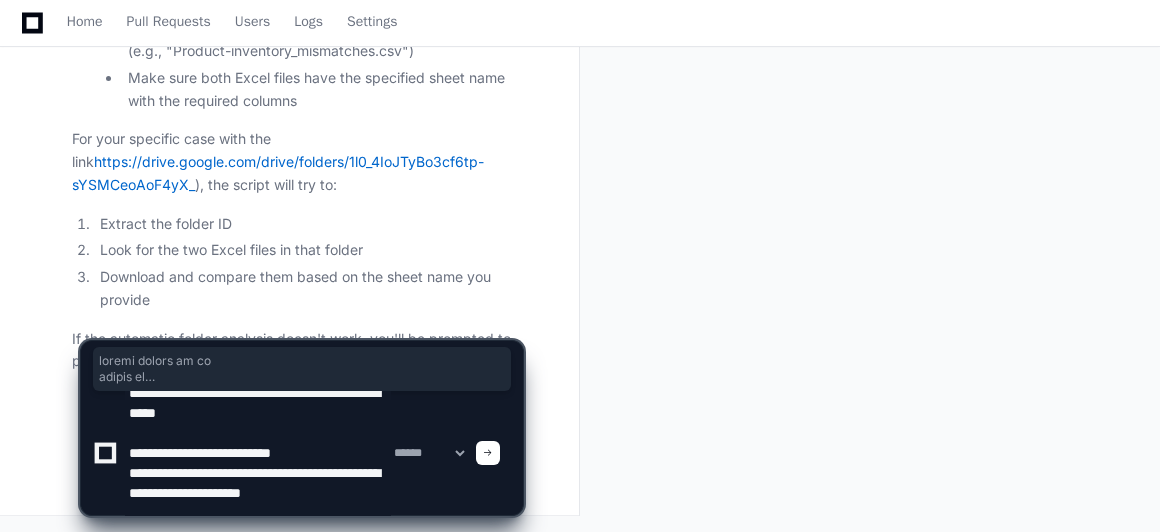 type 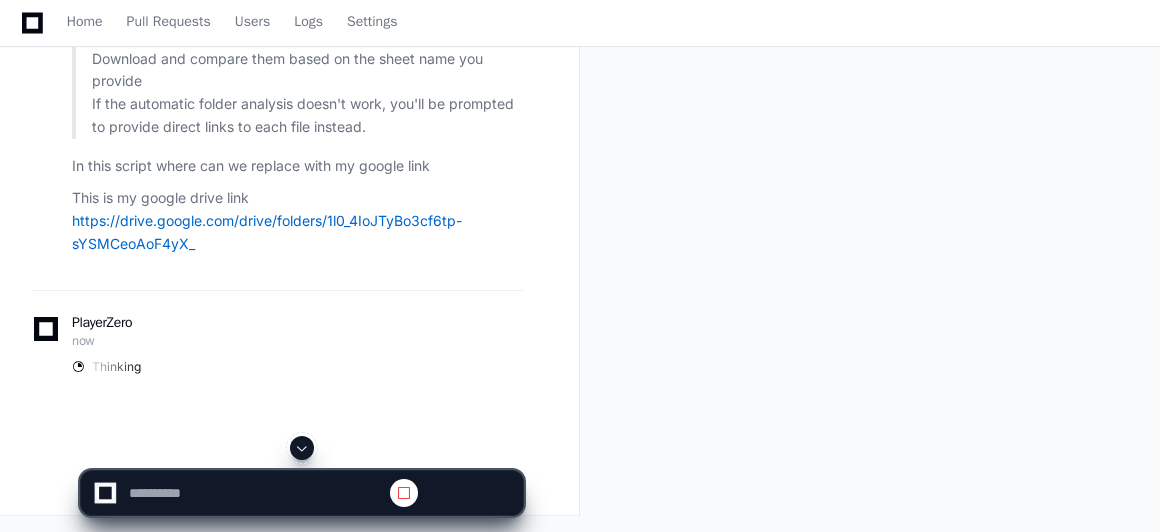 scroll, scrollTop: 0, scrollLeft: 0, axis: both 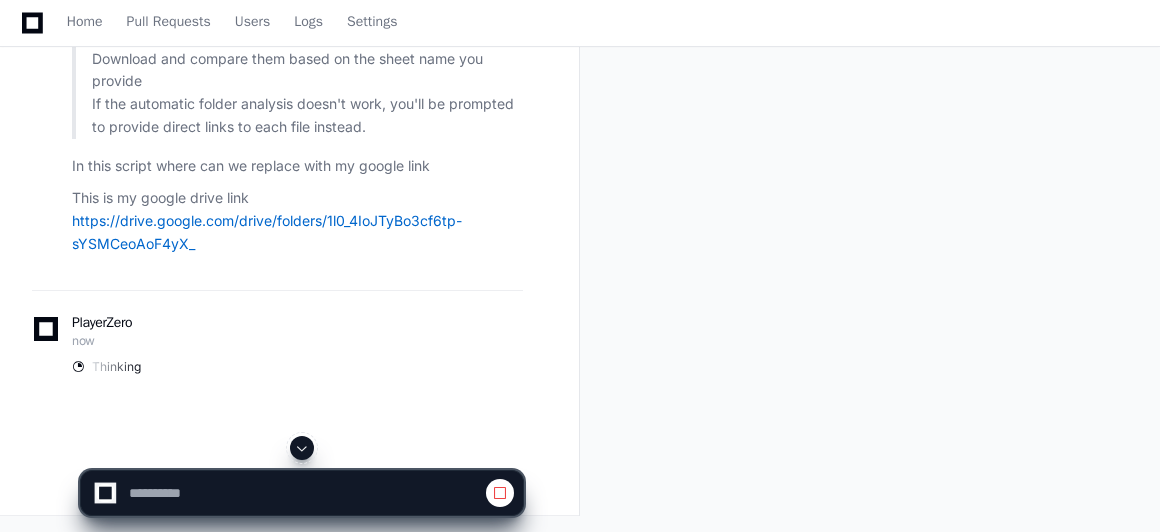click 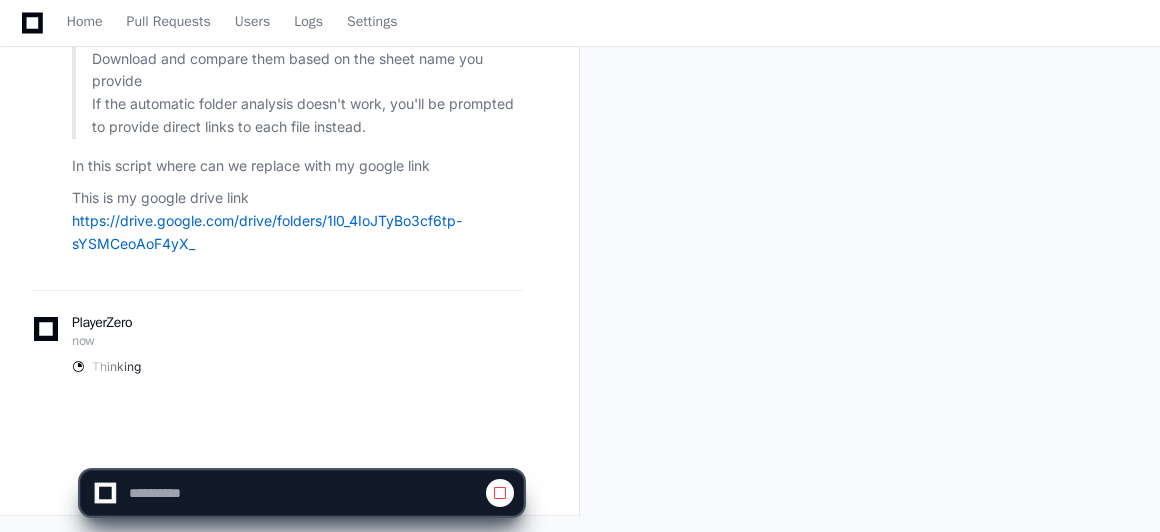 scroll, scrollTop: 27590, scrollLeft: 0, axis: vertical 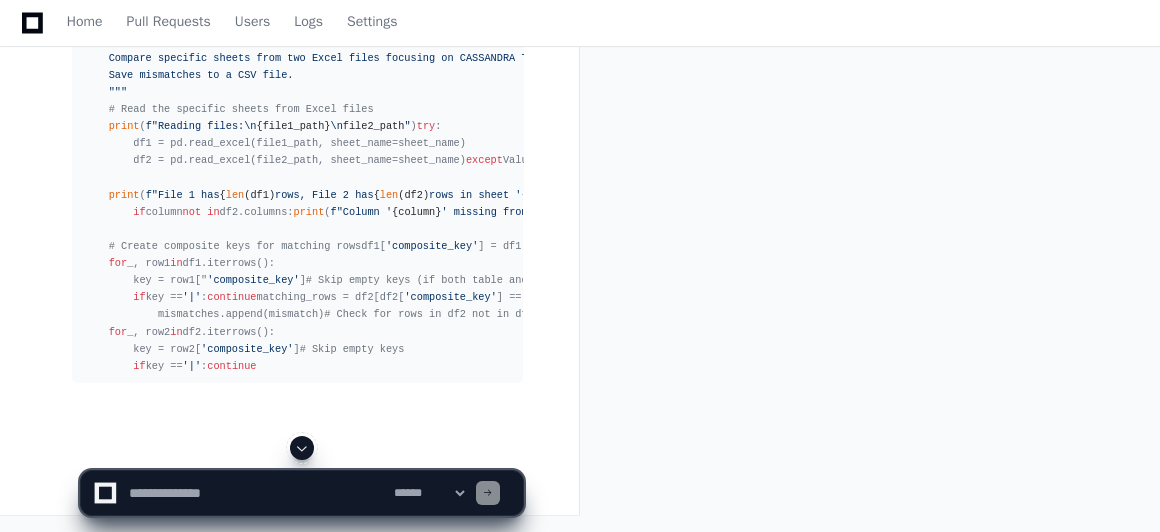 click 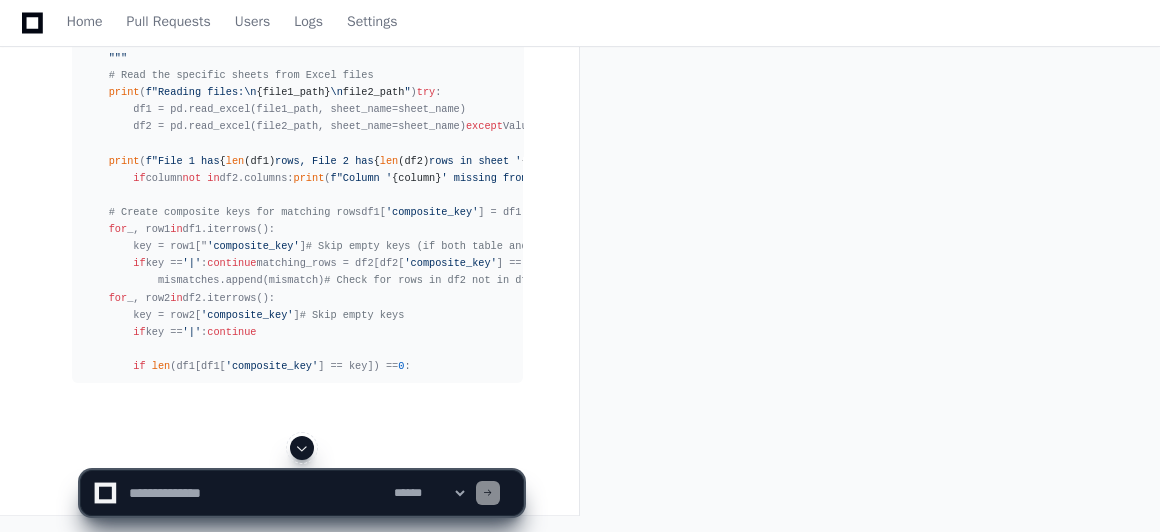 click 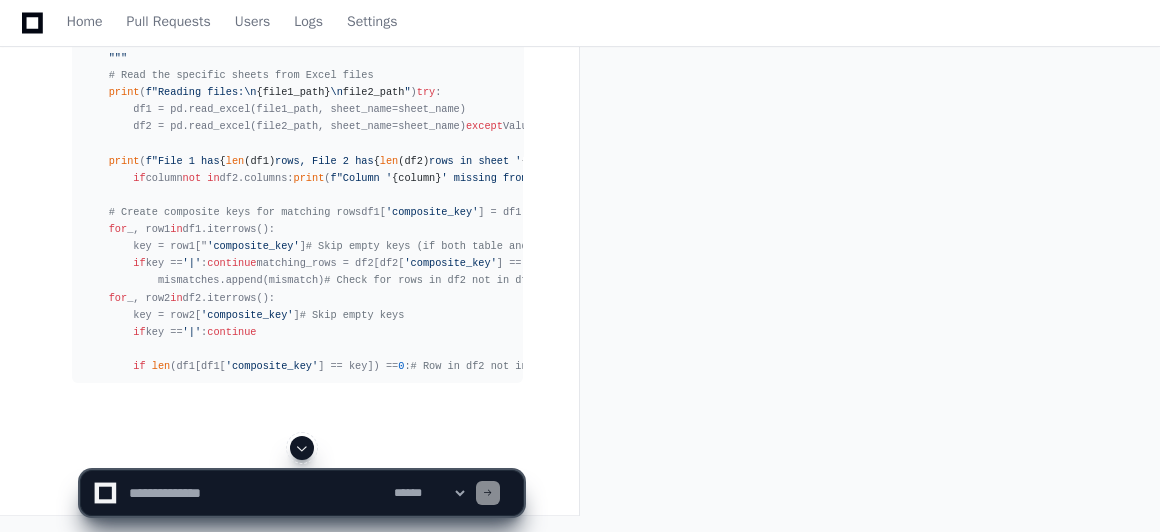 click 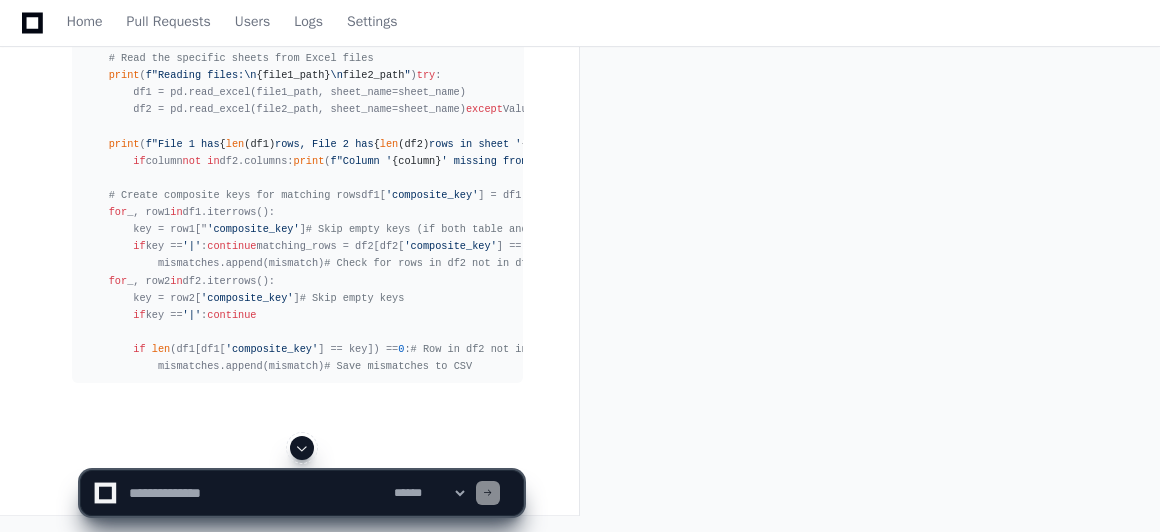 click 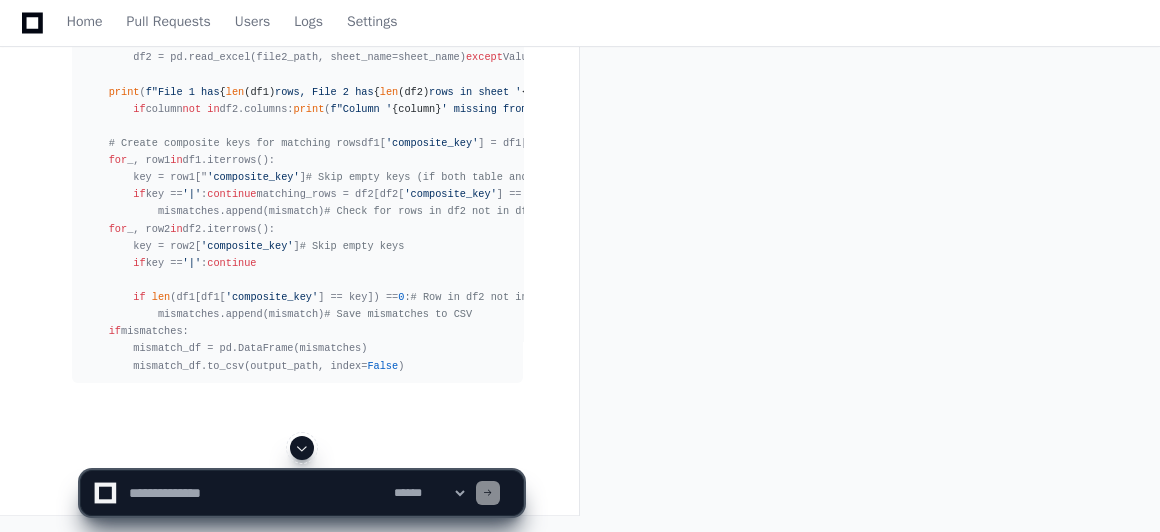click 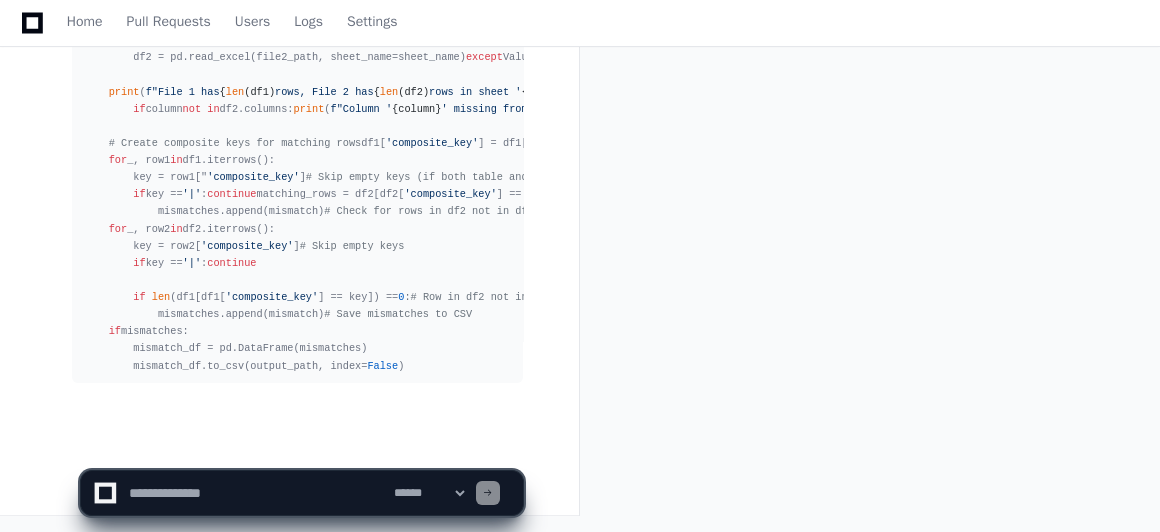 scroll, scrollTop: 30497, scrollLeft: 0, axis: vertical 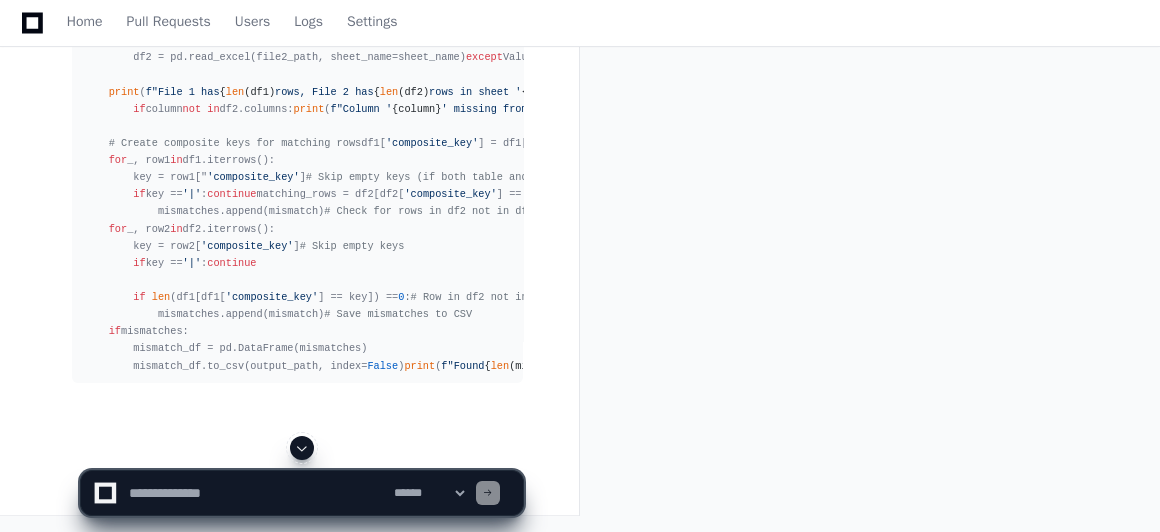 click 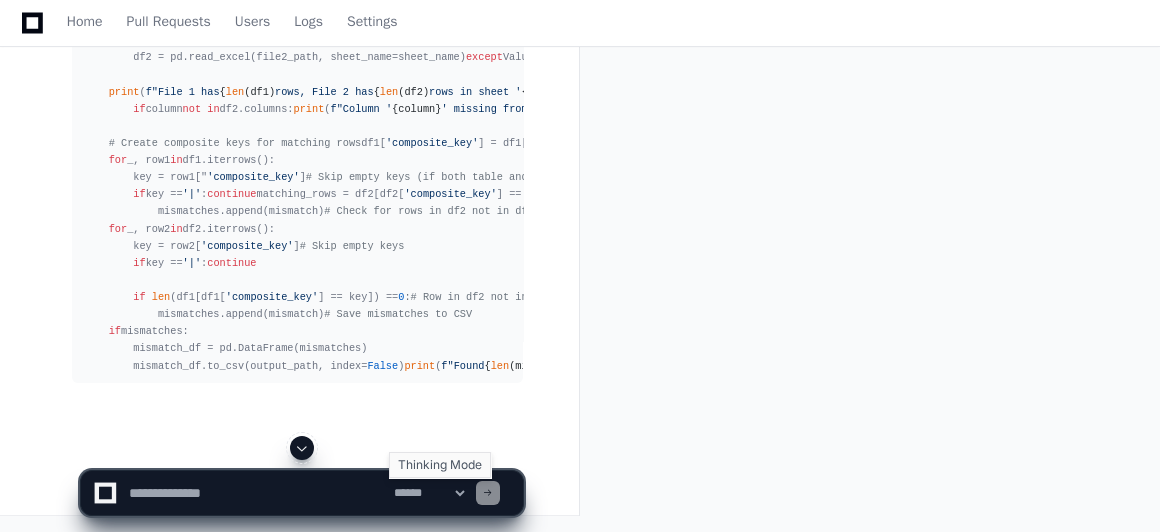 click on "**********" at bounding box center [429, 493] 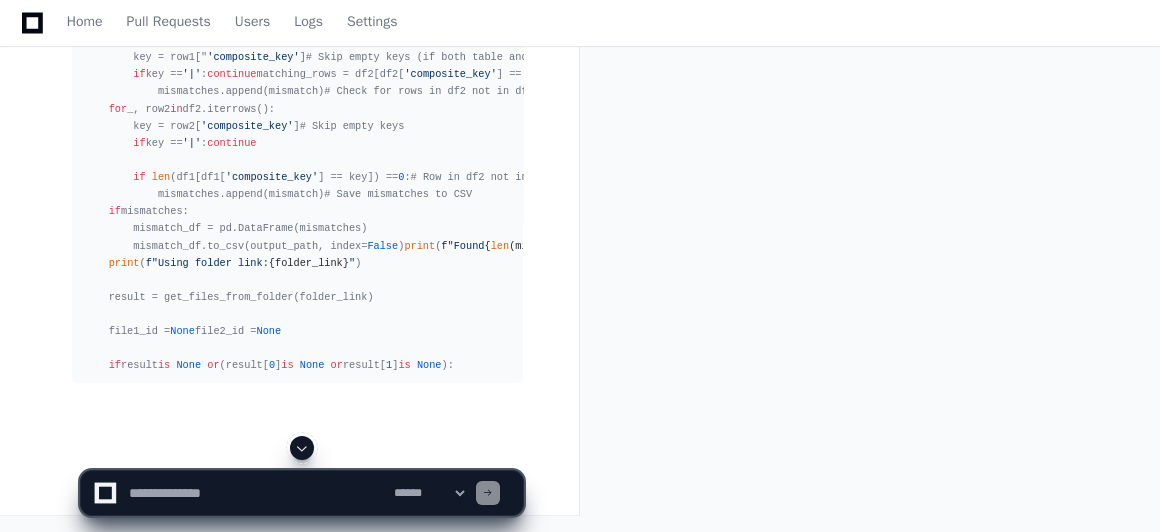 select on "****" 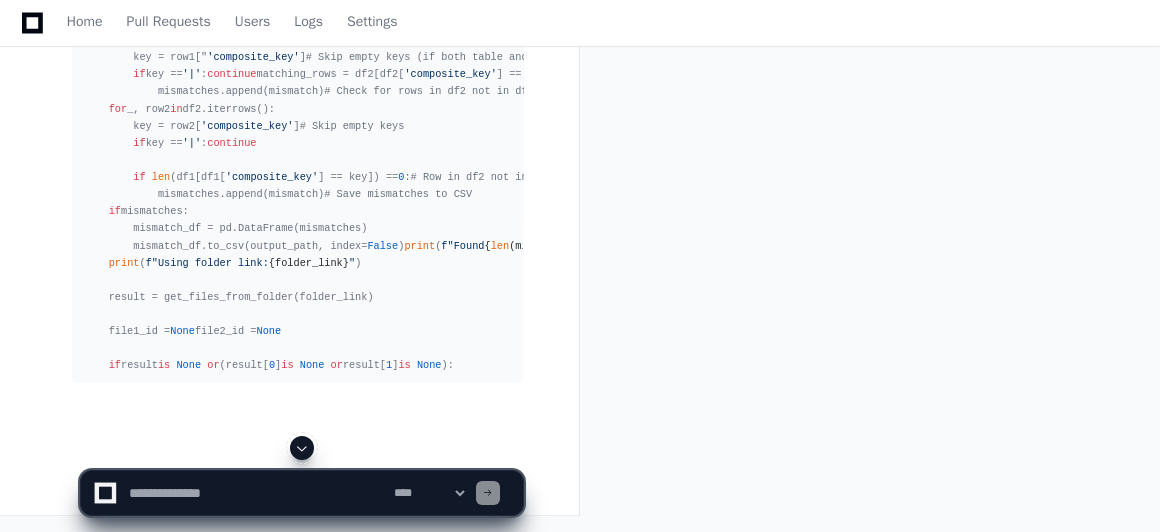 click on "**********" at bounding box center (429, 493) 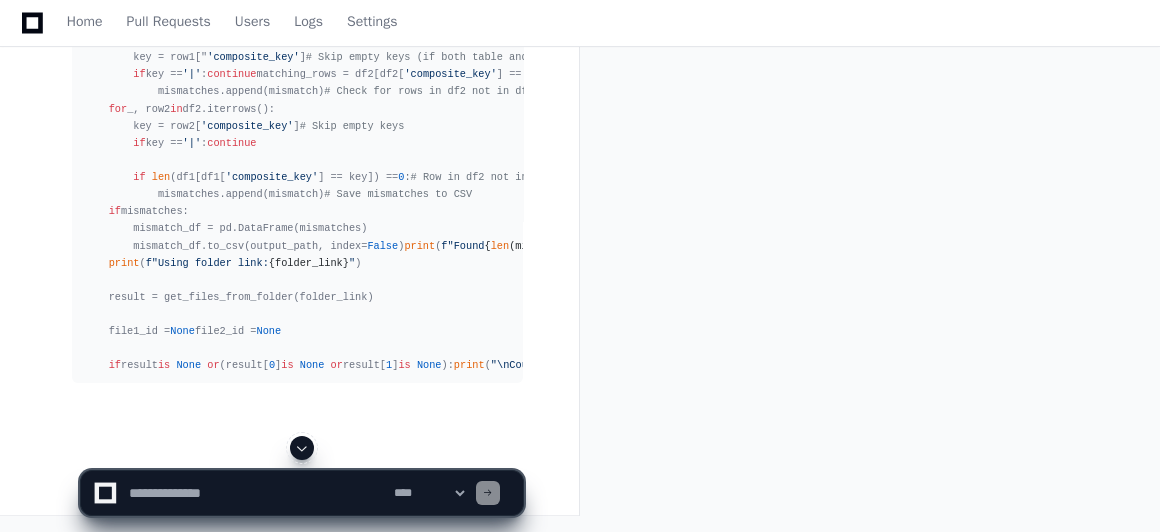 click 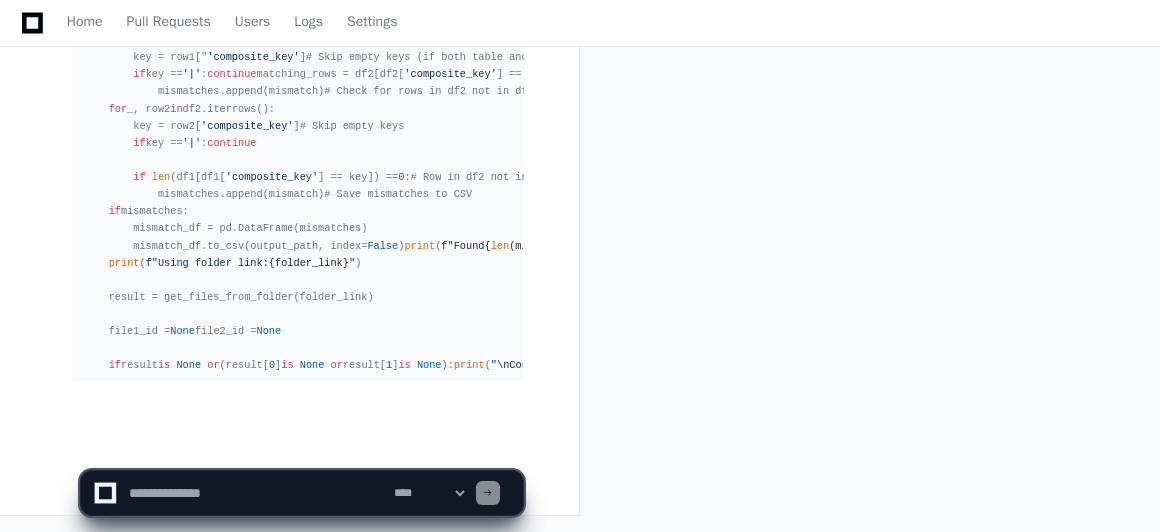 scroll, scrollTop: 30856, scrollLeft: 0, axis: vertical 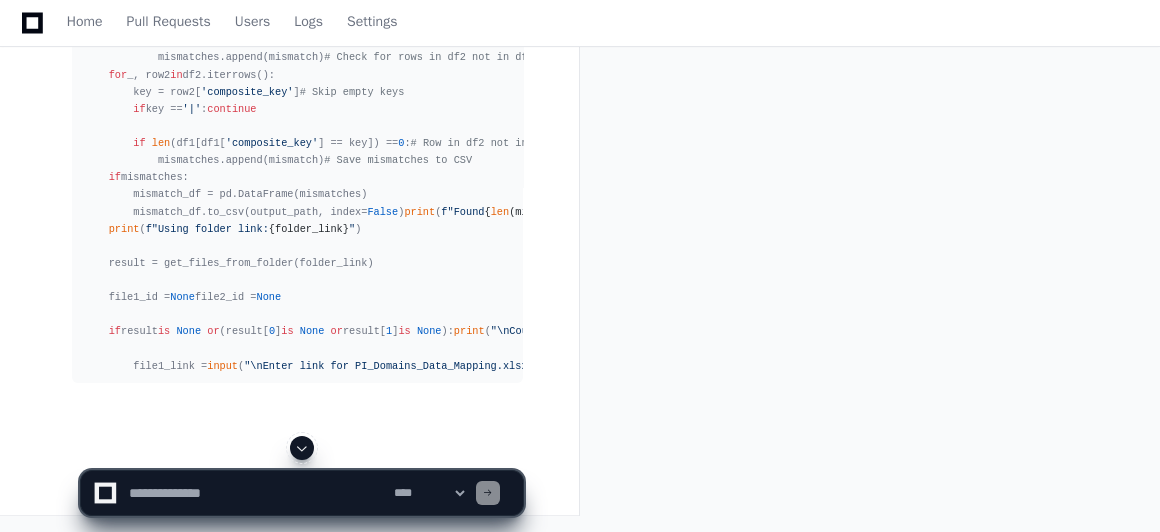 click 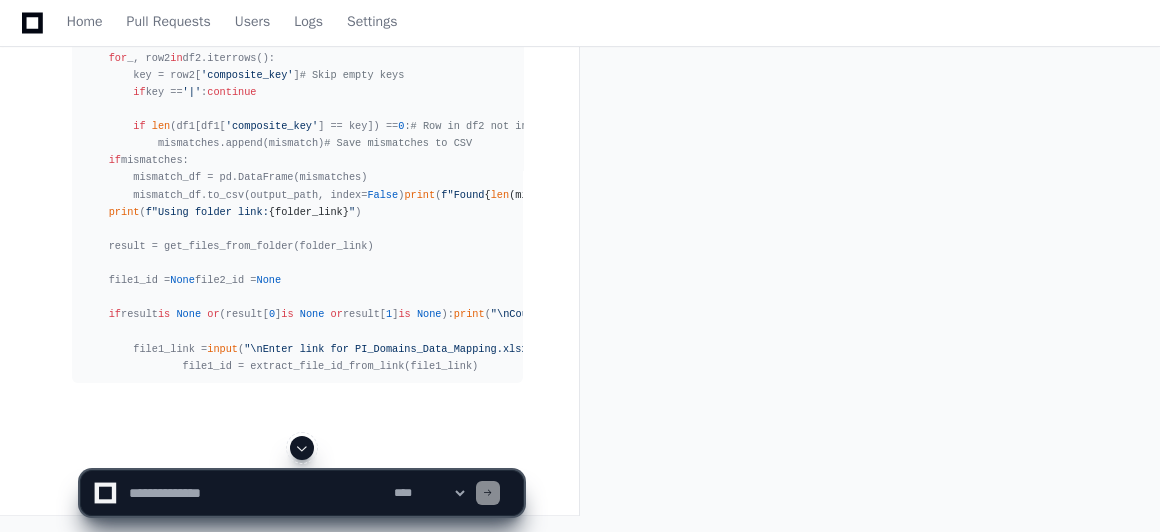 click 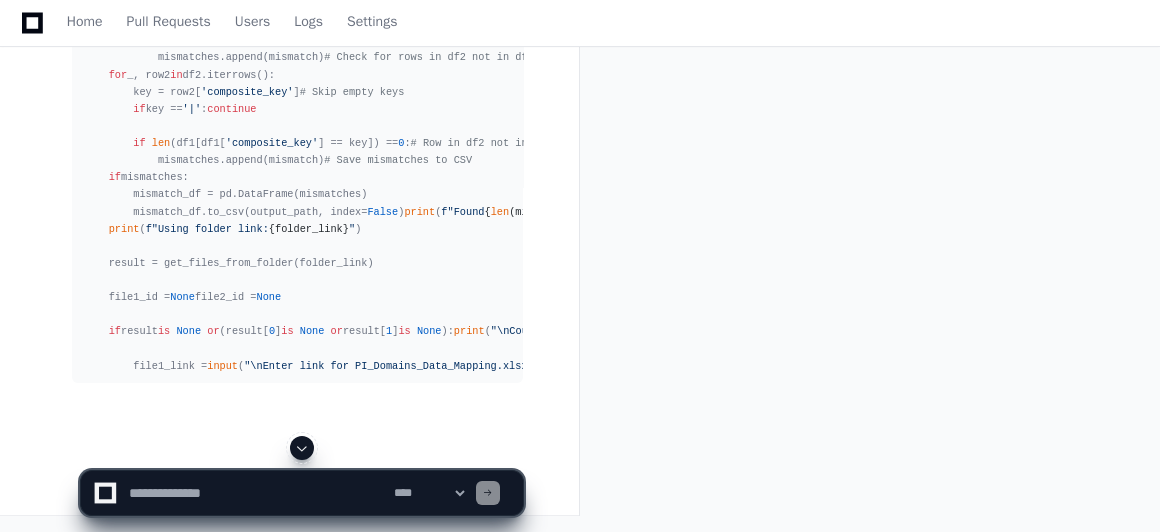 scroll, scrollTop: 30926, scrollLeft: 0, axis: vertical 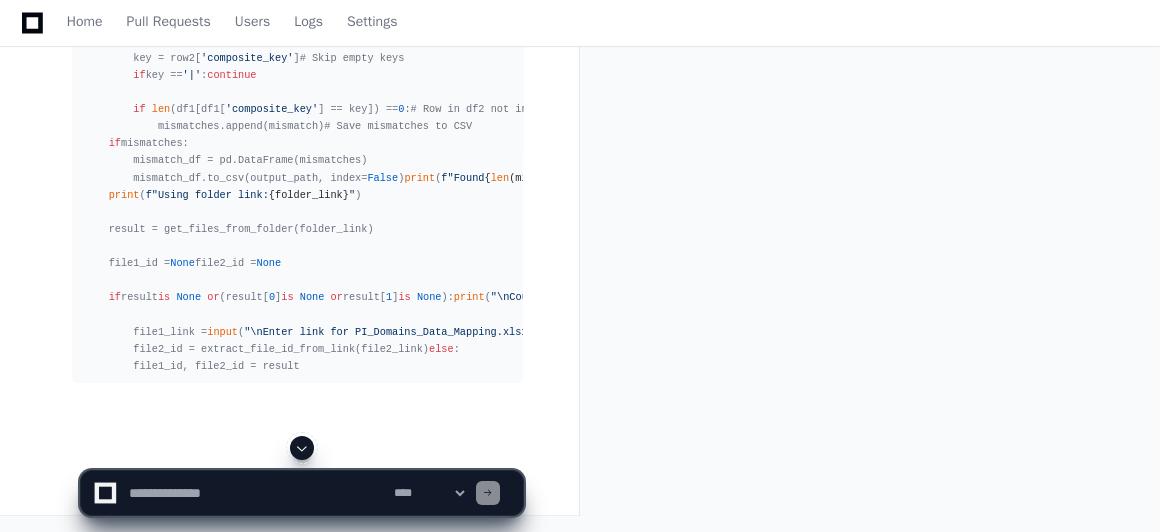 click 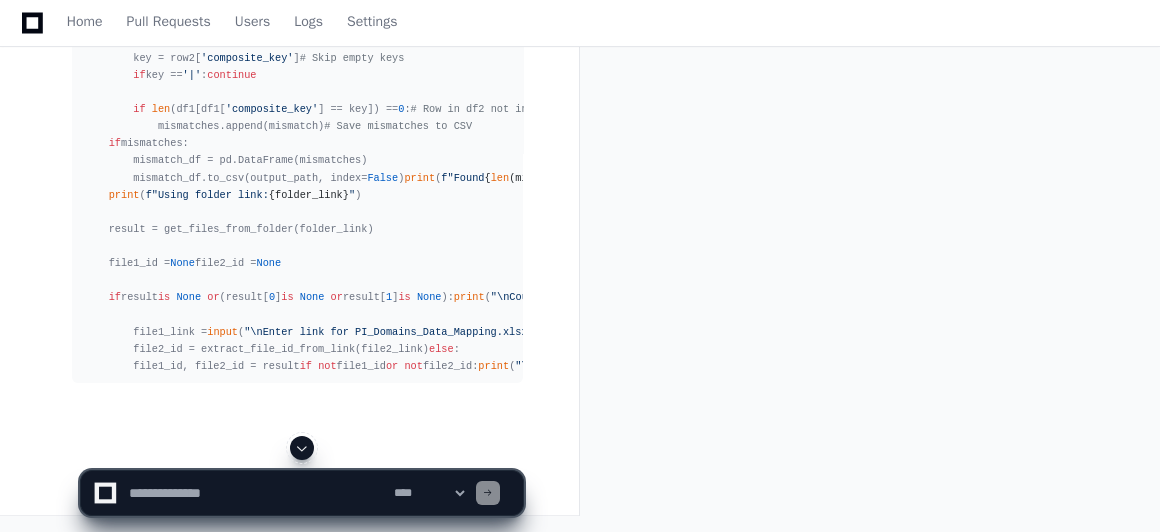 click 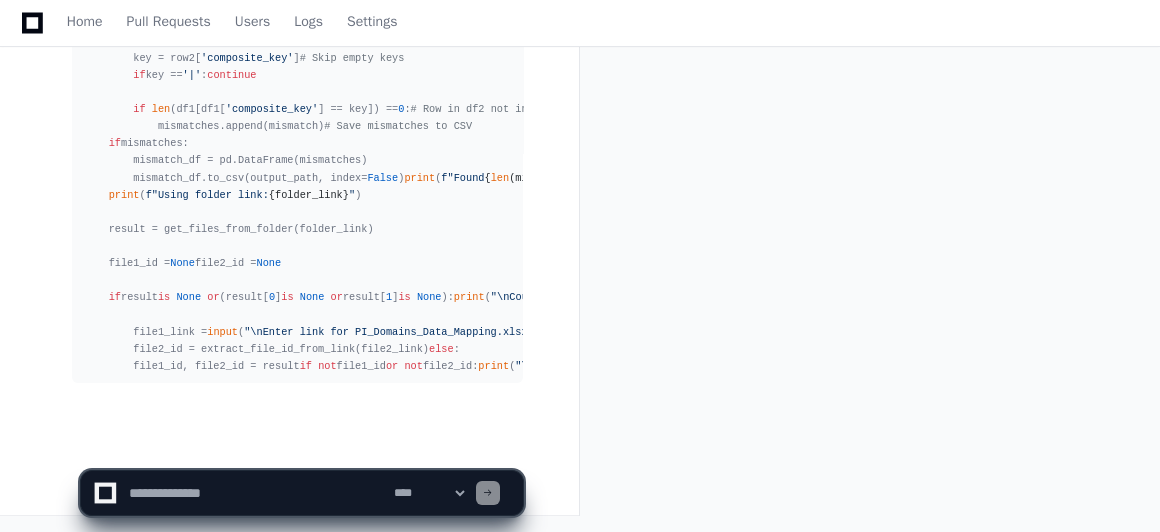 click on "**********" 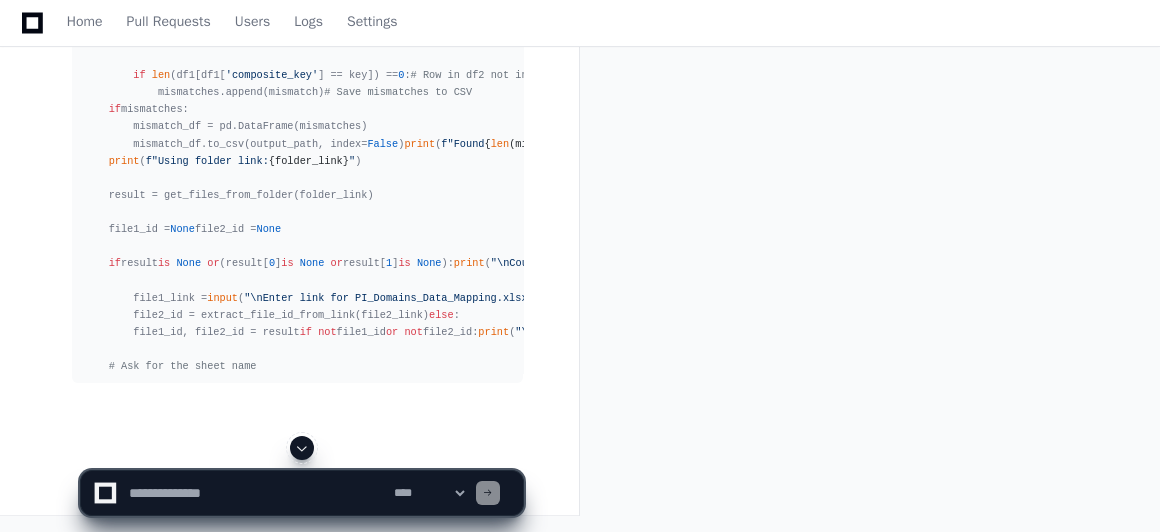 click 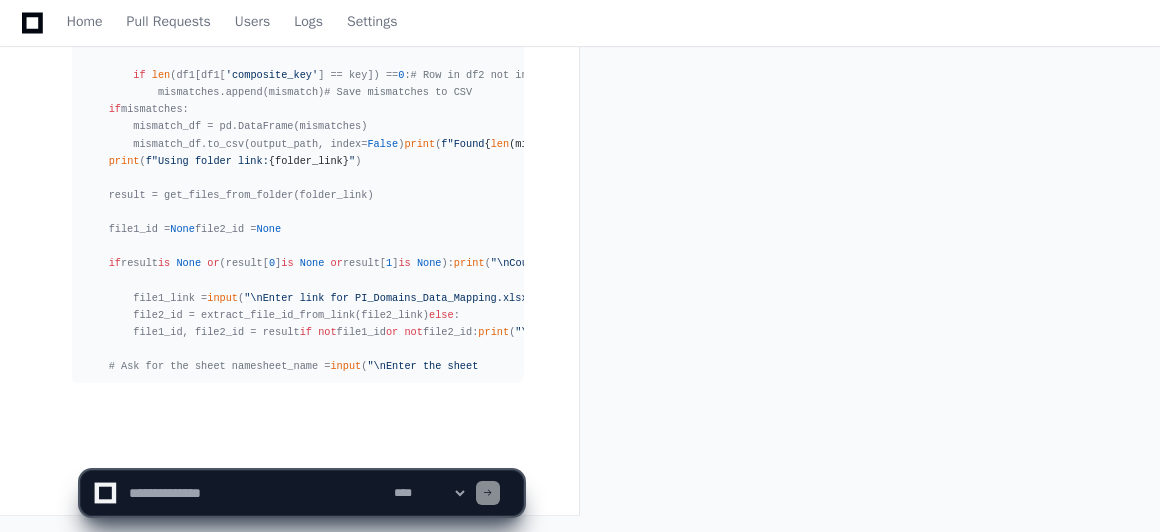 scroll, scrollTop: 31131, scrollLeft: 0, axis: vertical 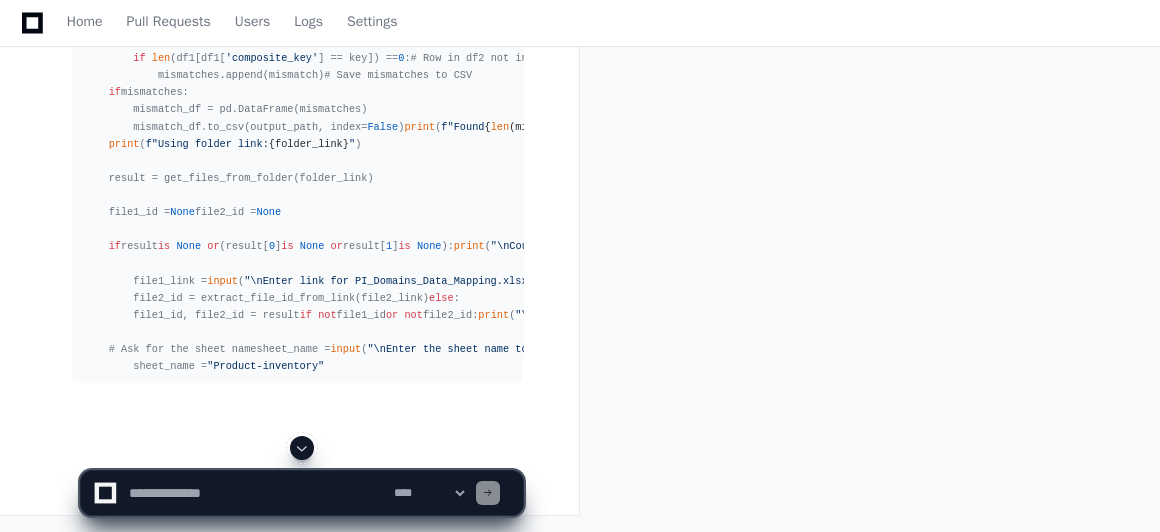 click 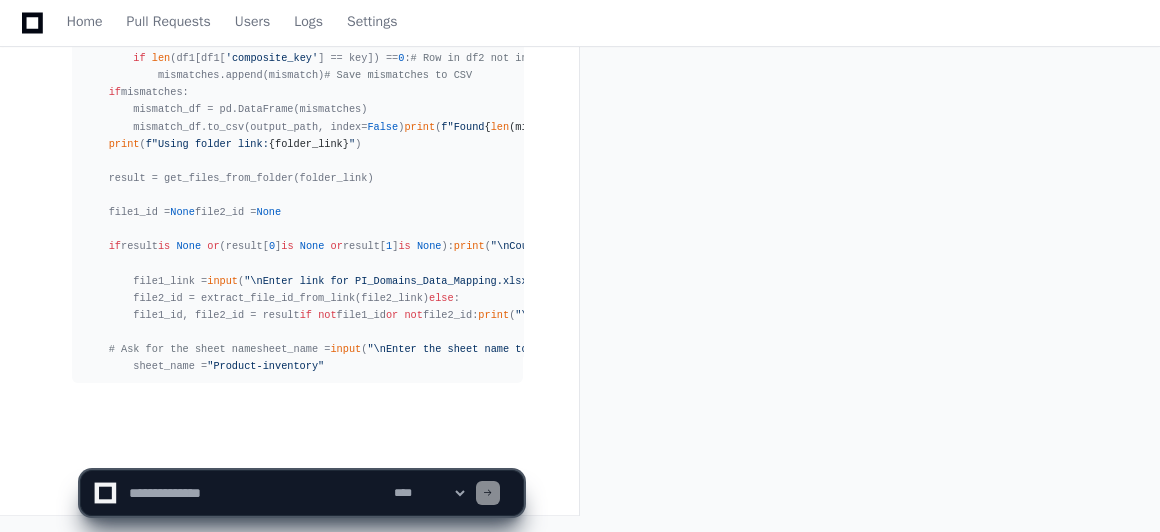 scroll, scrollTop: 31166, scrollLeft: 0, axis: vertical 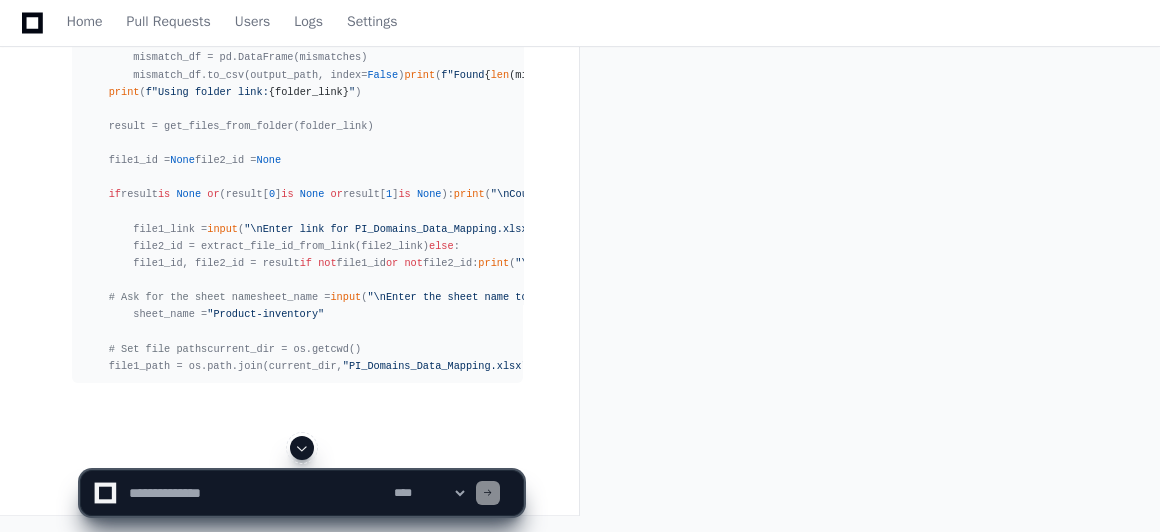 click 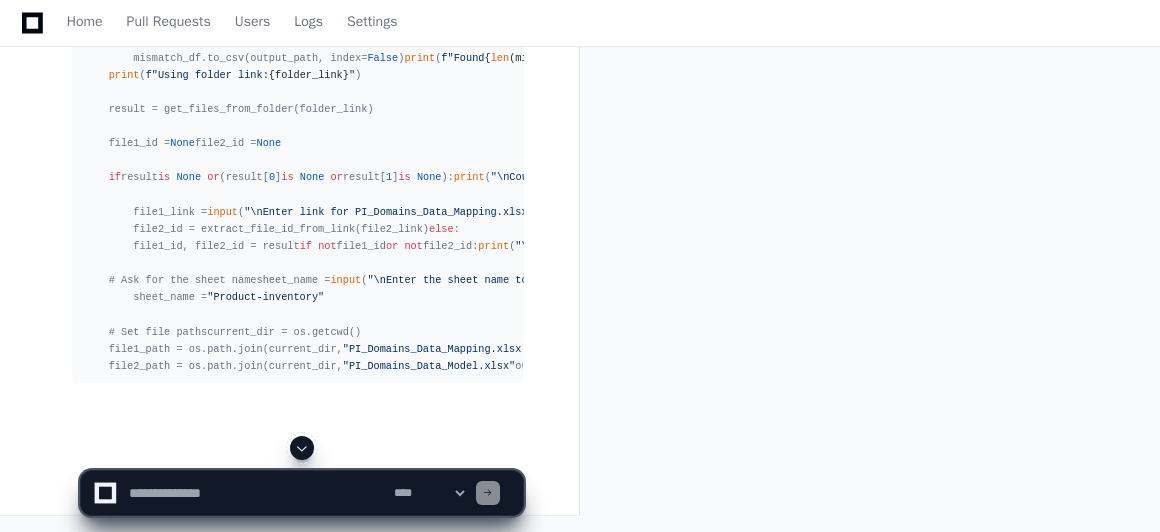 click 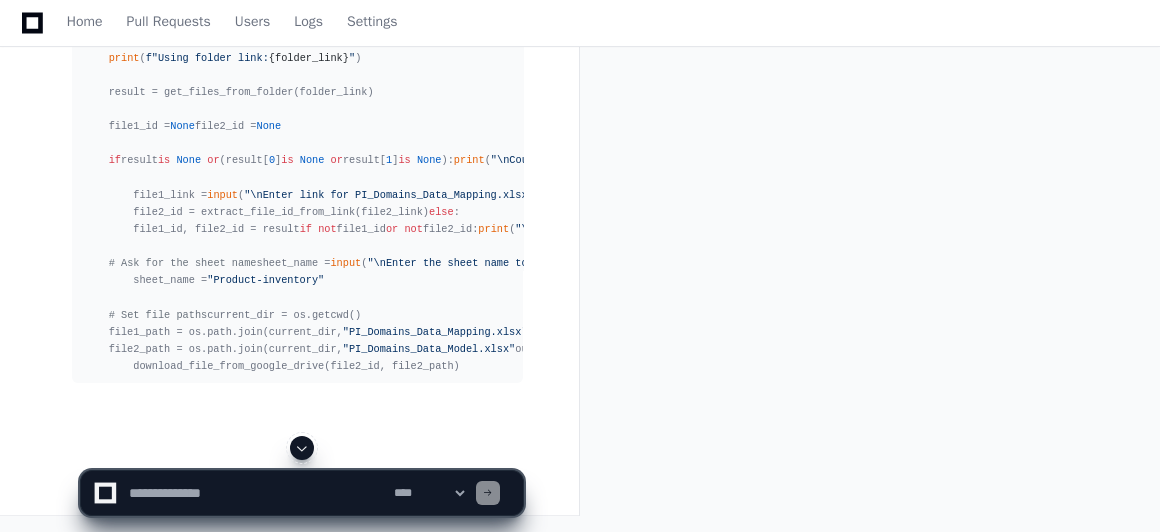 click 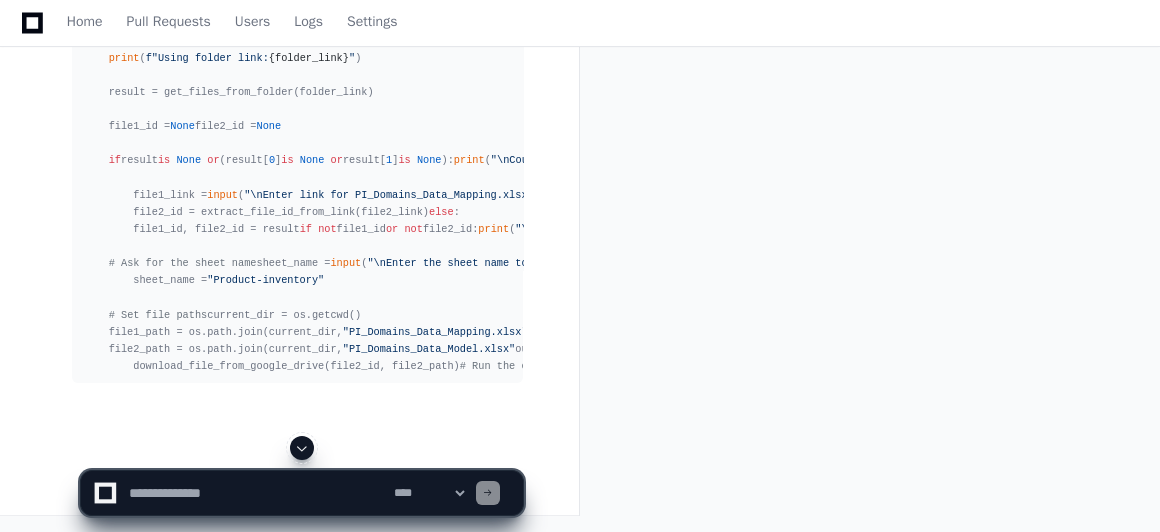 click 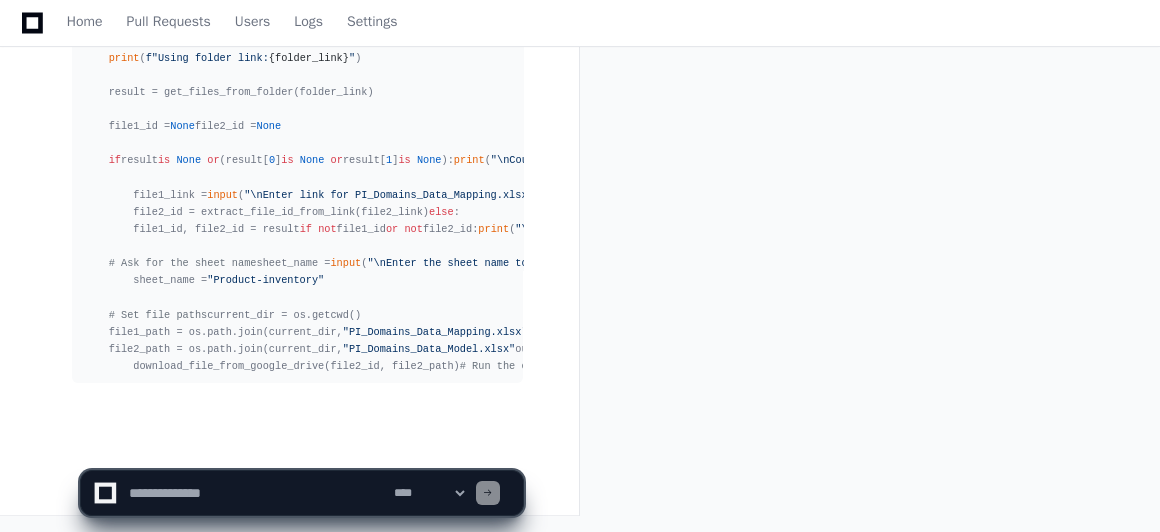 scroll, scrollTop: 31474, scrollLeft: 0, axis: vertical 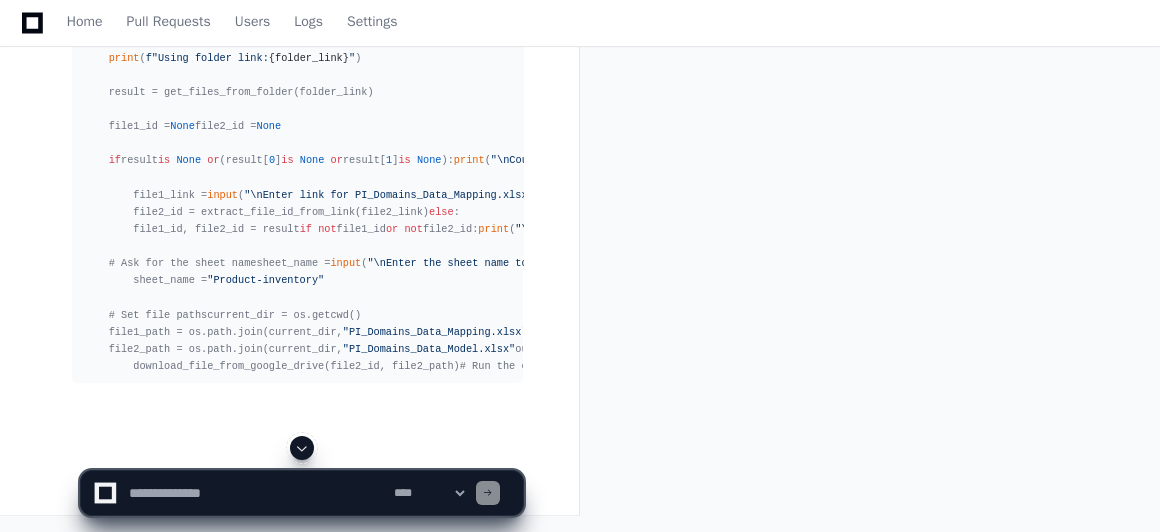 click 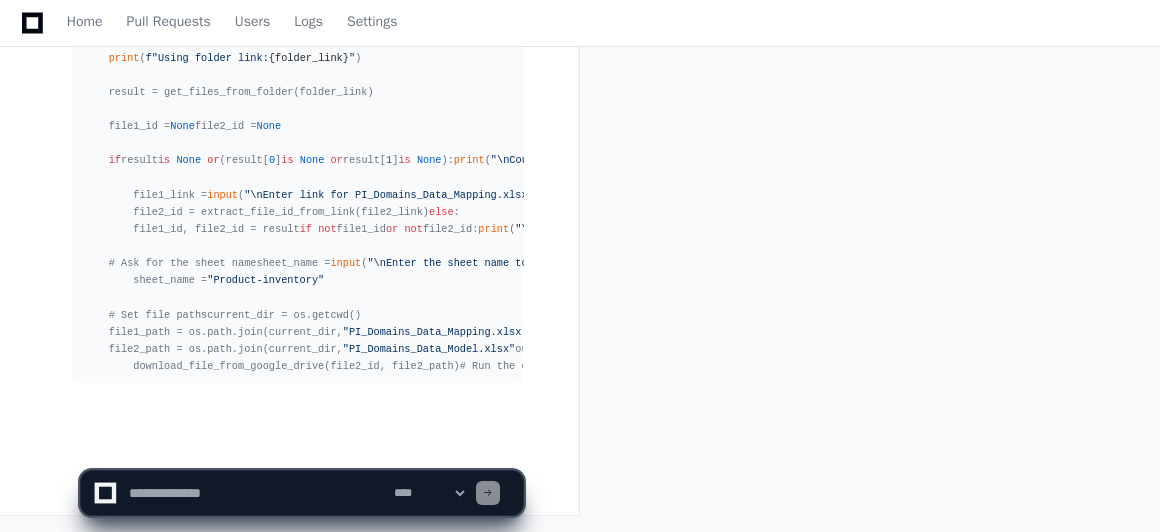 scroll, scrollTop: 31508, scrollLeft: 0, axis: vertical 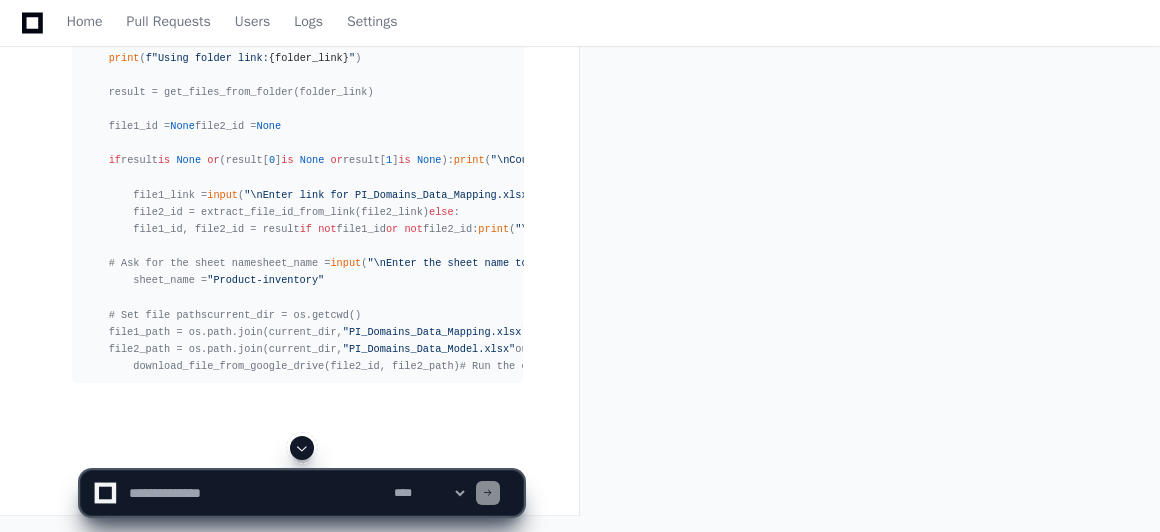 click 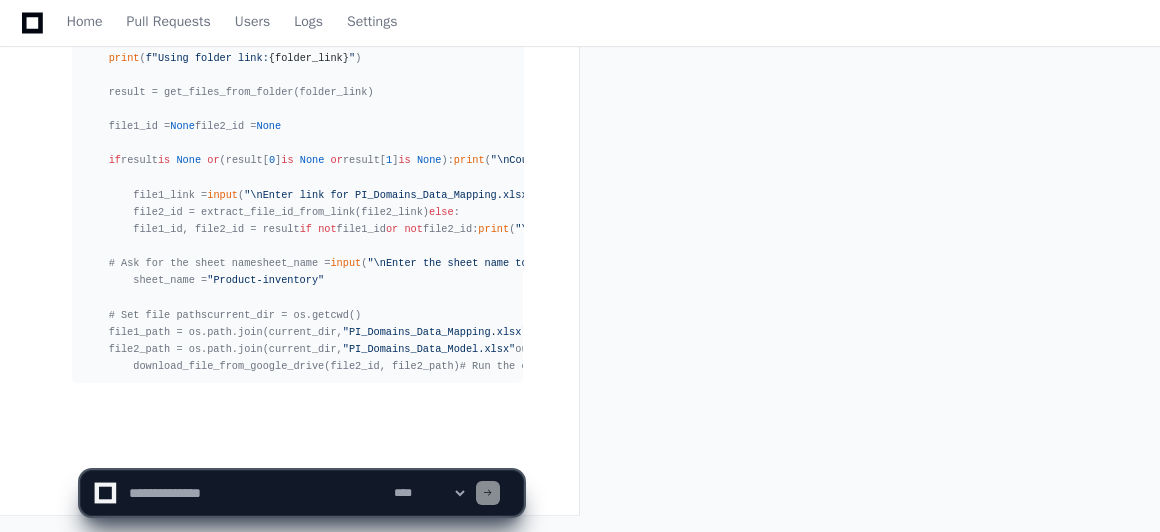 scroll, scrollTop: 31559, scrollLeft: 0, axis: vertical 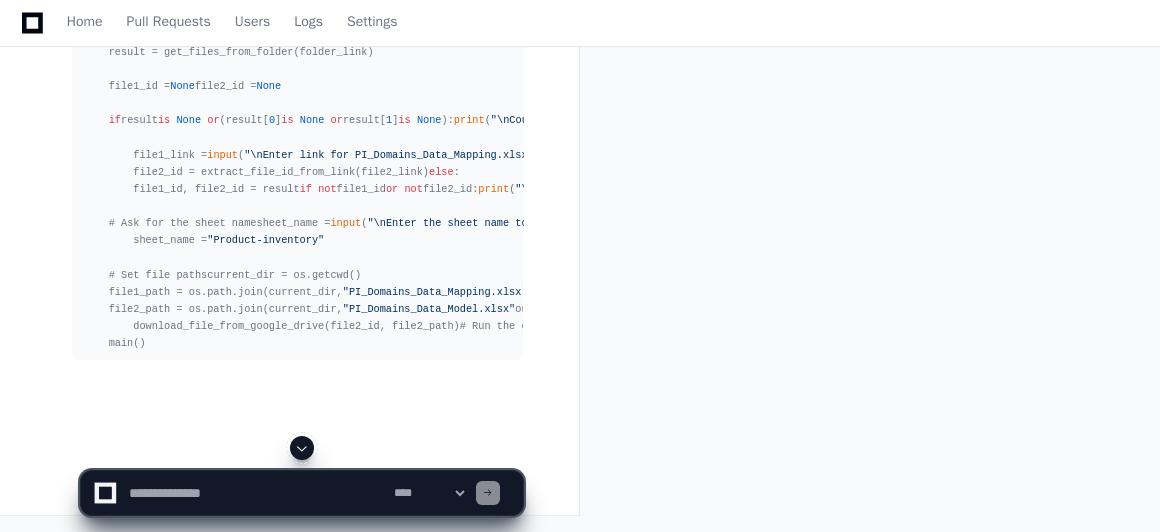 click 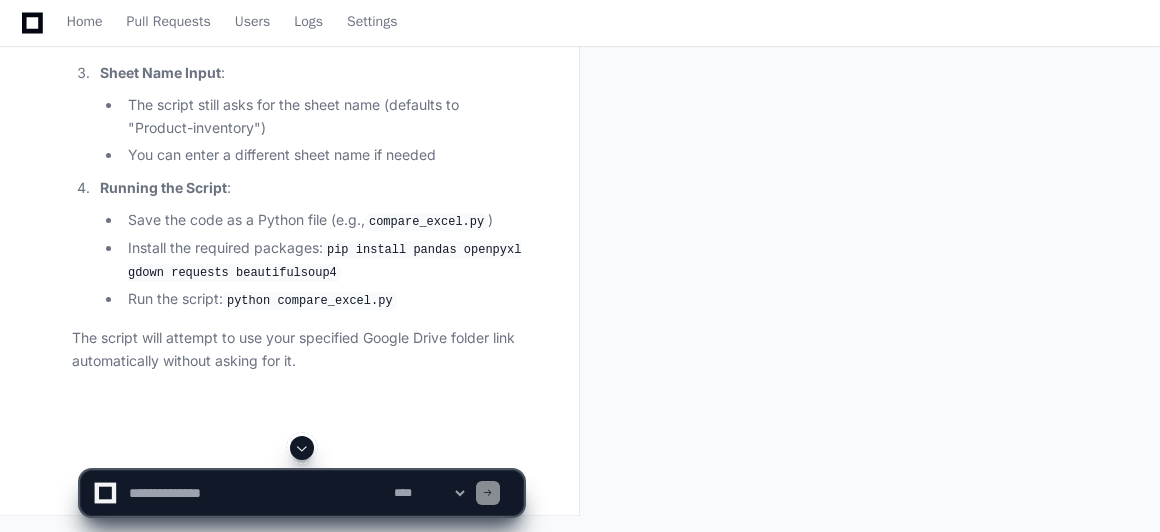 scroll, scrollTop: 27821, scrollLeft: 0, axis: vertical 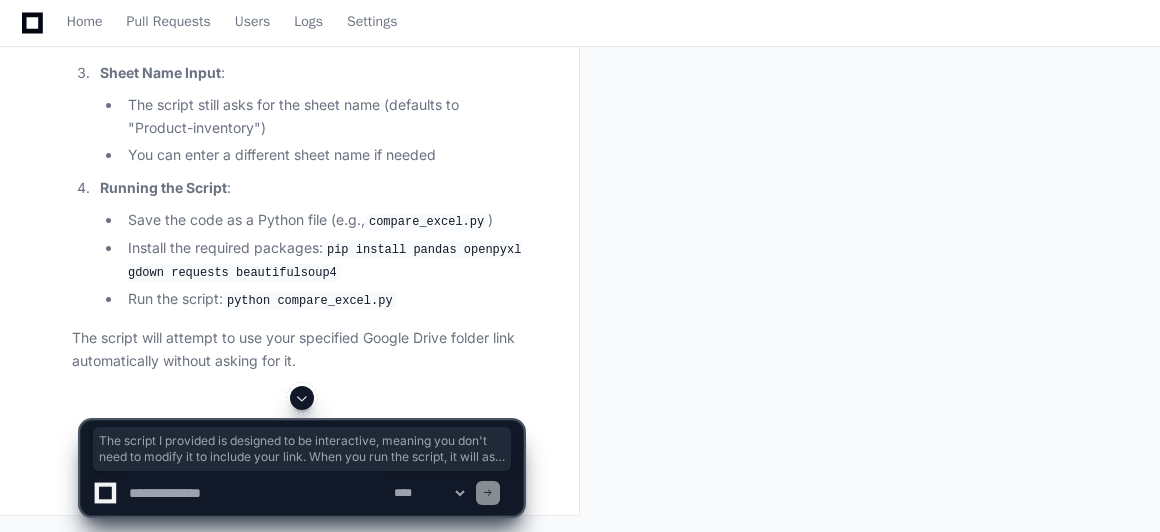 drag, startPoint x: 75, startPoint y: 186, endPoint x: 463, endPoint y: 344, distance: 418.93674 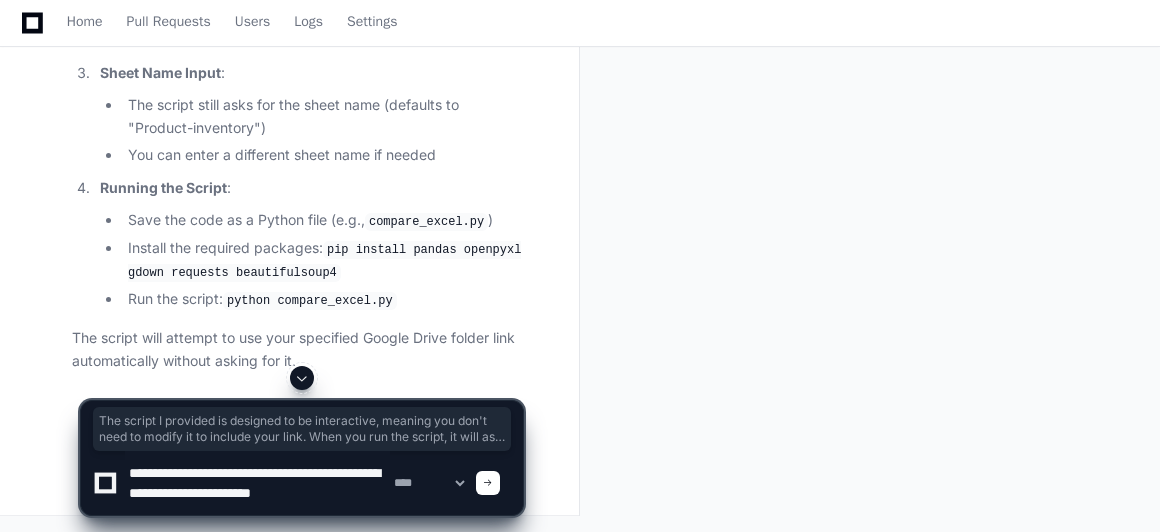type on "**********" 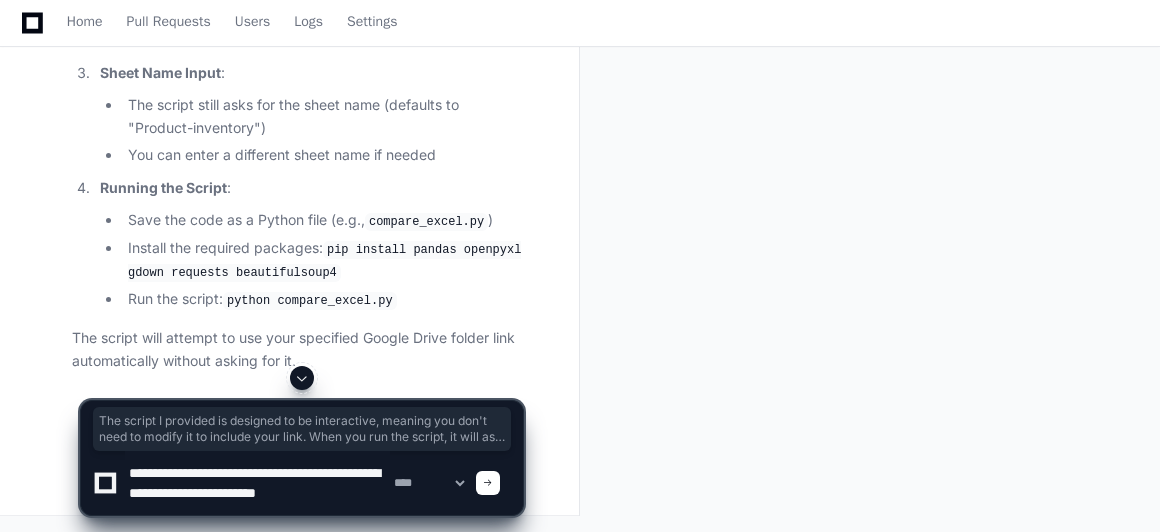 scroll, scrollTop: 6, scrollLeft: 0, axis: vertical 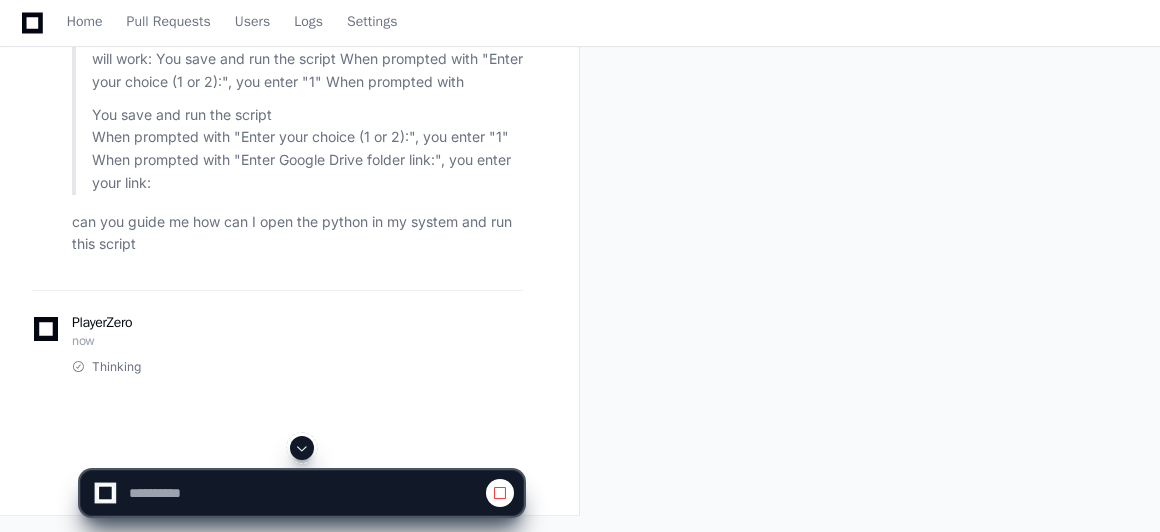 select on "****" 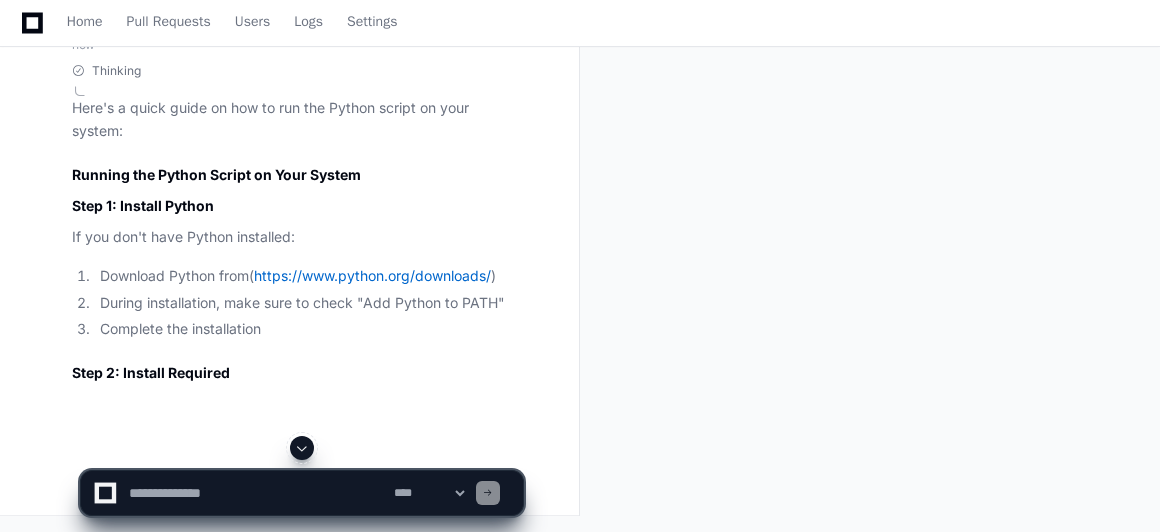 click 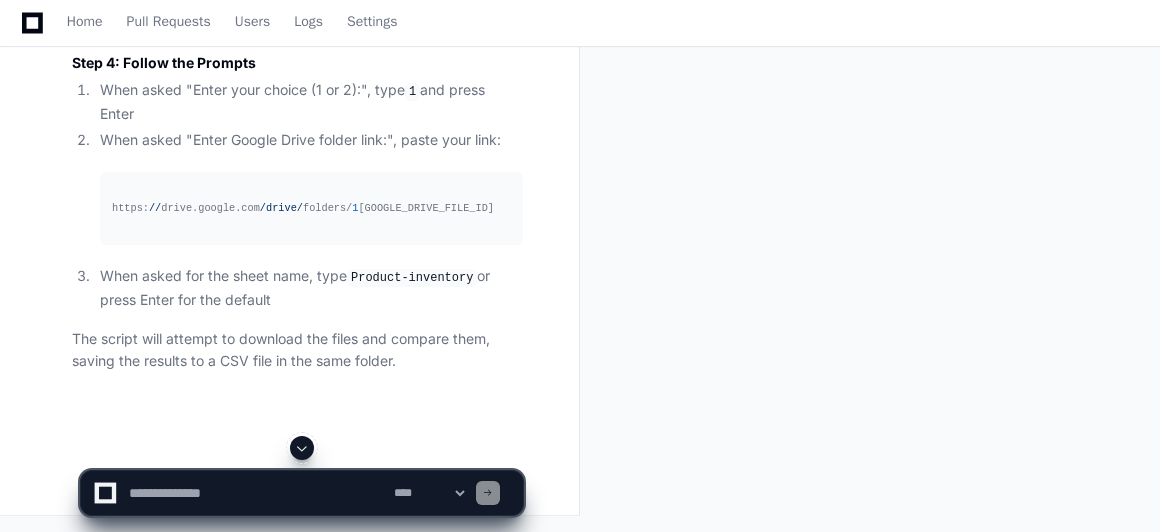 scroll, scrollTop: 33175, scrollLeft: 0, axis: vertical 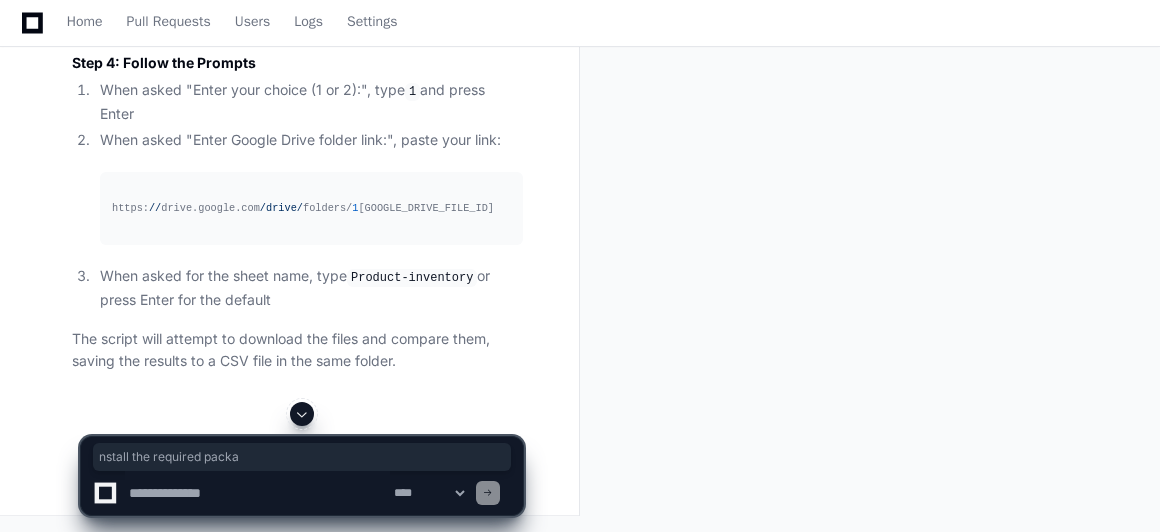 drag, startPoint x: 102, startPoint y: 303, endPoint x: 265, endPoint y: 305, distance: 163.01227 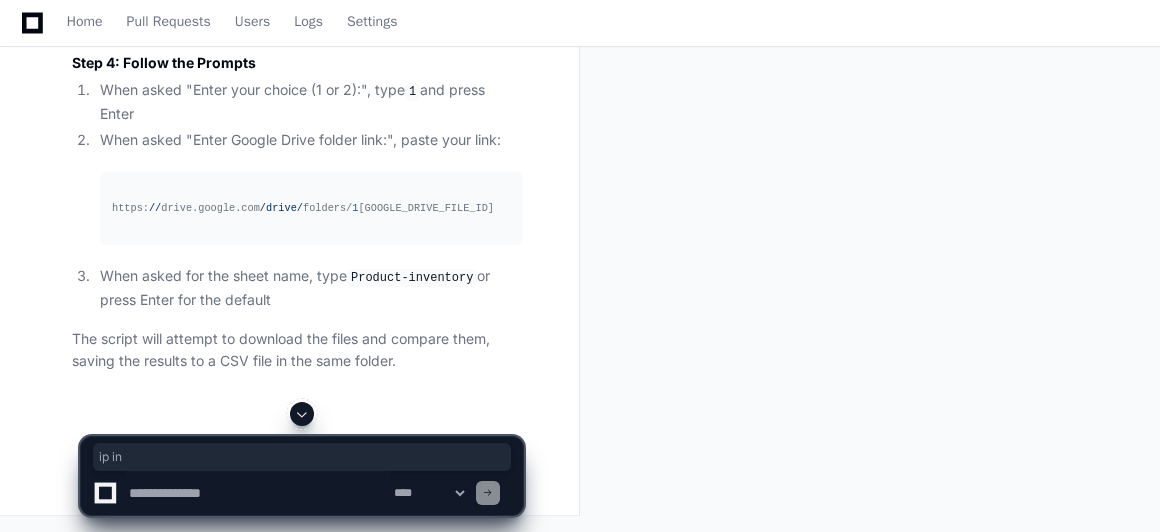 drag, startPoint x: 115, startPoint y: 371, endPoint x: 127, endPoint y: 372, distance: 12.0415945 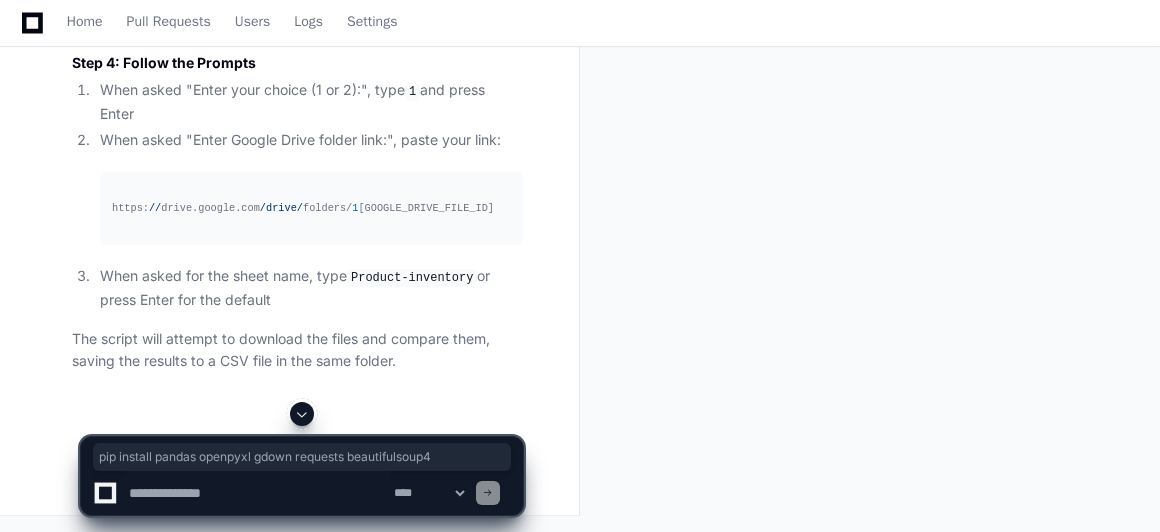 drag, startPoint x: 113, startPoint y: 372, endPoint x: 435, endPoint y: 373, distance: 322.00156 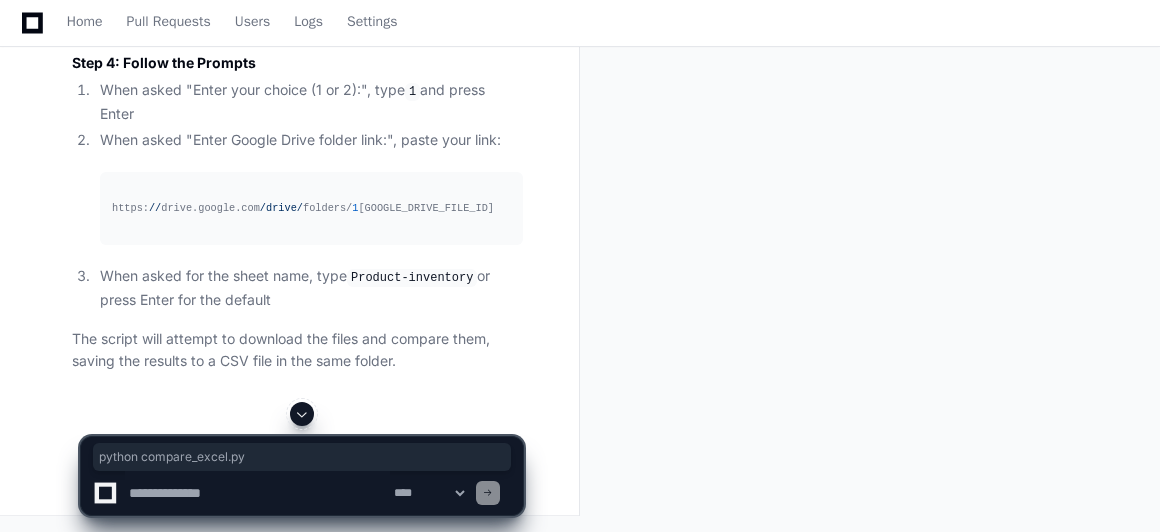 drag, startPoint x: 142, startPoint y: 356, endPoint x: 285, endPoint y: 356, distance: 143 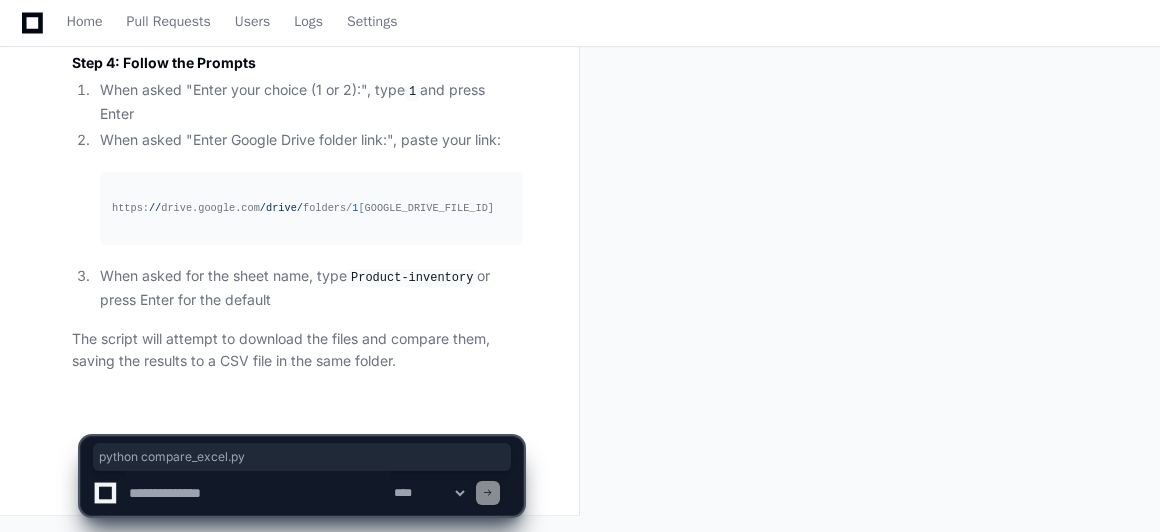 scroll, scrollTop: 34052, scrollLeft: 0, axis: vertical 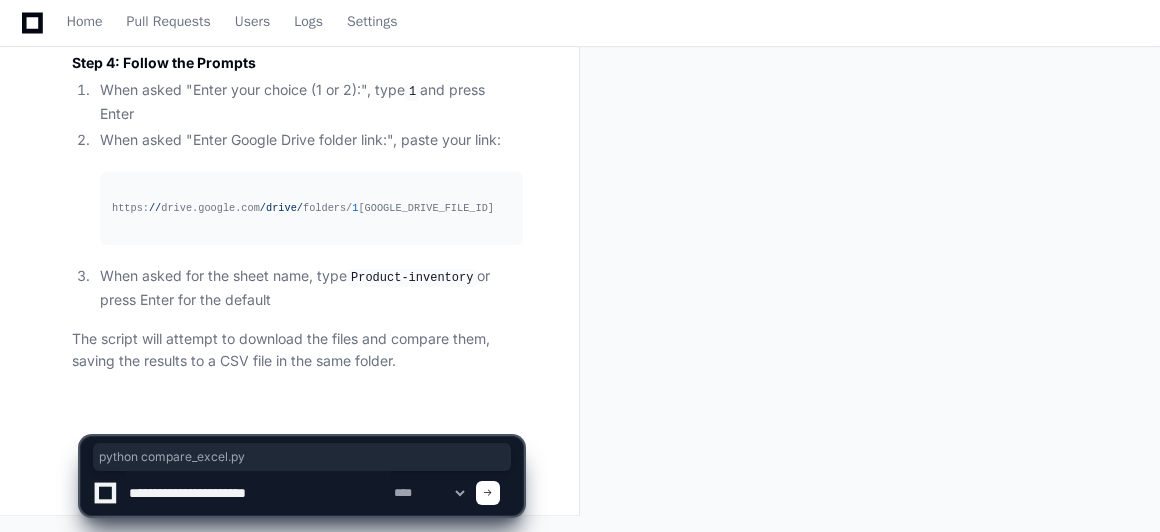type 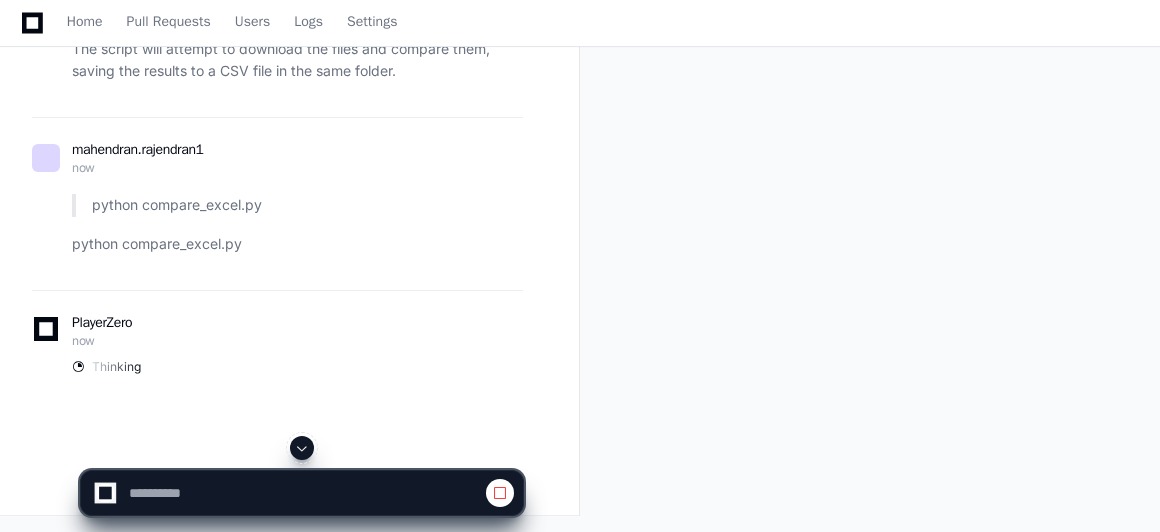 click 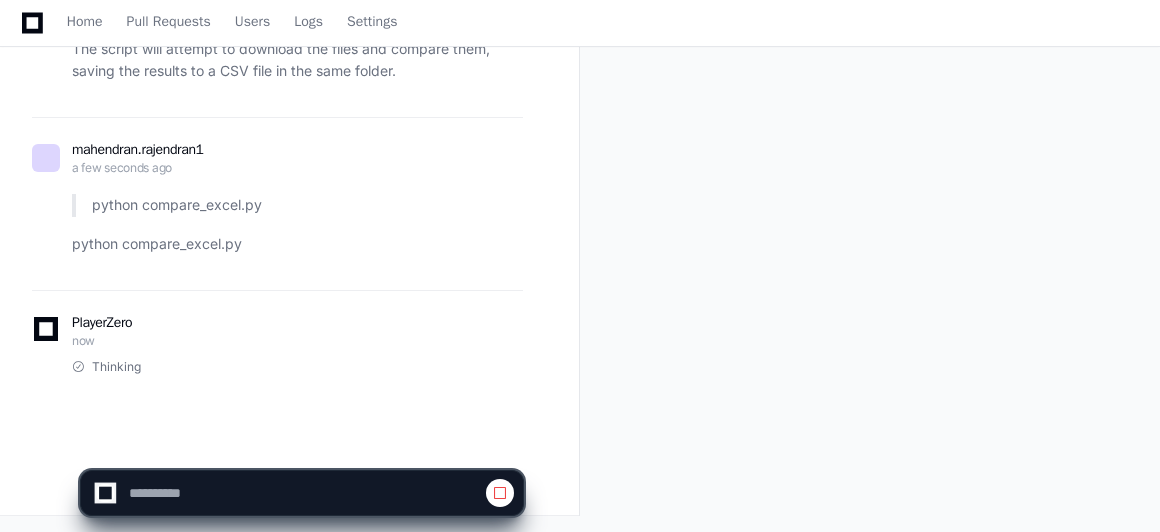 select on "****" 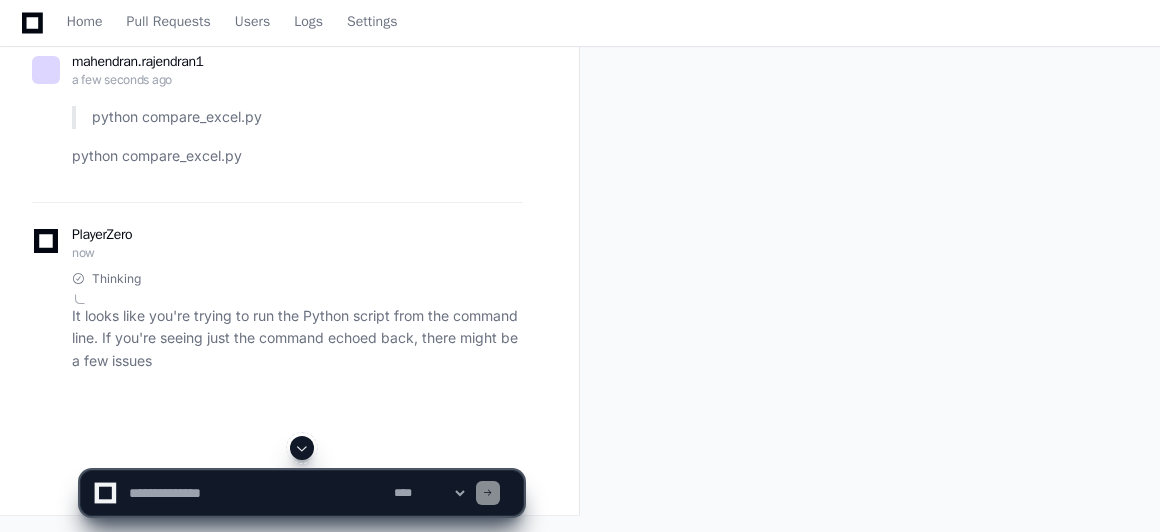 click 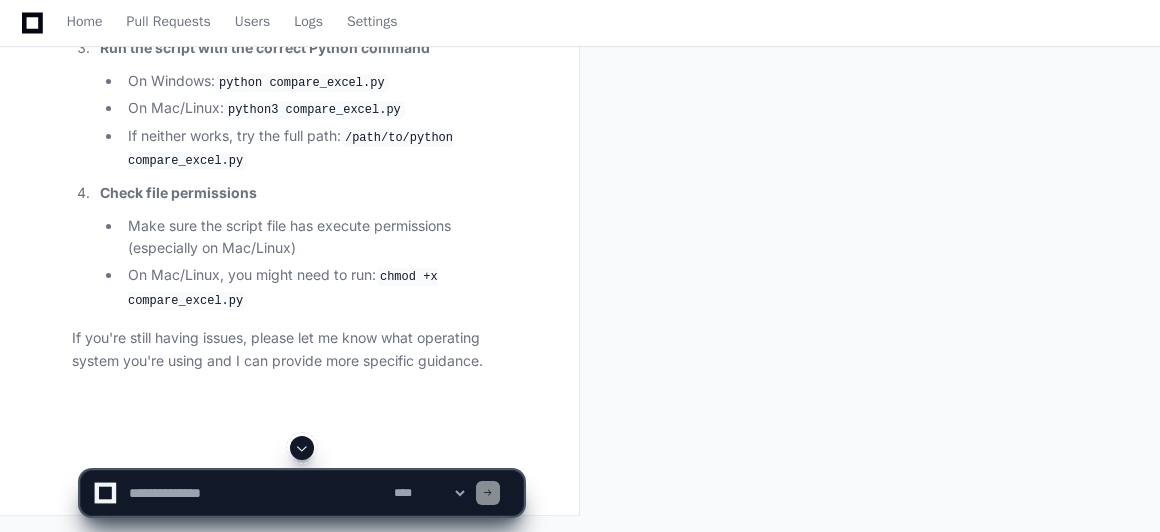 scroll, scrollTop: 34060, scrollLeft: 0, axis: vertical 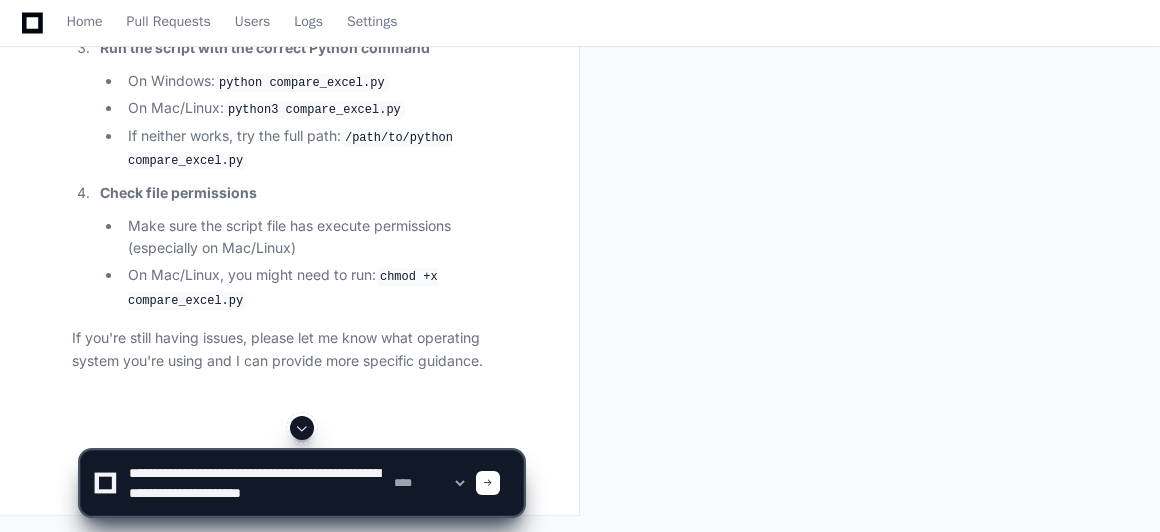 type 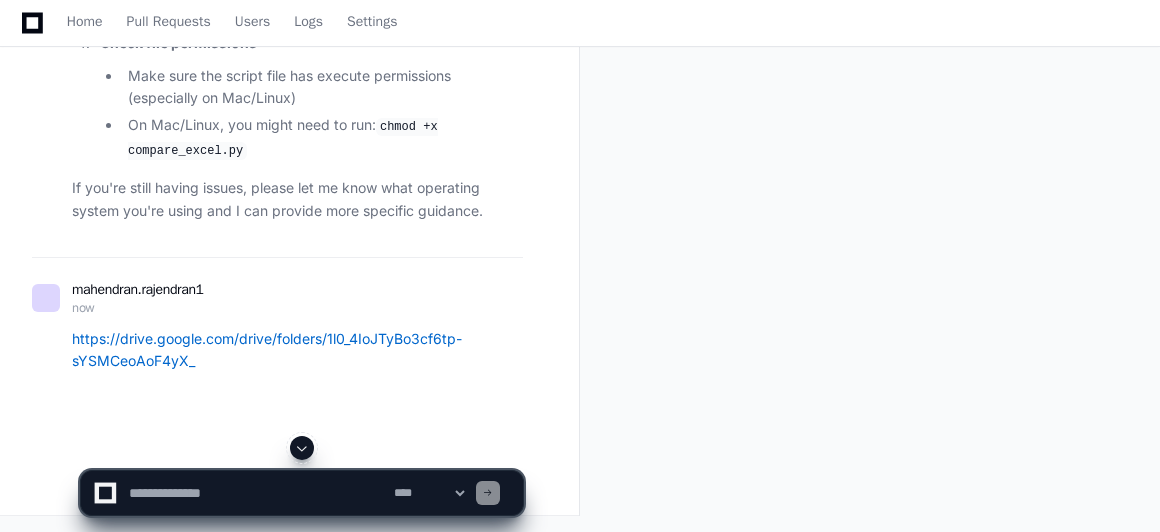 scroll, scrollTop: 0, scrollLeft: 0, axis: both 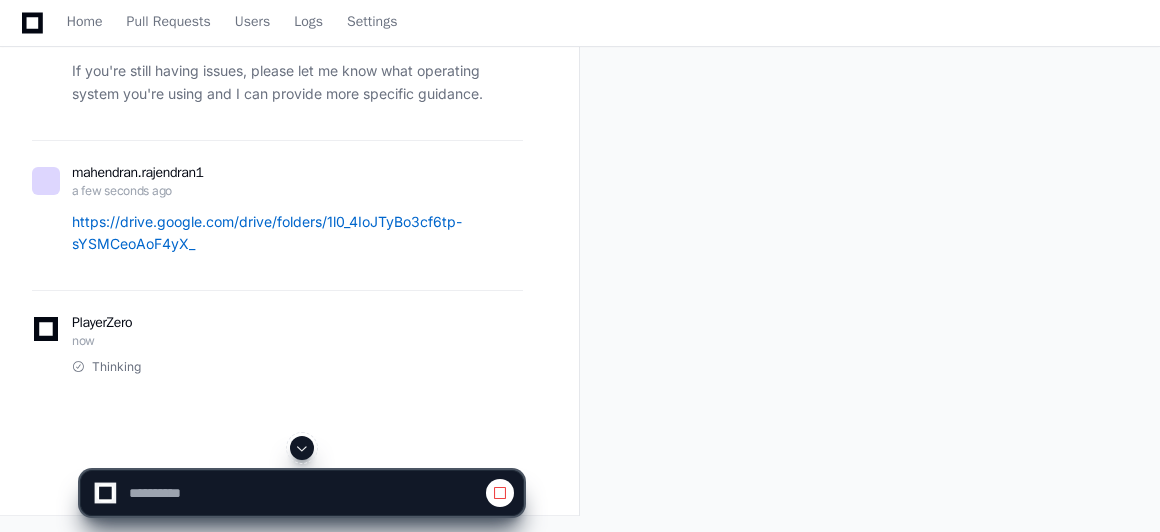 select on "****" 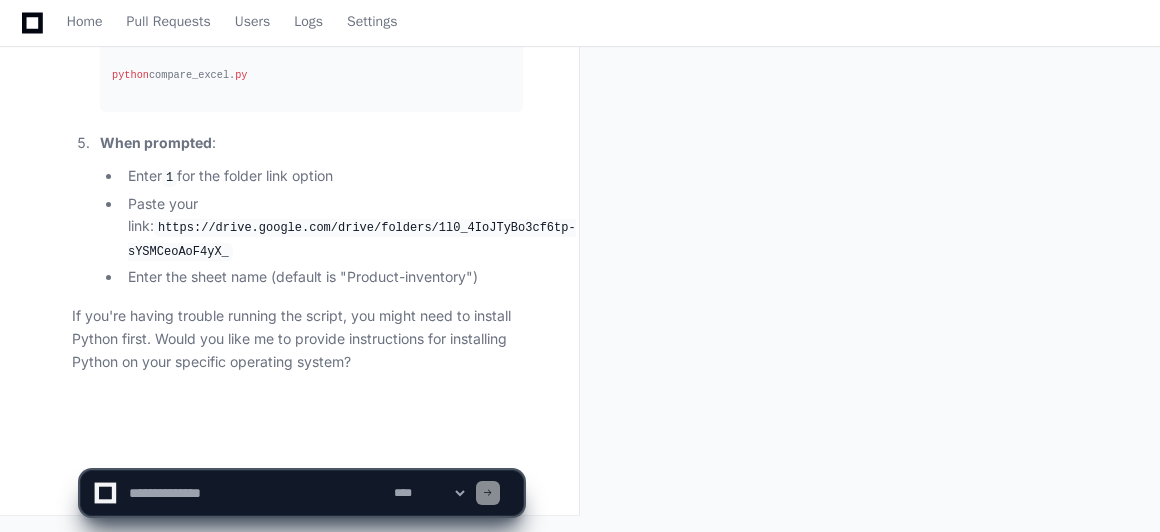 scroll, scrollTop: 36083, scrollLeft: 0, axis: vertical 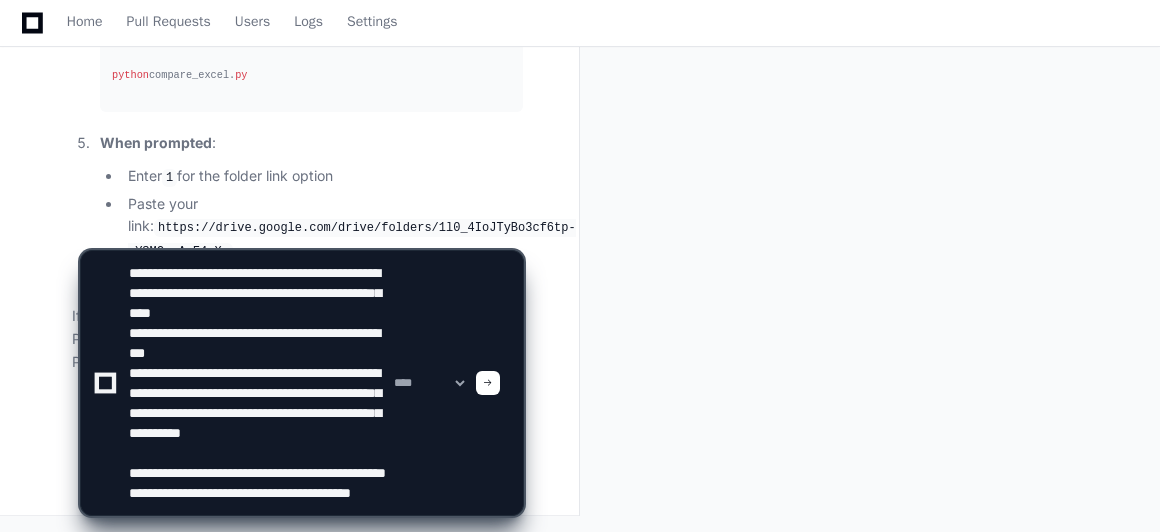 type 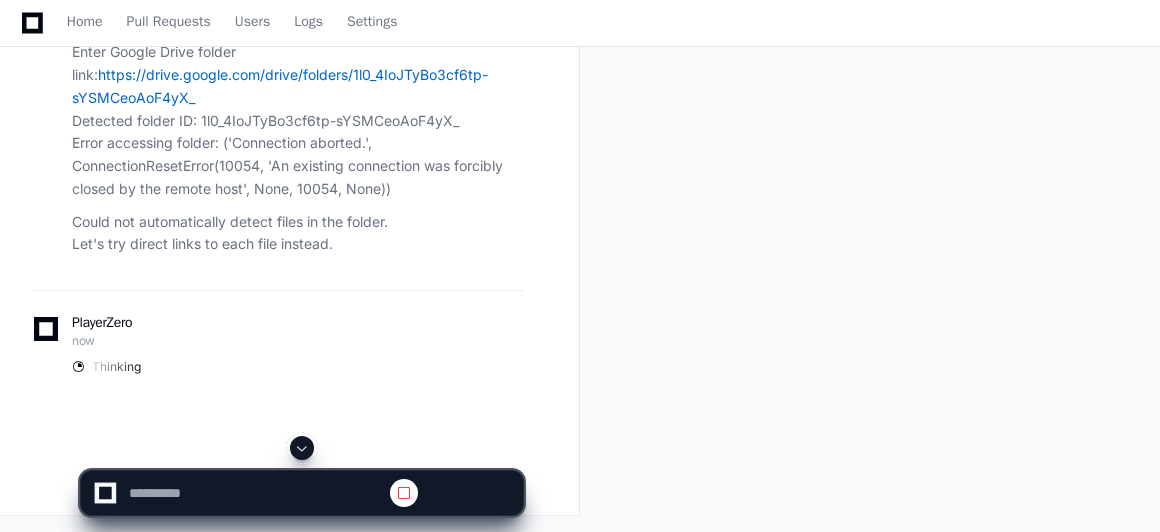 scroll, scrollTop: 0, scrollLeft: 0, axis: both 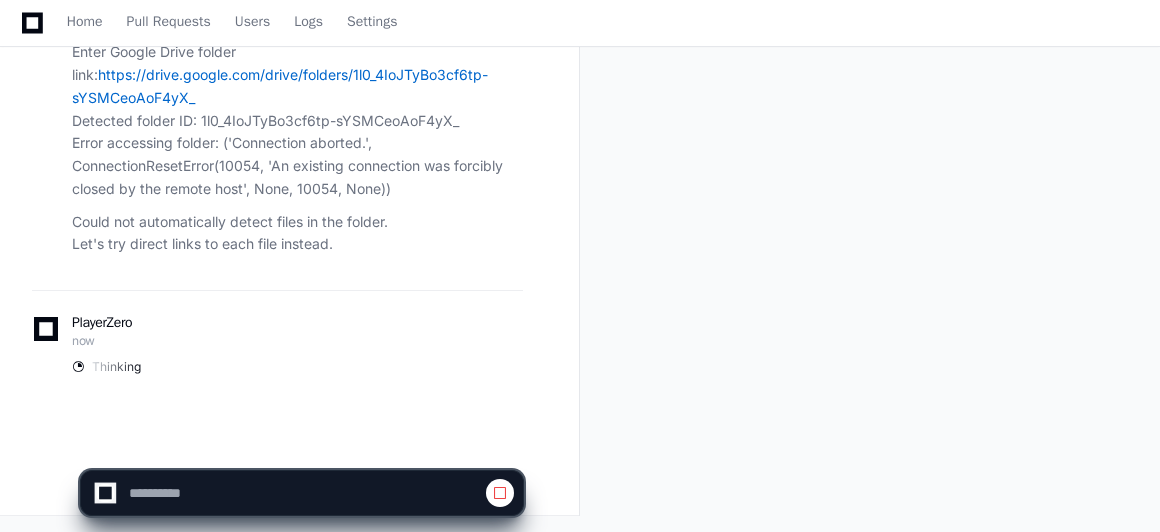 select on "****" 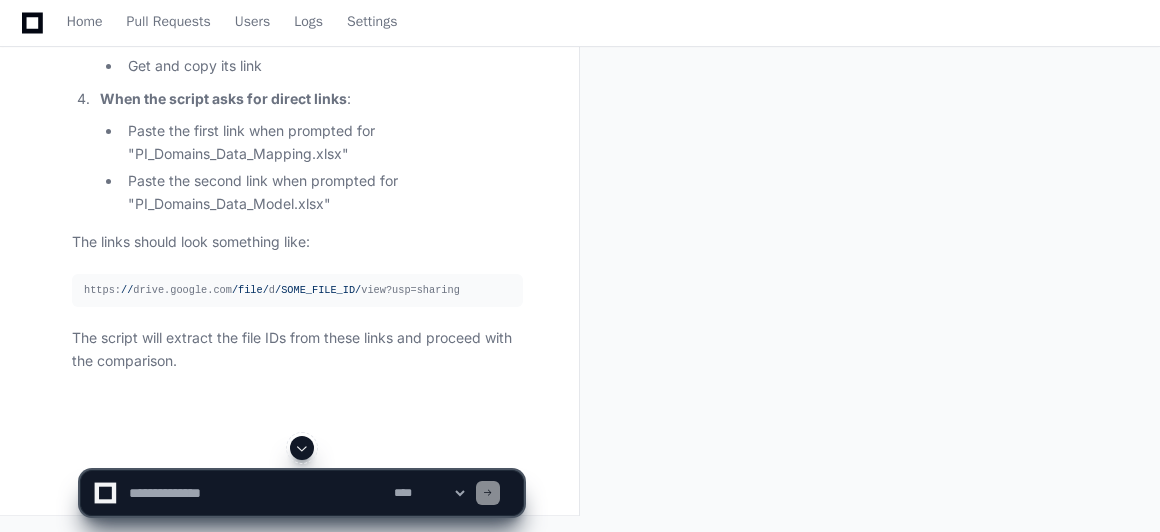 scroll, scrollTop: 36943, scrollLeft: 0, axis: vertical 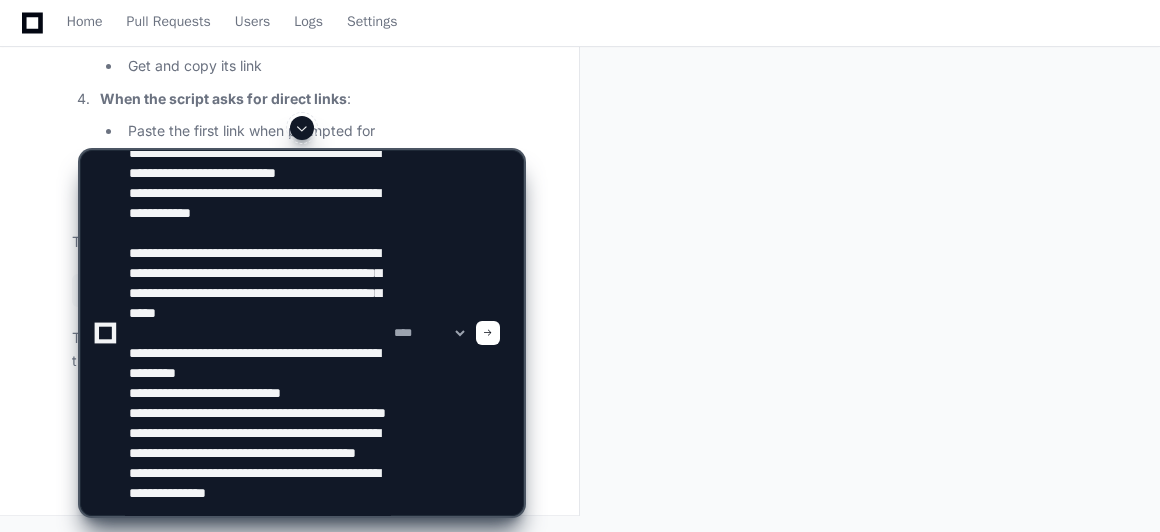 type 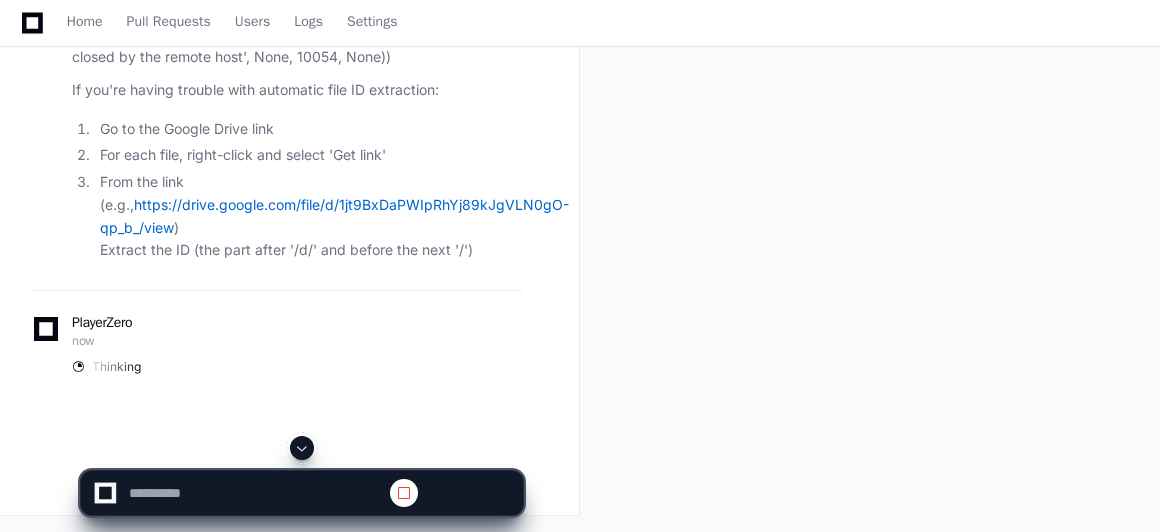scroll, scrollTop: 0, scrollLeft: 0, axis: both 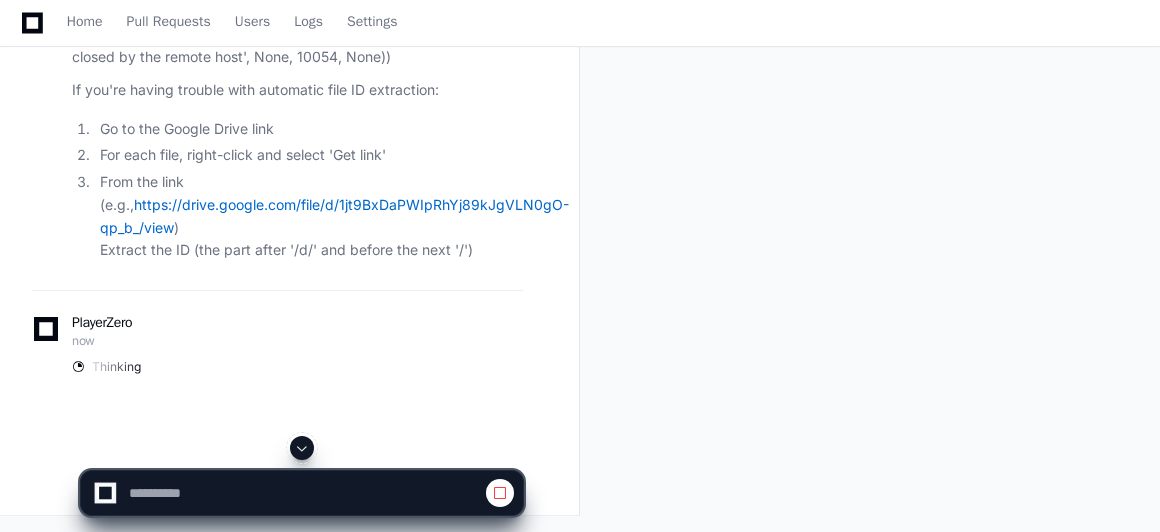 select on "****" 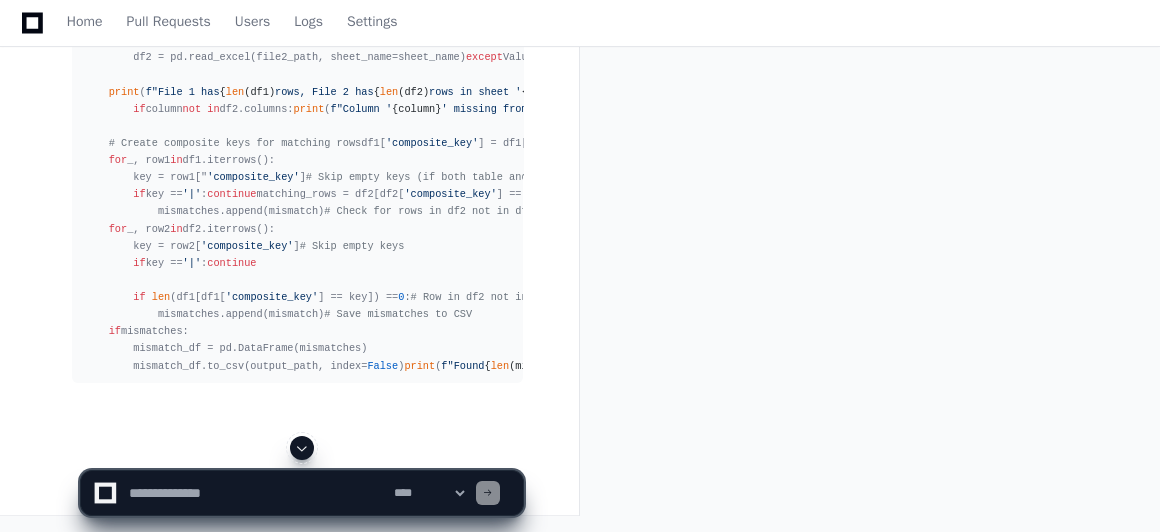 scroll, scrollTop: 38398, scrollLeft: 0, axis: vertical 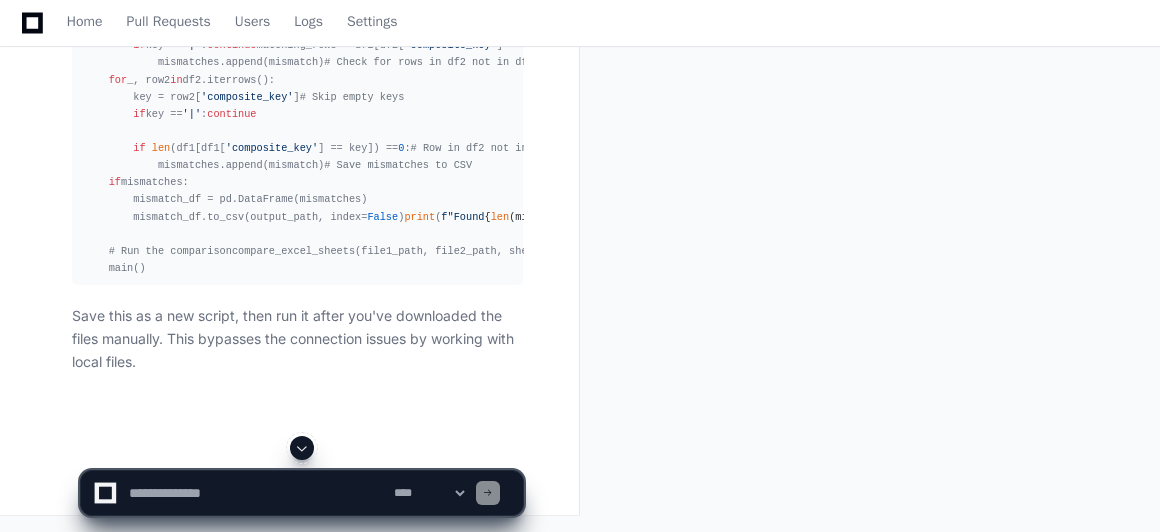 click 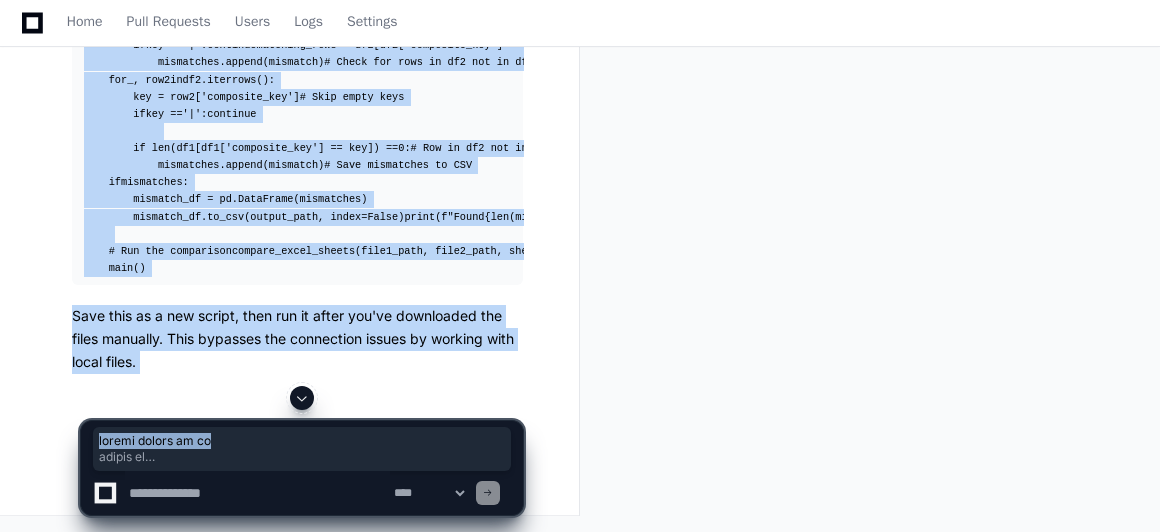 drag, startPoint x: 88, startPoint y: 222, endPoint x: 366, endPoint y: 434, distance: 349.6112 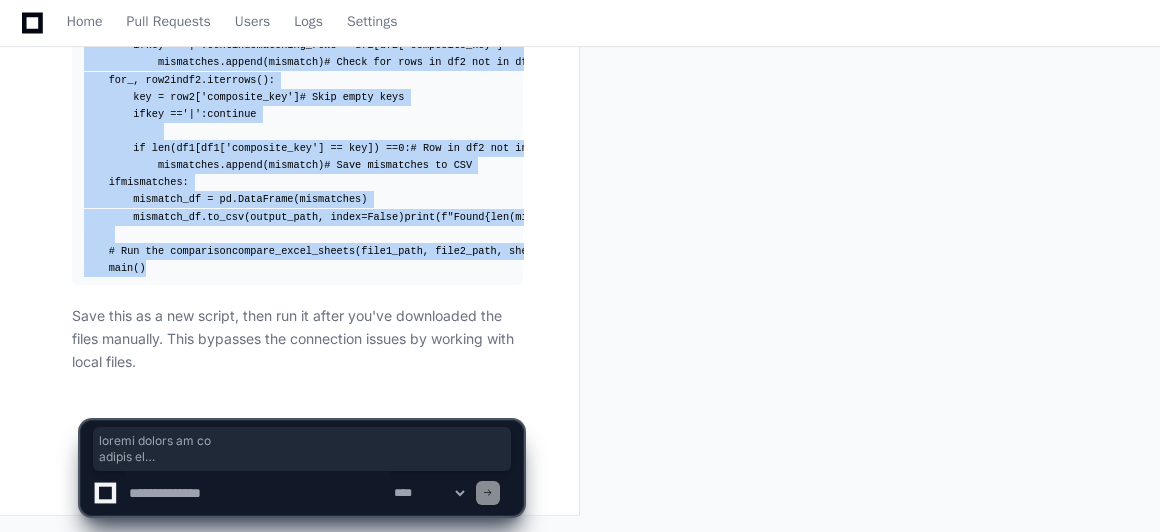 copy on "import  pandas  as  pd
import  os
def   compare_excel_sheets ( file1_path, file2_path, sheet_name, output_path ):
"""
Compare specific sheets from two Excel files focusing on CASSANDRA TABLE NAME and CASSANDRA COLUMN NAME columns.
Save mismatches to a CSV file.
"""
# Read the specific sheets from Excel files
print ( f"Reading files:\n {file1_path} \n {file2_path} " )
try :
df1 = pd.read_excel(file1_path, sheet_name=sheet_name)
df2 = pd.read_excel(file2_path, sheet_name=sheet_name)
except  ValueError  as  e:
print ( f"Error:  { str (e)} " )
print ( f"Make sure the sheet name ' {sheet_name} ' exists in both Excel files." )
return
print ( f"File 1 has  { len (df1)}  rows, File 2 has  { len (df2)}  rows in sheet ' {sheet_name} '" )
# Make sure the required columns exist - using uppercase as mentioned in the requirements
required_columns = [ 'CASSANDRA TABLE NAME' ,  'CASSANDRA COLUMN NAME' ]
for  column  in..." 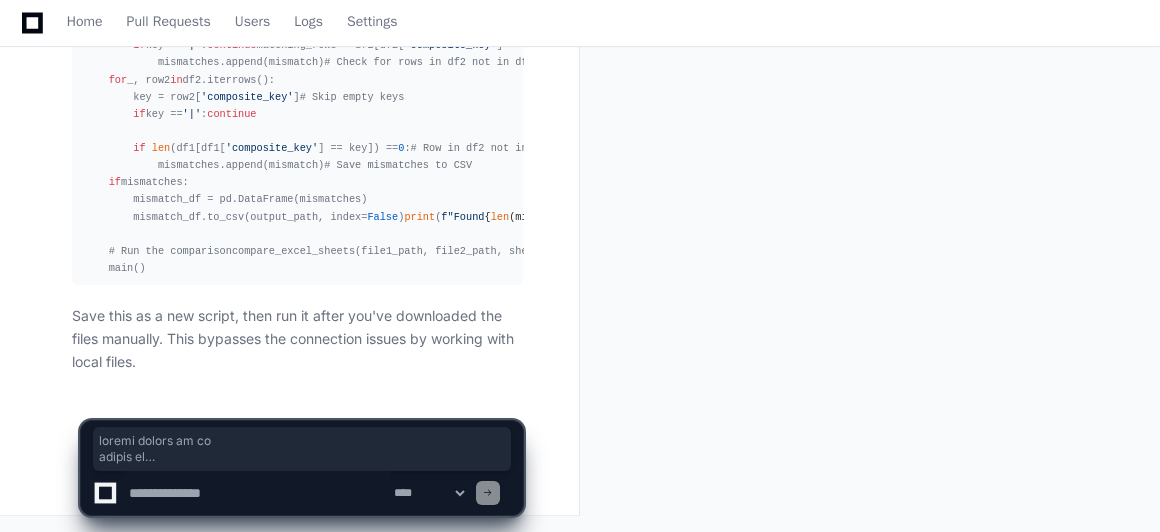 click 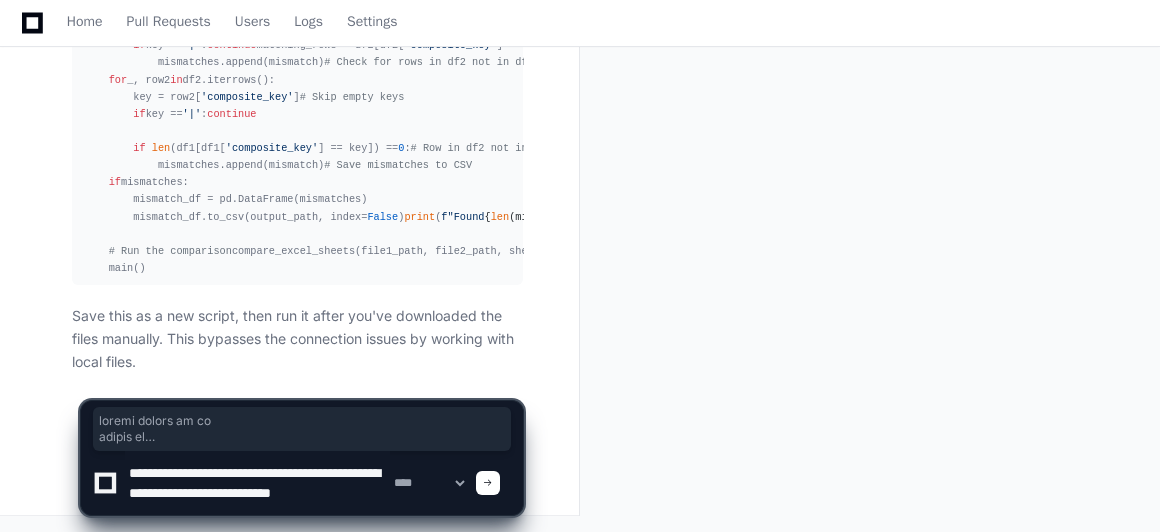 scroll, scrollTop: 6, scrollLeft: 0, axis: vertical 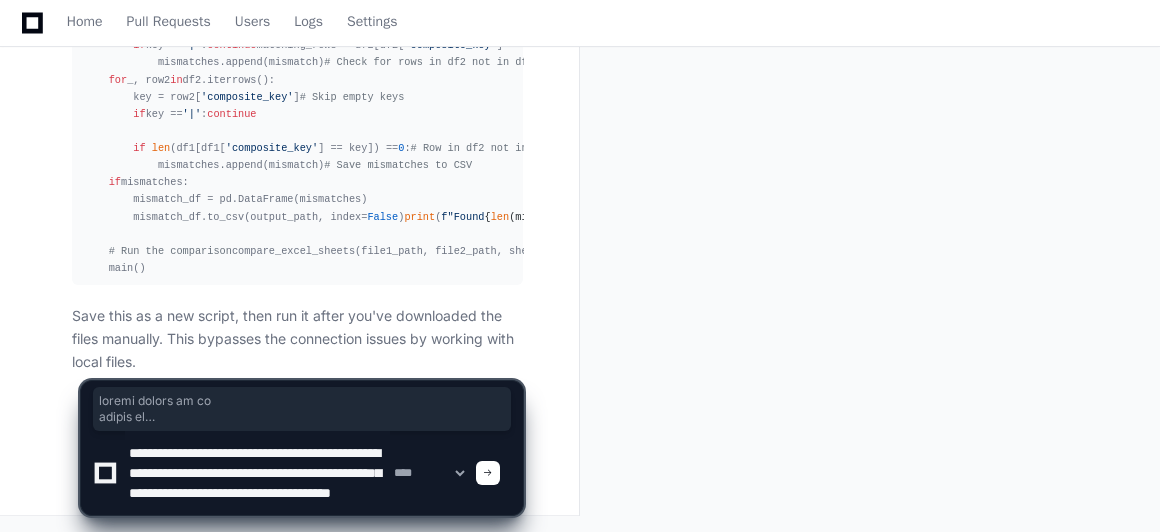 type on "**********" 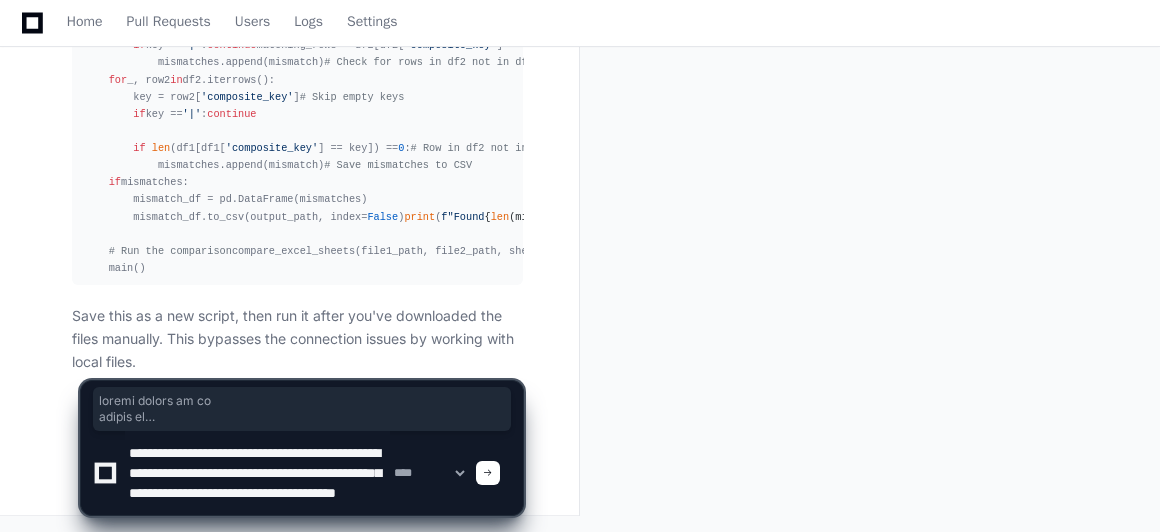 type 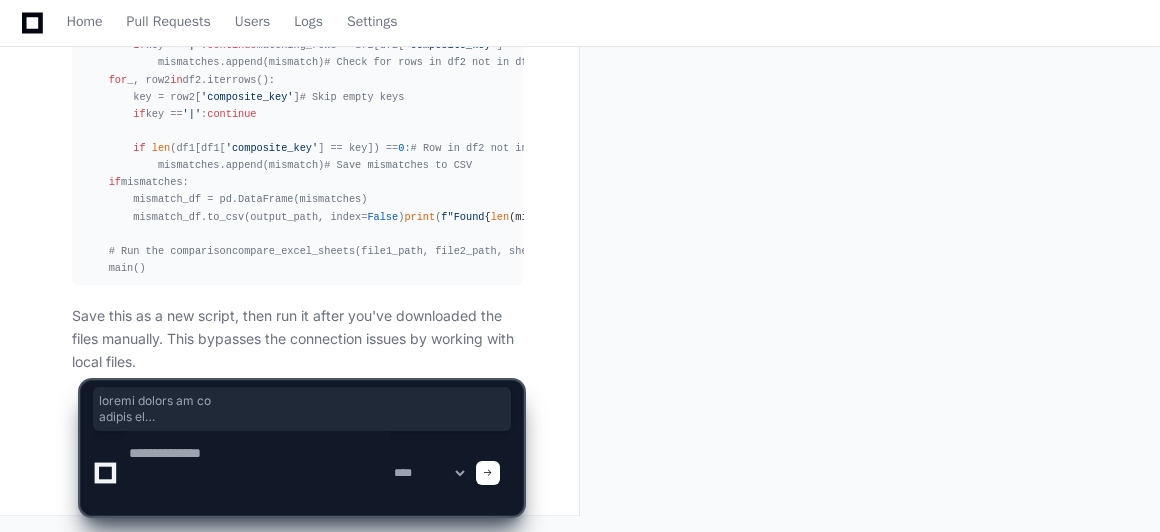 scroll, scrollTop: 0, scrollLeft: 0, axis: both 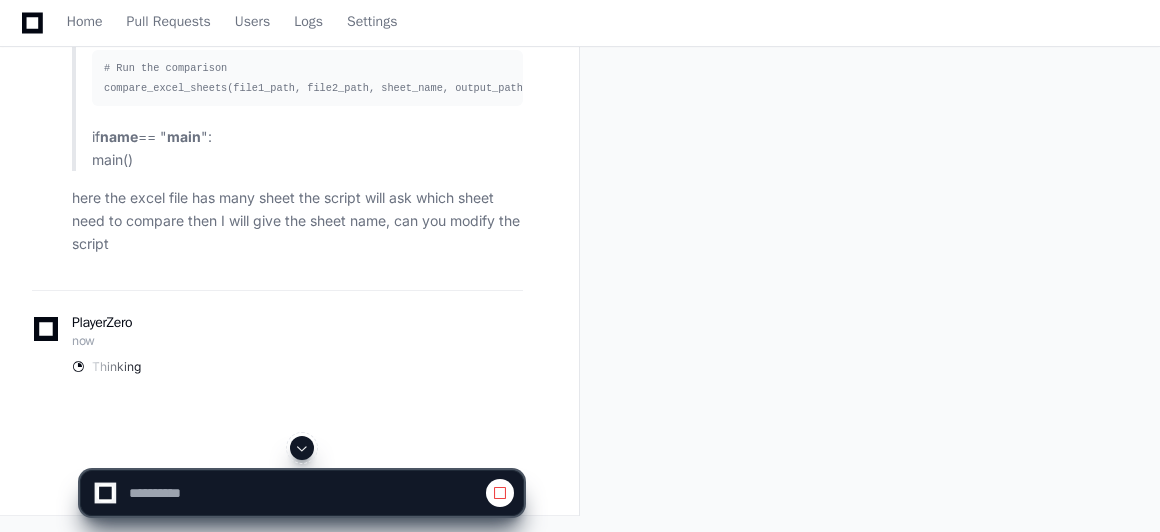 select on "****" 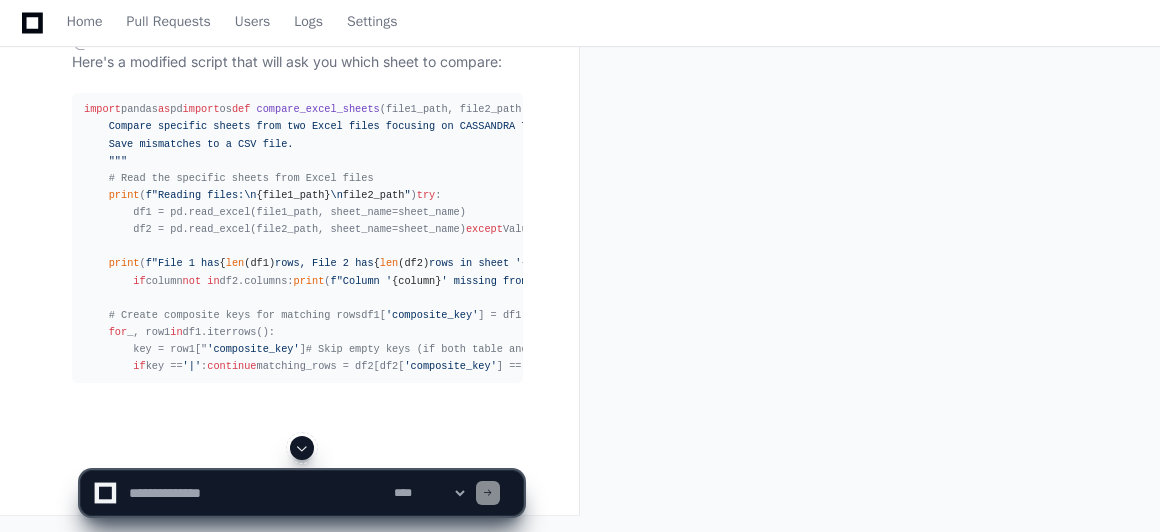 scroll, scrollTop: 42473, scrollLeft: 0, axis: vertical 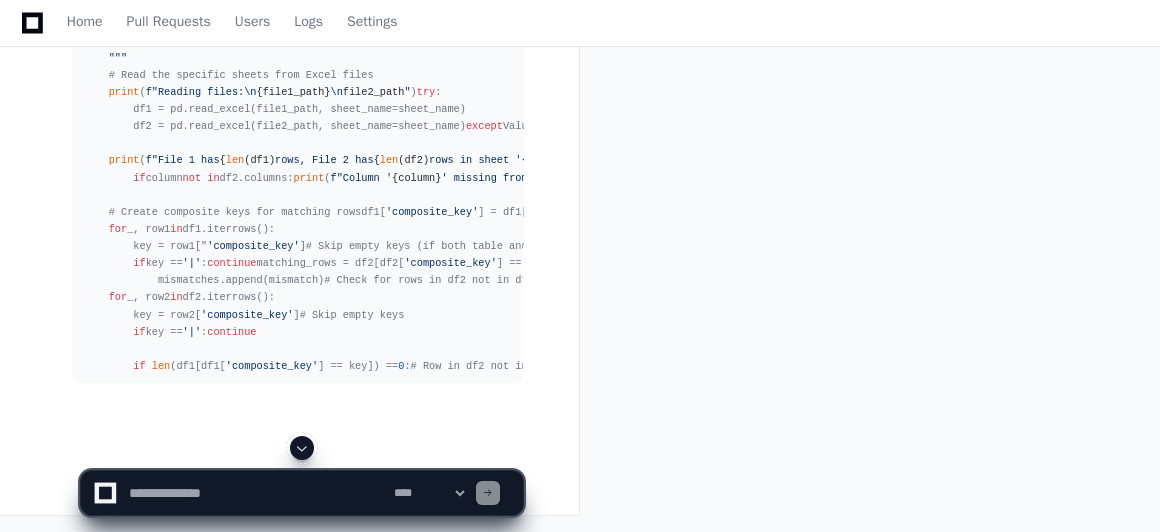 click 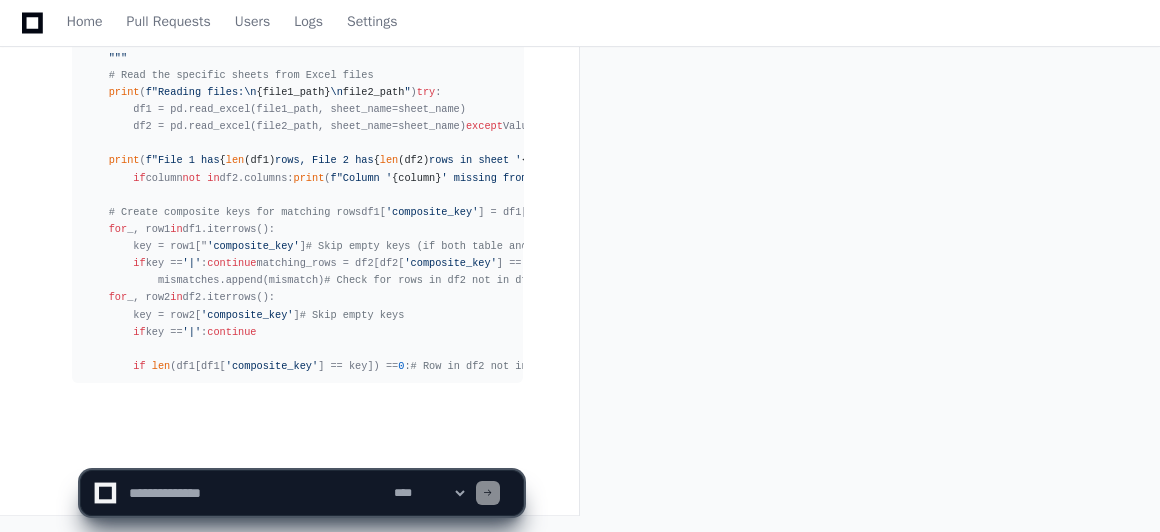 scroll, scrollTop: 43481, scrollLeft: 0, axis: vertical 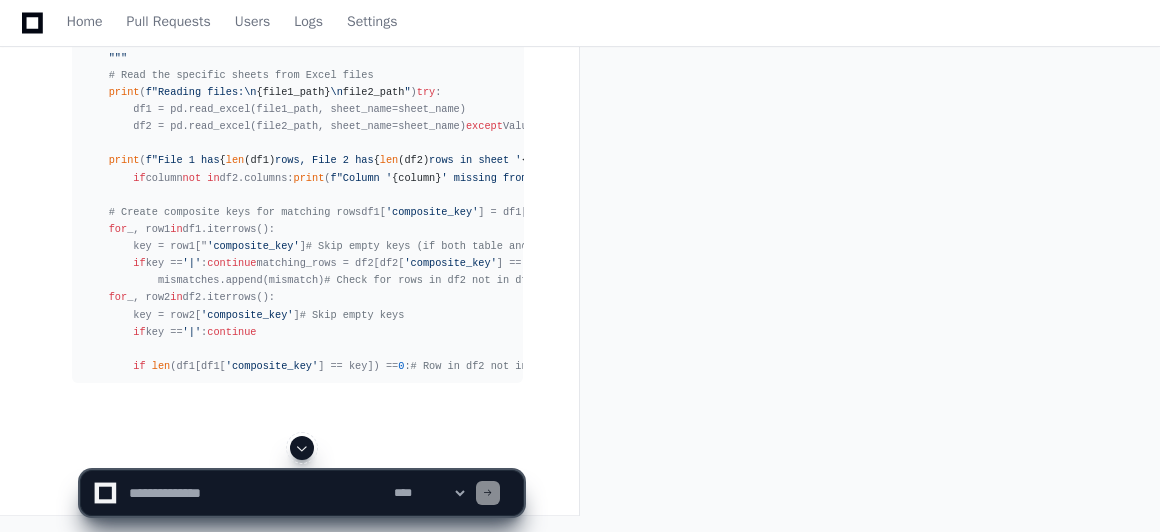 click 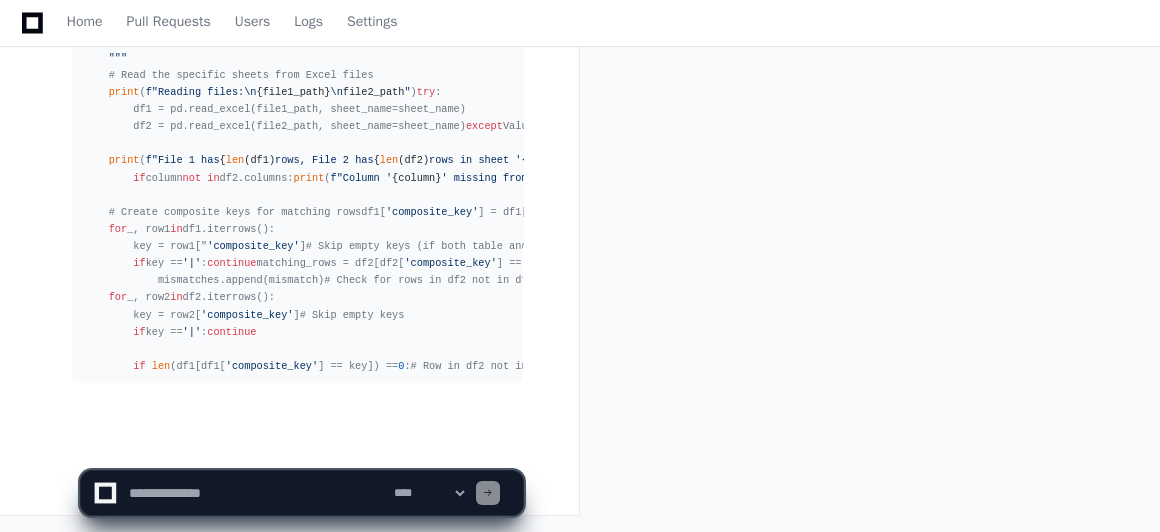scroll, scrollTop: 43550, scrollLeft: 0, axis: vertical 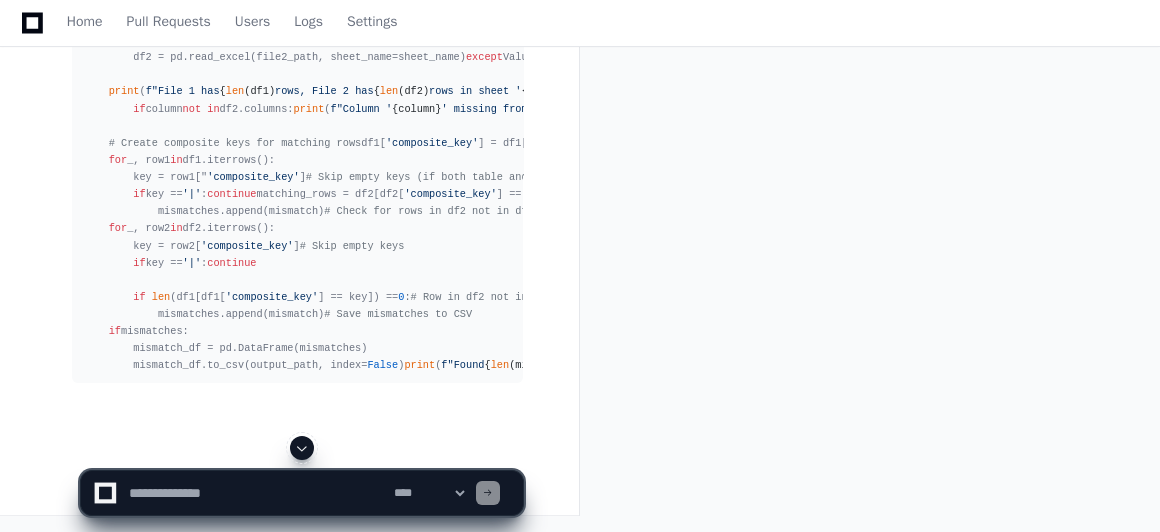 click 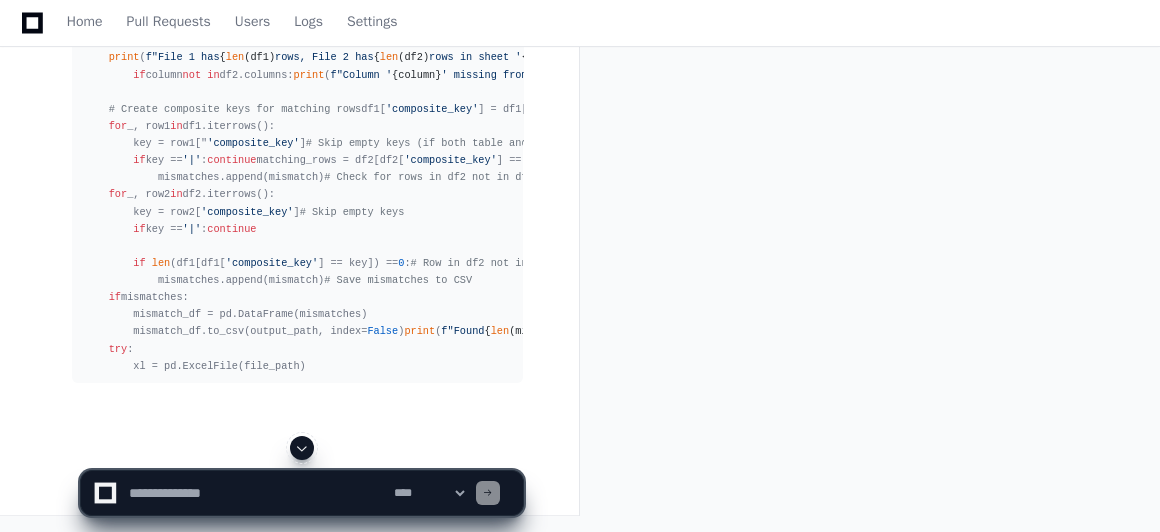click 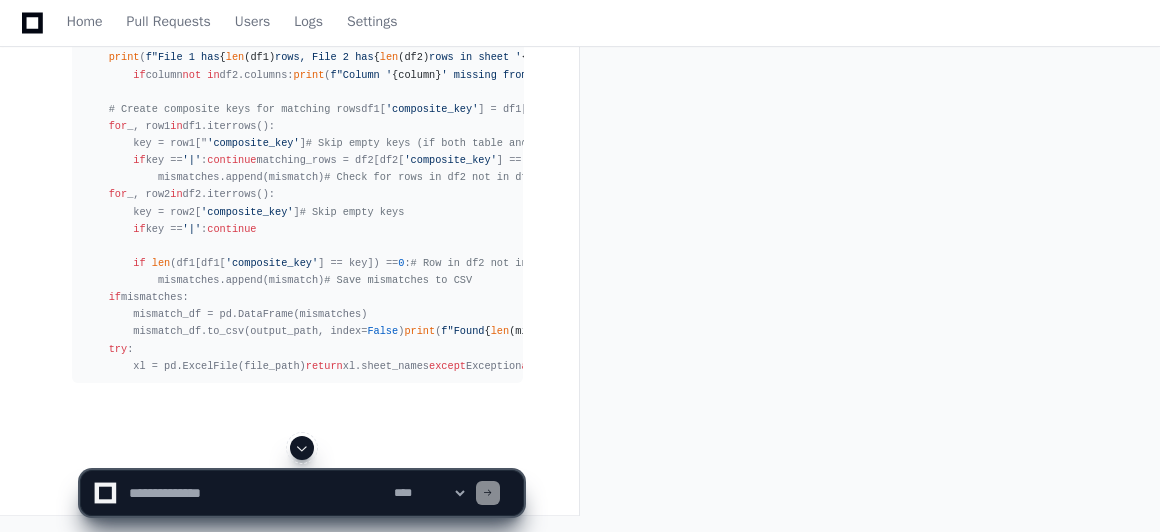 click 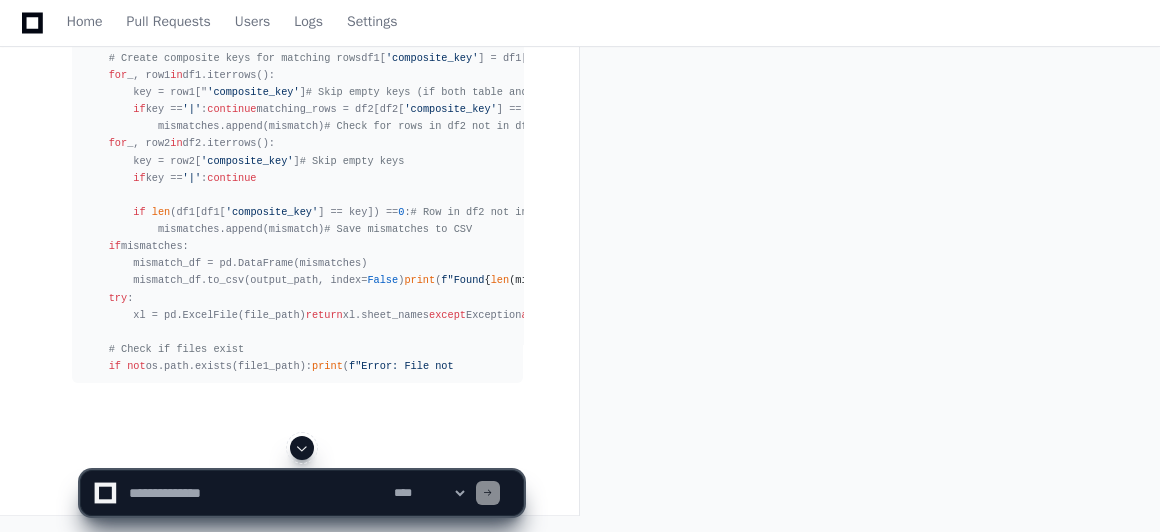 click 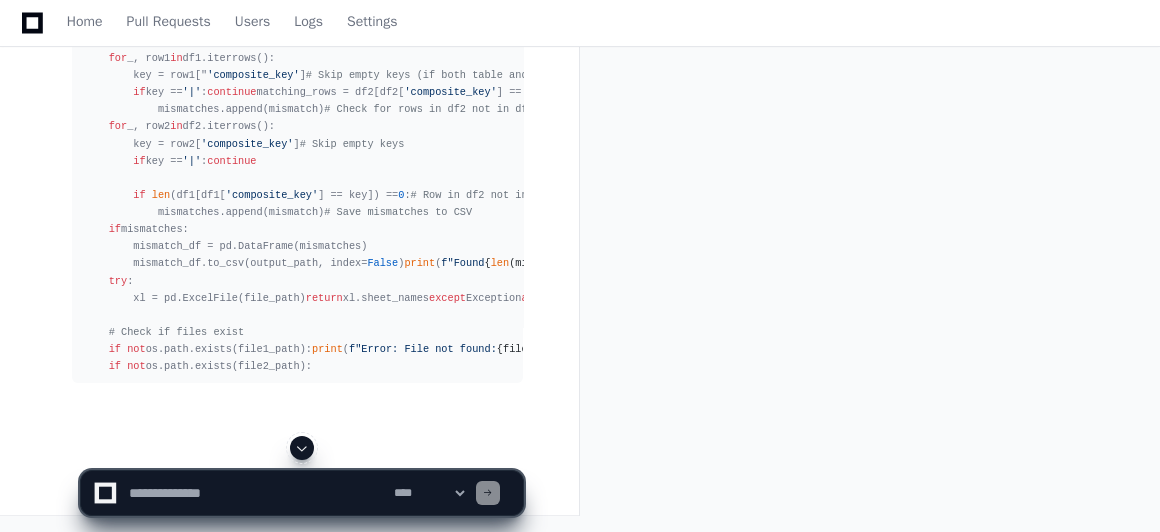 click 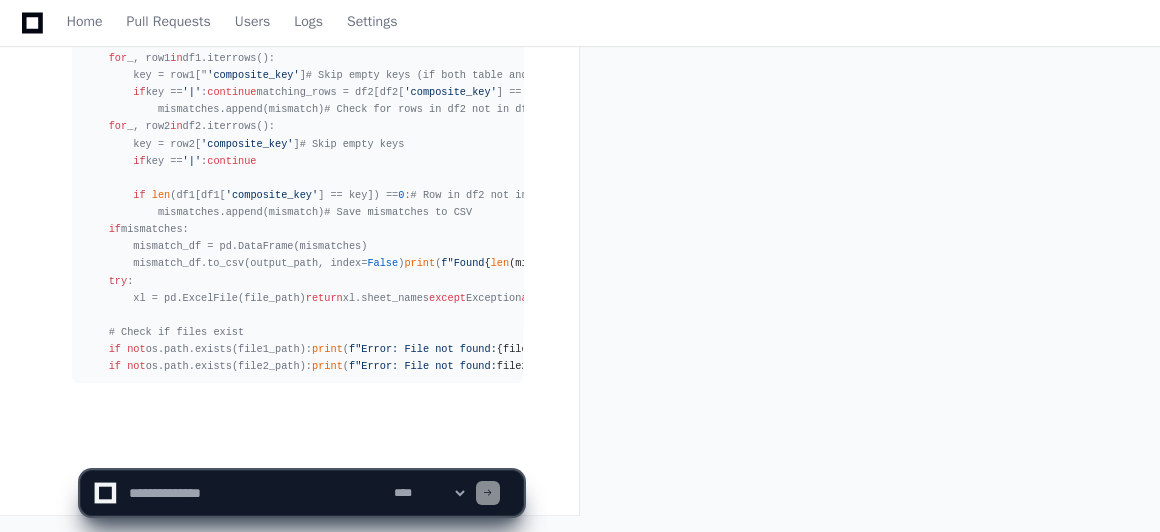 scroll, scrollTop: 44064, scrollLeft: 0, axis: vertical 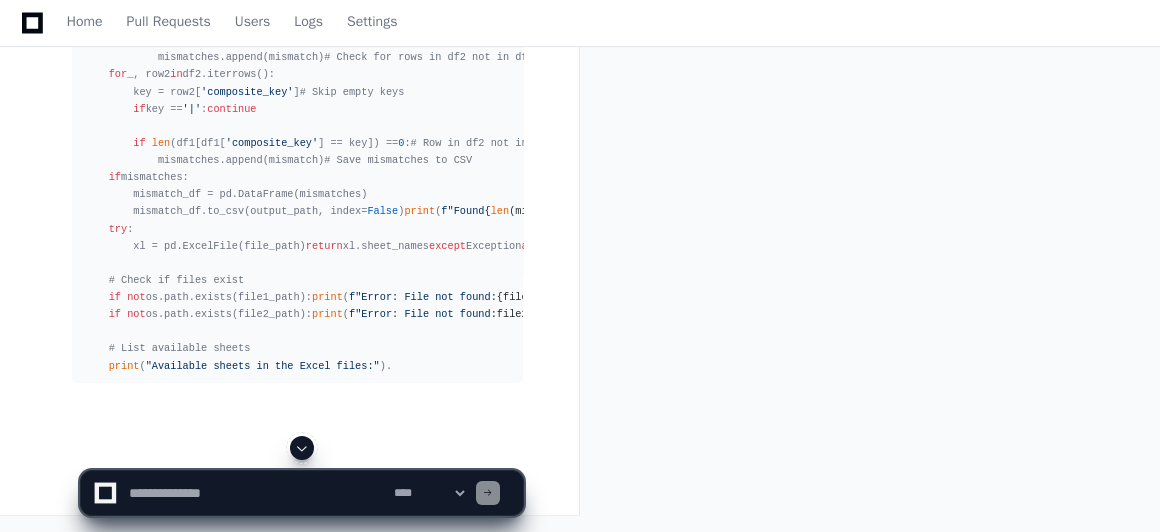 click 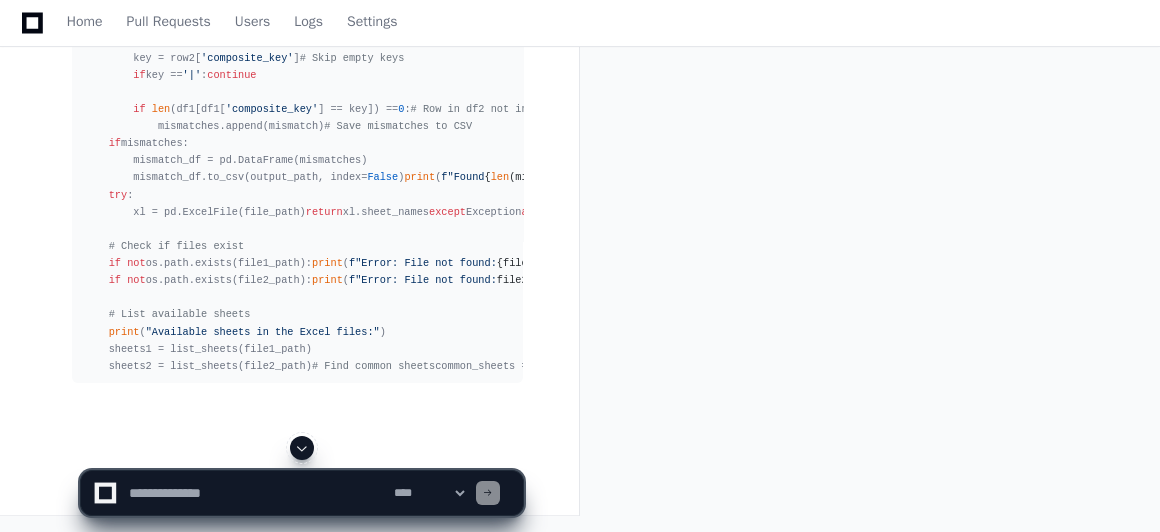 click 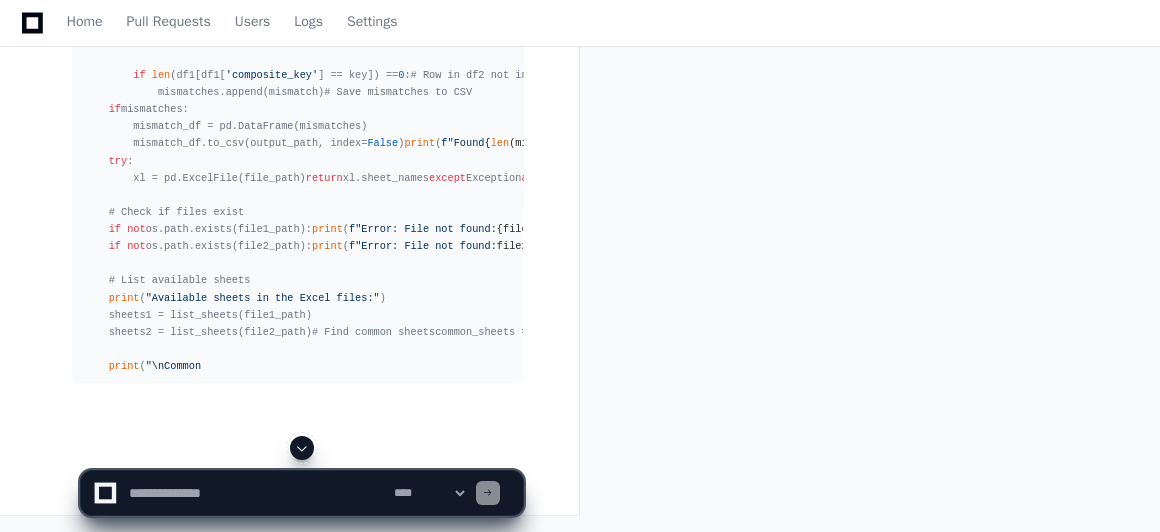 click 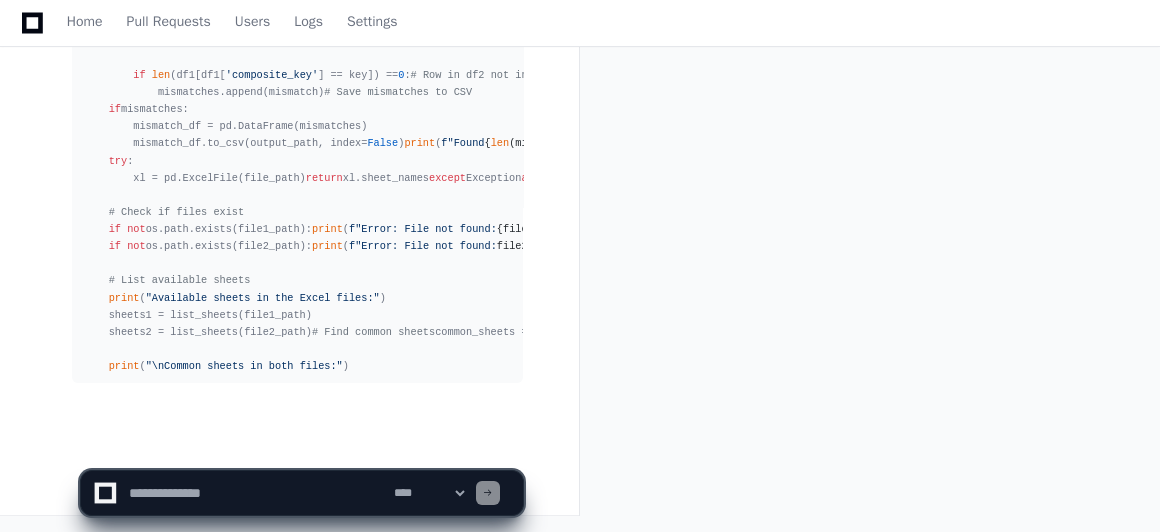 scroll, scrollTop: 44321, scrollLeft: 0, axis: vertical 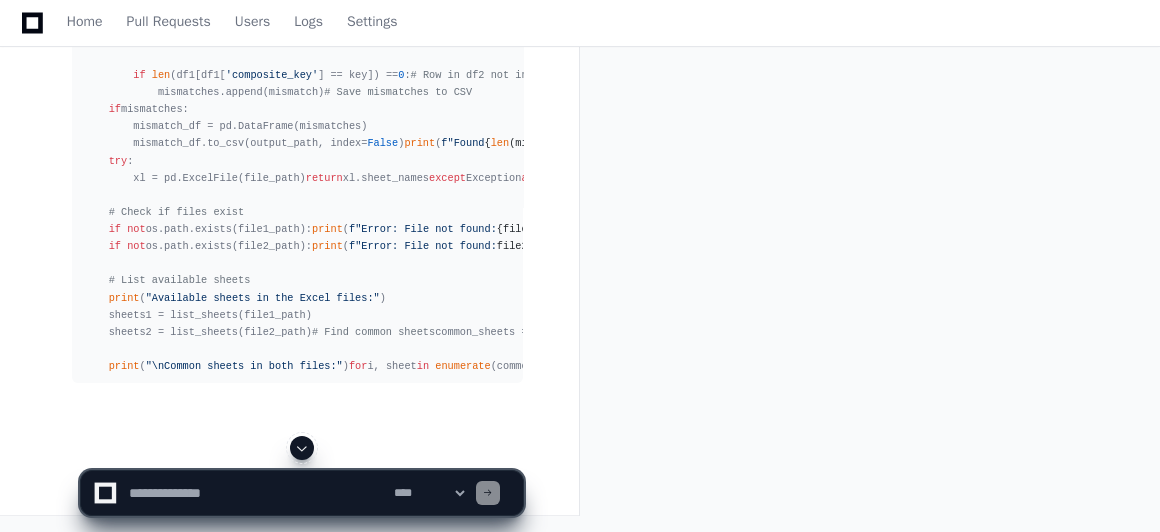 click 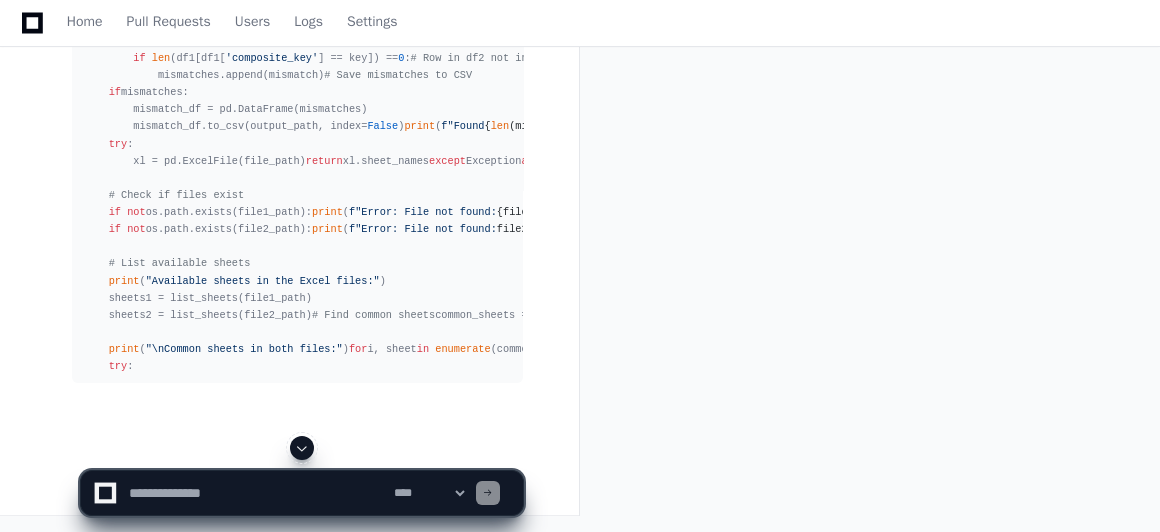 click 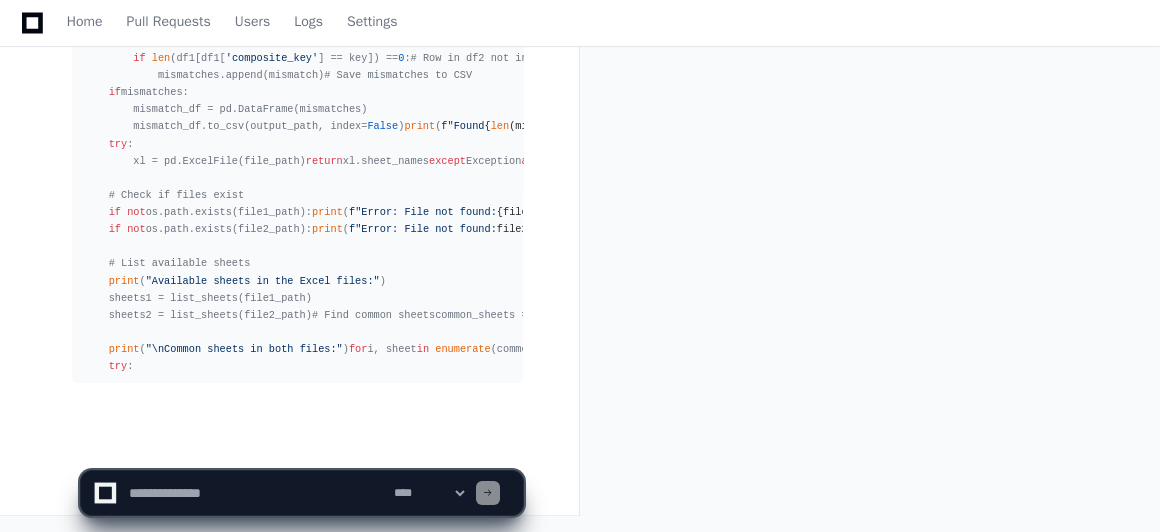 scroll, scrollTop: 44458, scrollLeft: 0, axis: vertical 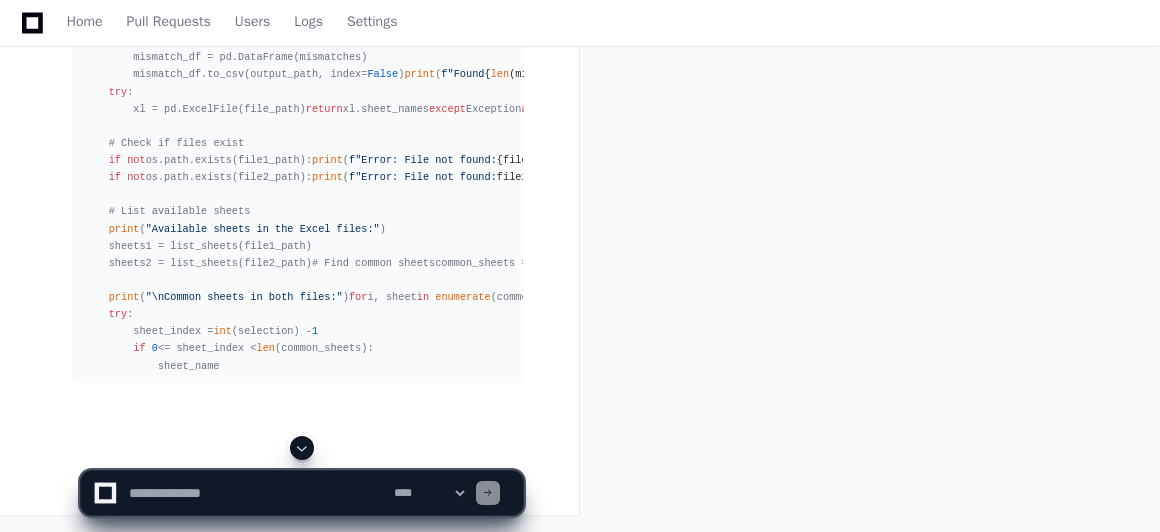 click 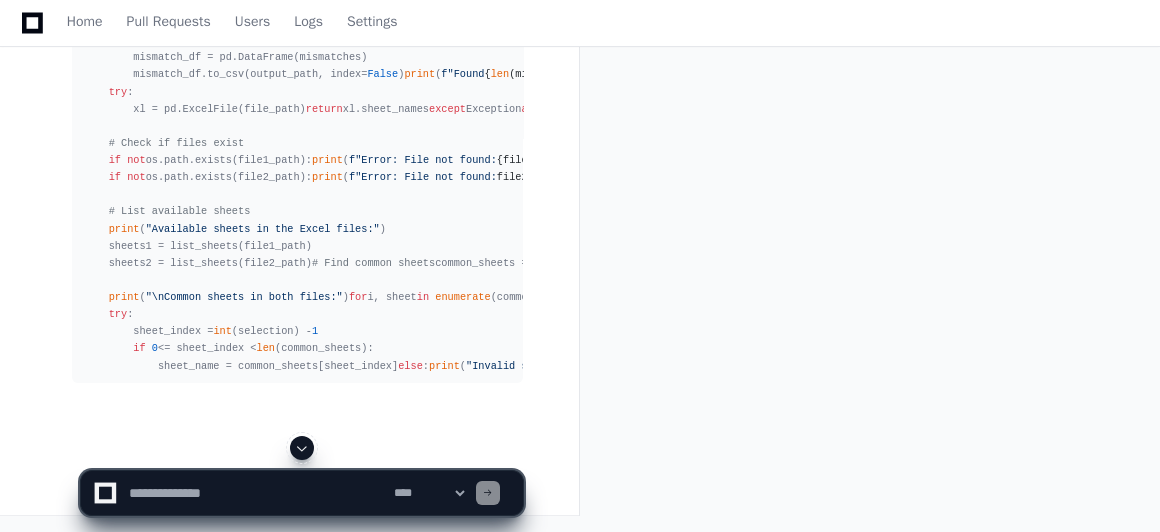 click 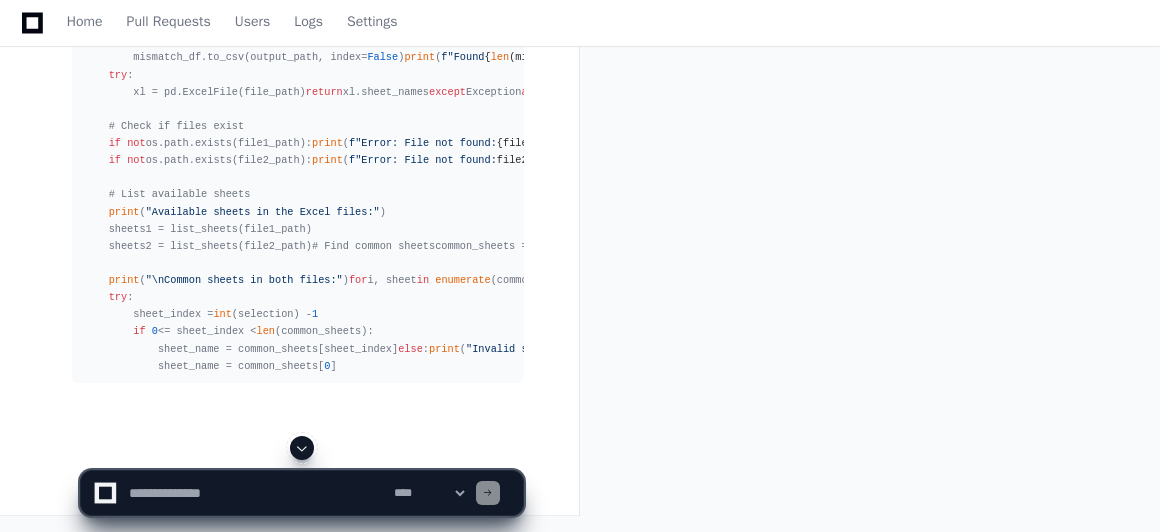 click 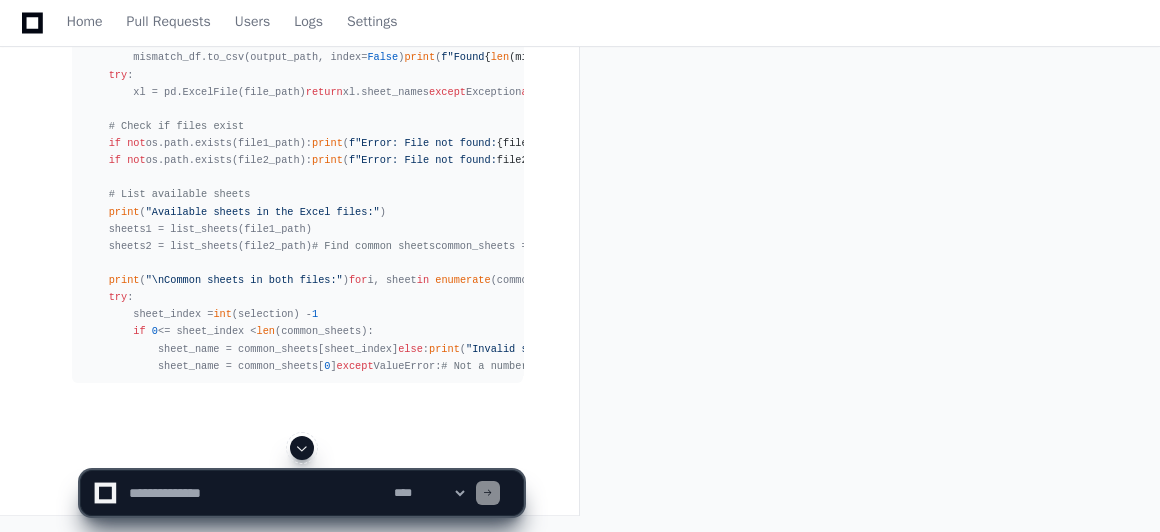 click 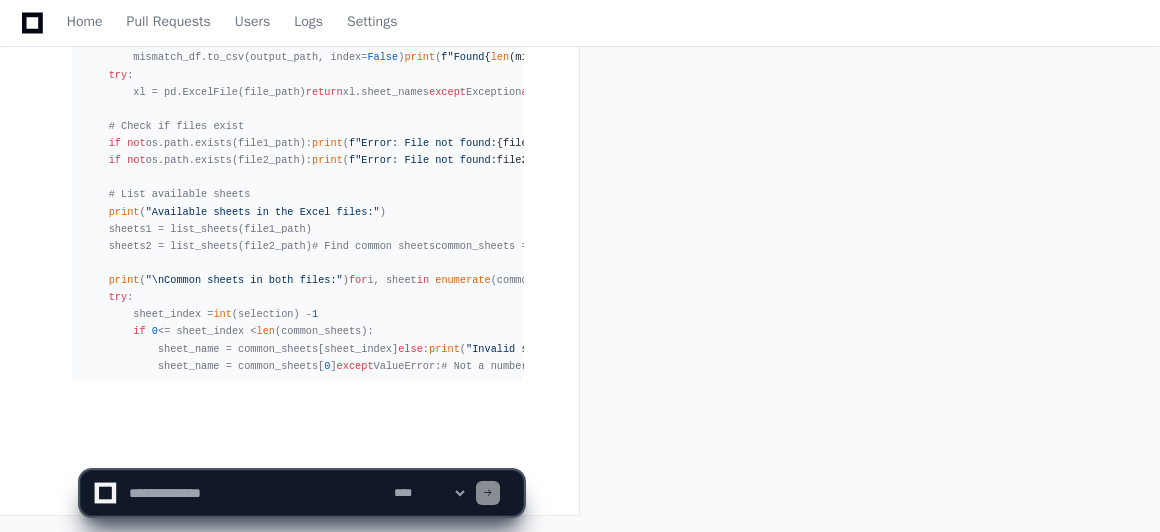 scroll, scrollTop: 44613, scrollLeft: 0, axis: vertical 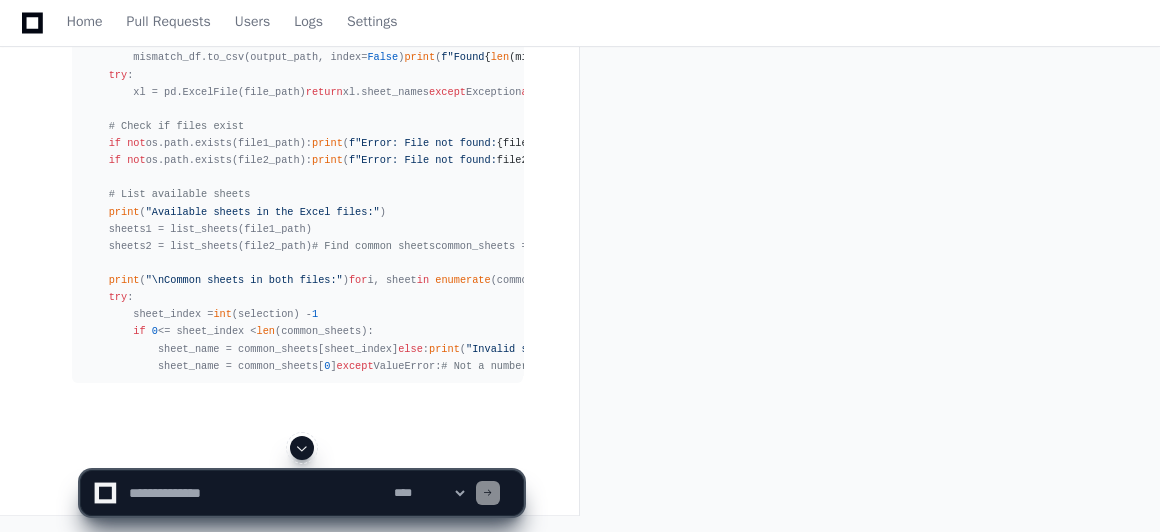 click 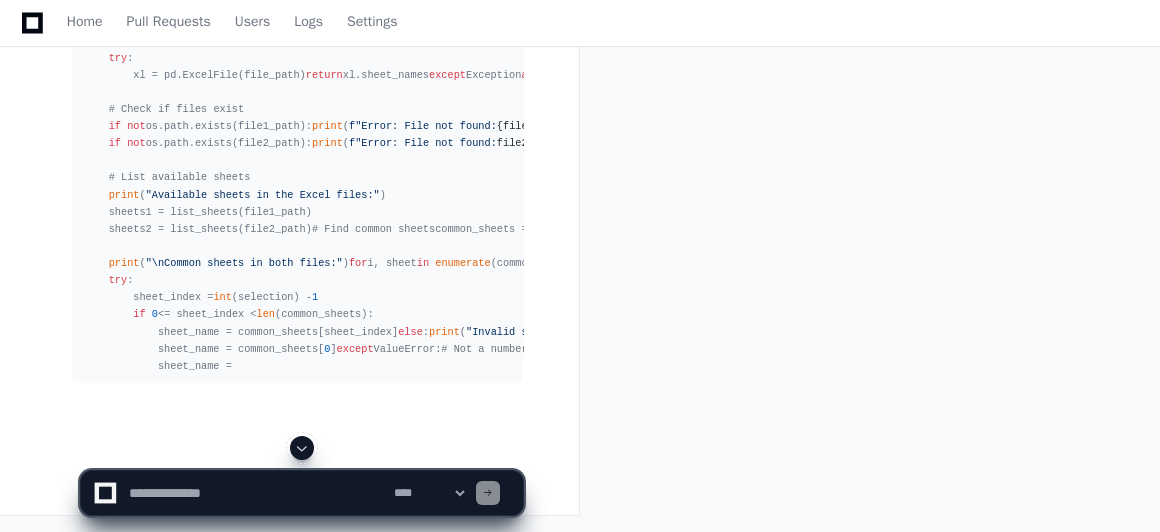 scroll, scrollTop: 44647, scrollLeft: 0, axis: vertical 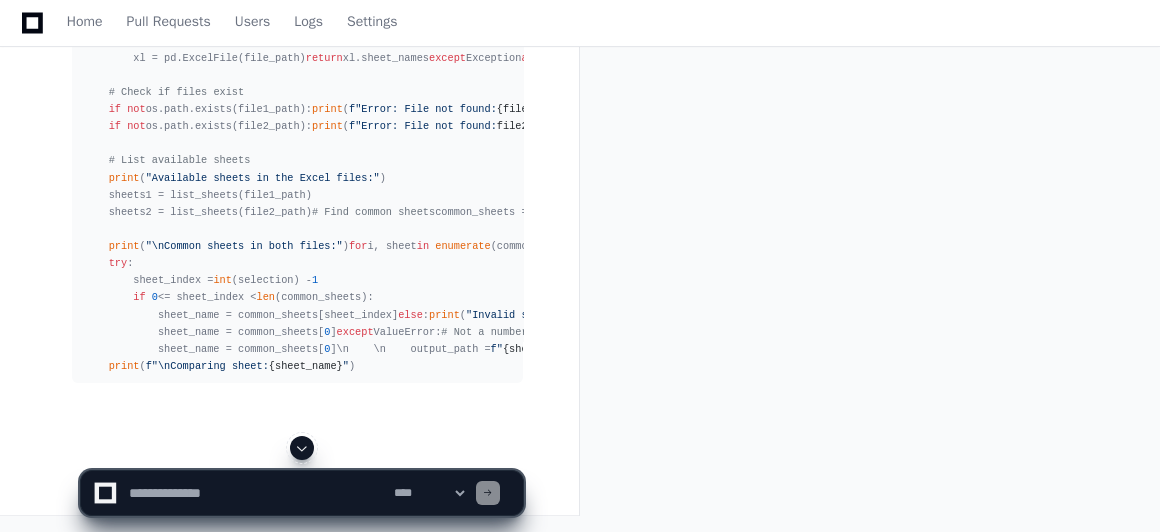 click 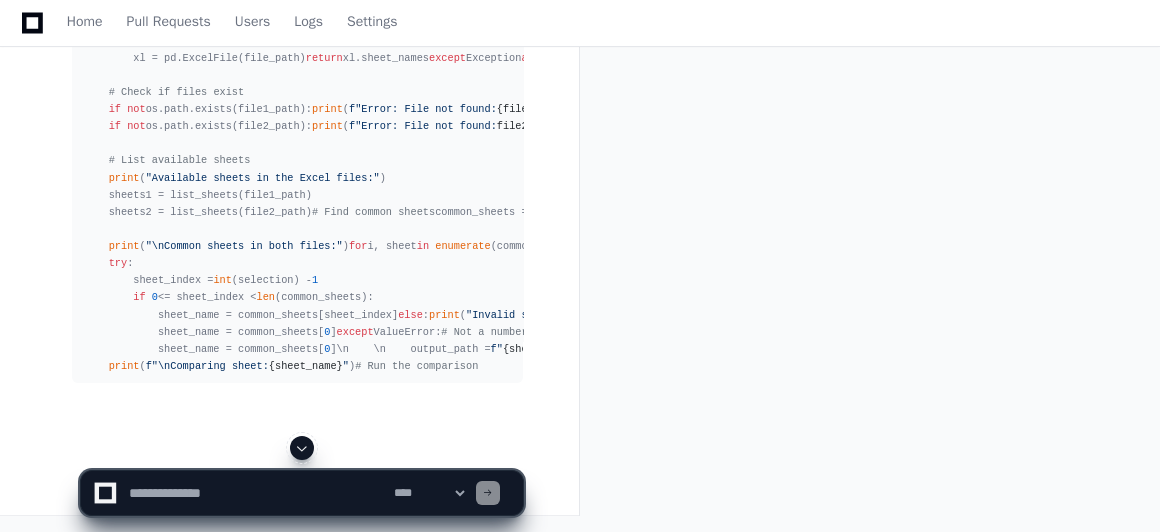click 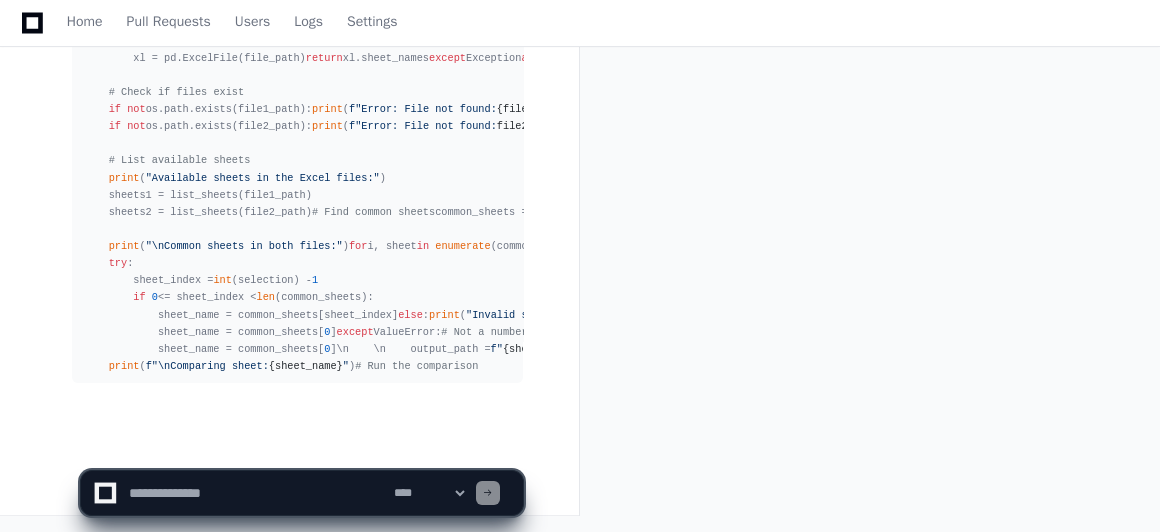scroll, scrollTop: 44750, scrollLeft: 0, axis: vertical 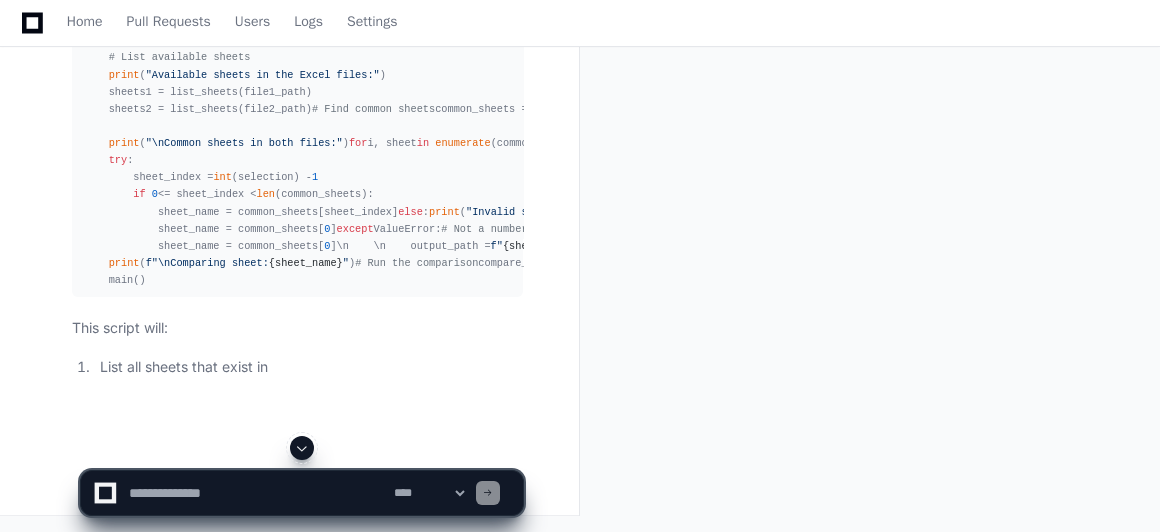 click 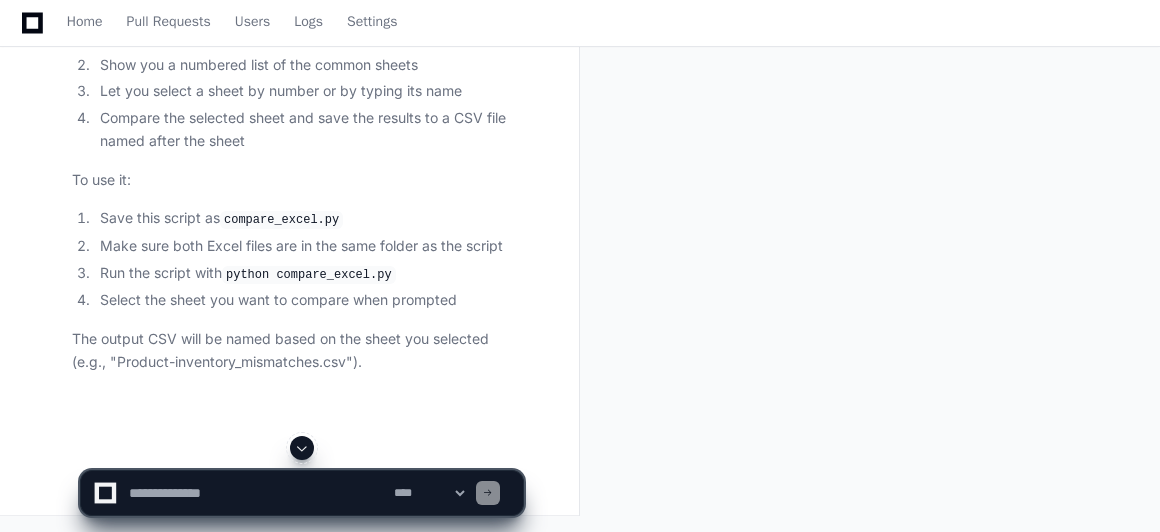 scroll, scrollTop: 45086, scrollLeft: 0, axis: vertical 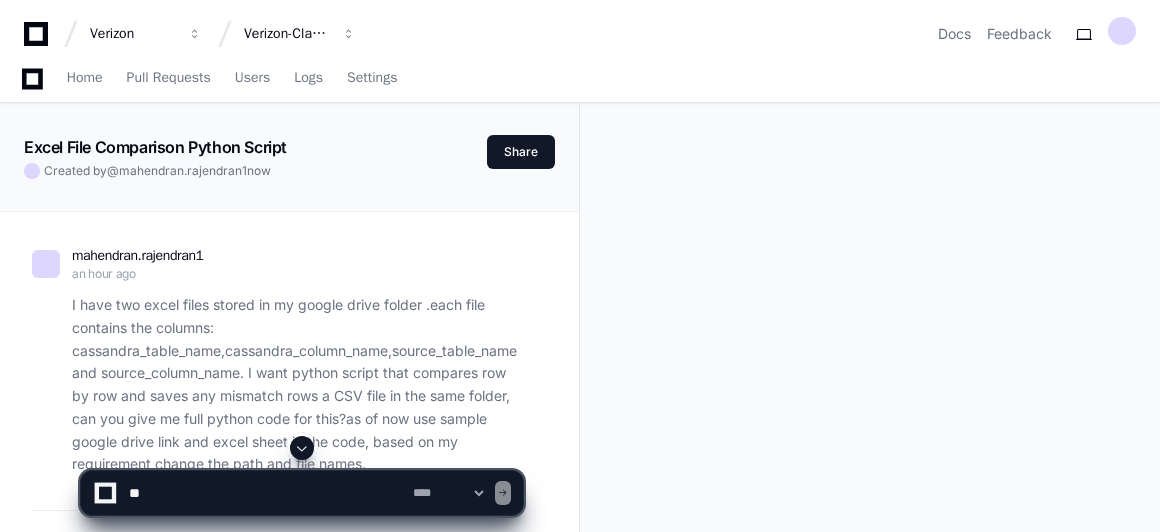 select on "****" 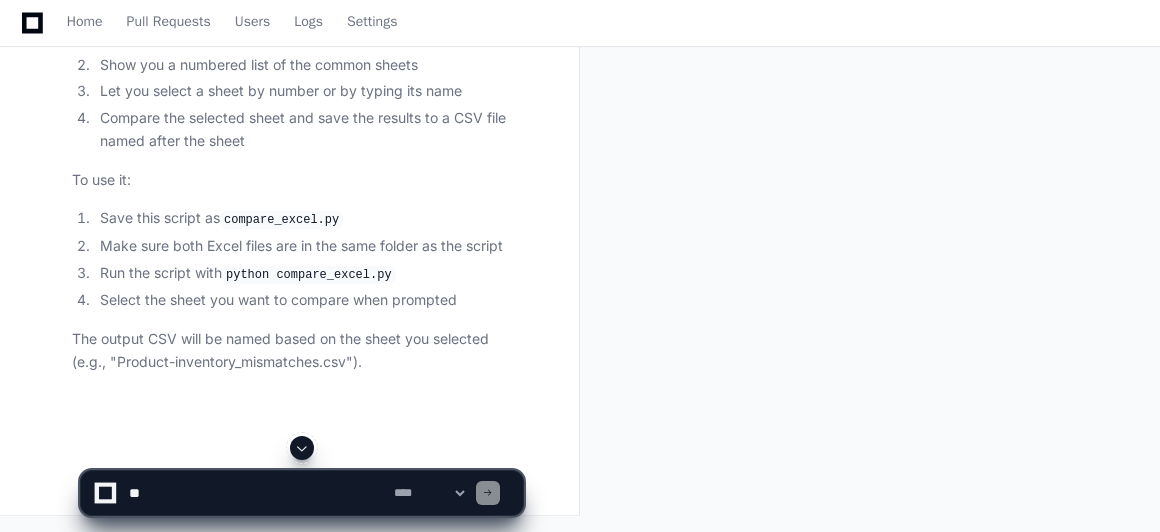 scroll, scrollTop: 42596, scrollLeft: 0, axis: vertical 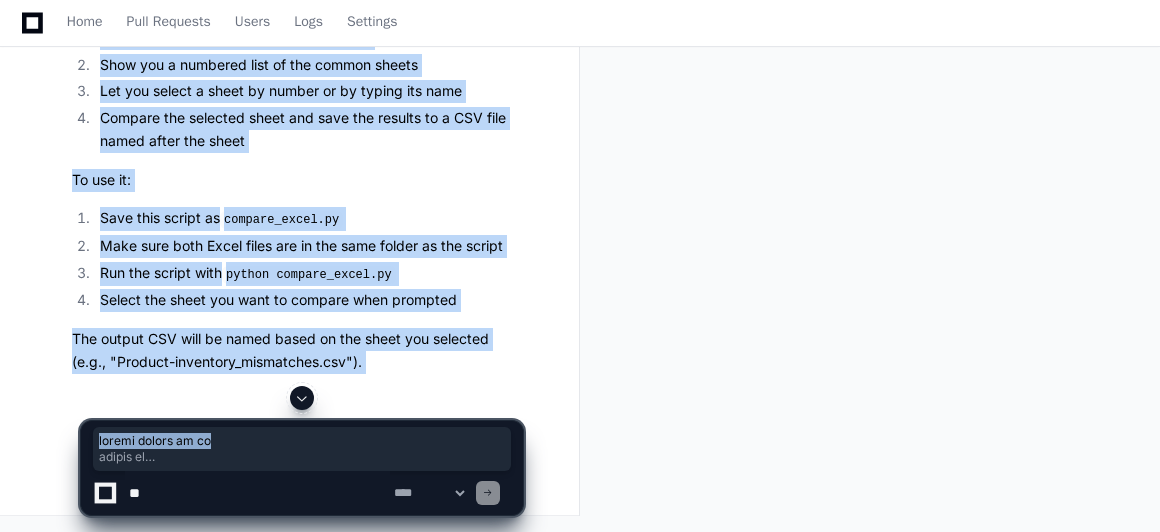 drag, startPoint x: 83, startPoint y: 102, endPoint x: 327, endPoint y: 425, distance: 404.80243 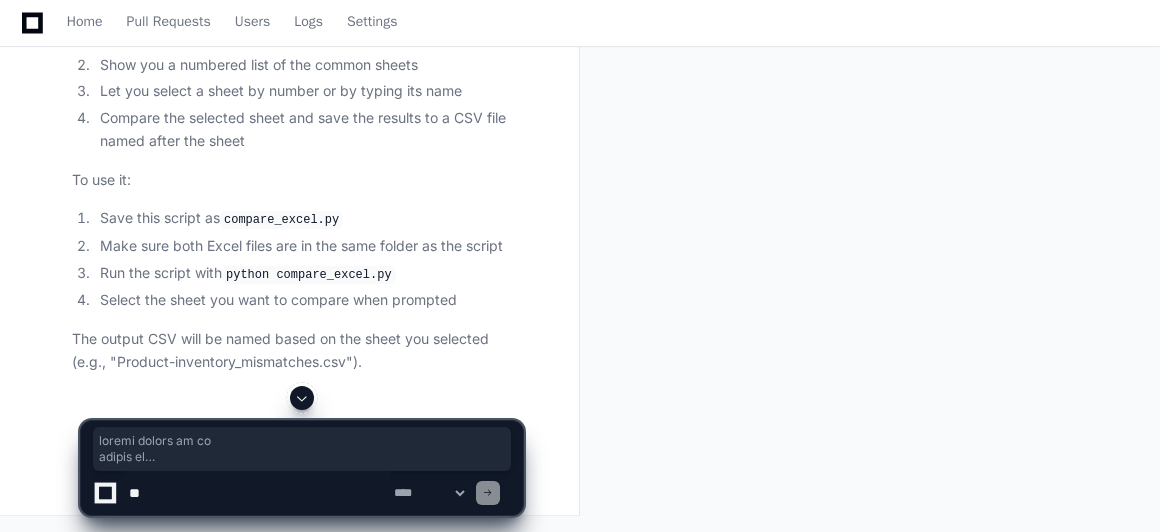 scroll, scrollTop: 45110, scrollLeft: 0, axis: vertical 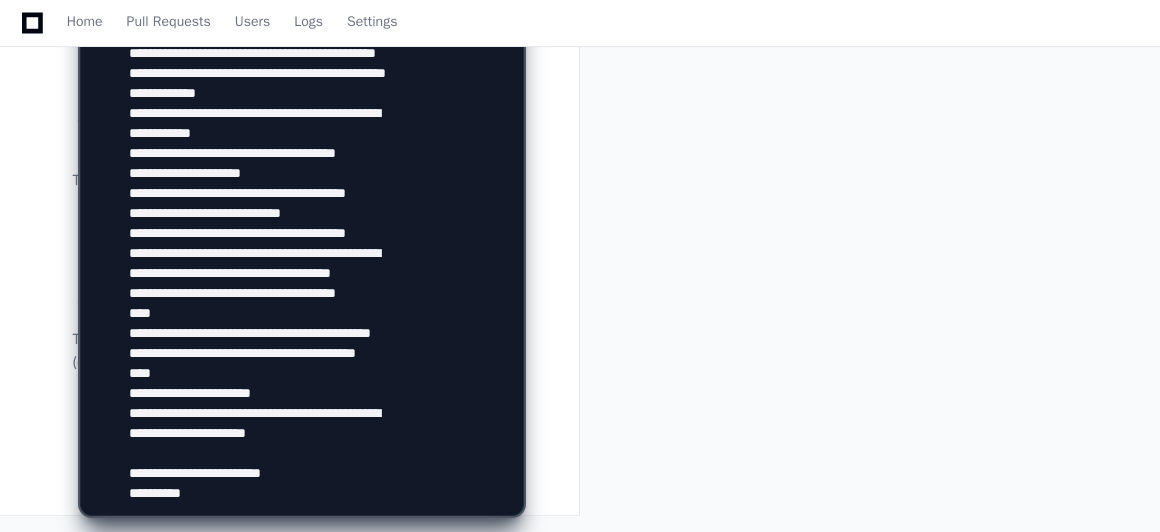 type 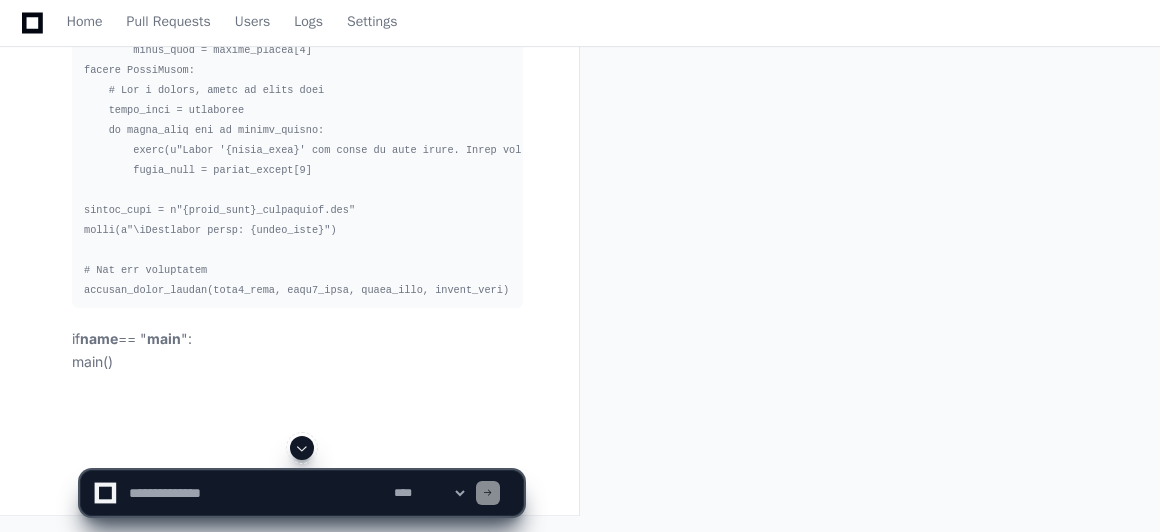 scroll, scrollTop: 0, scrollLeft: 0, axis: both 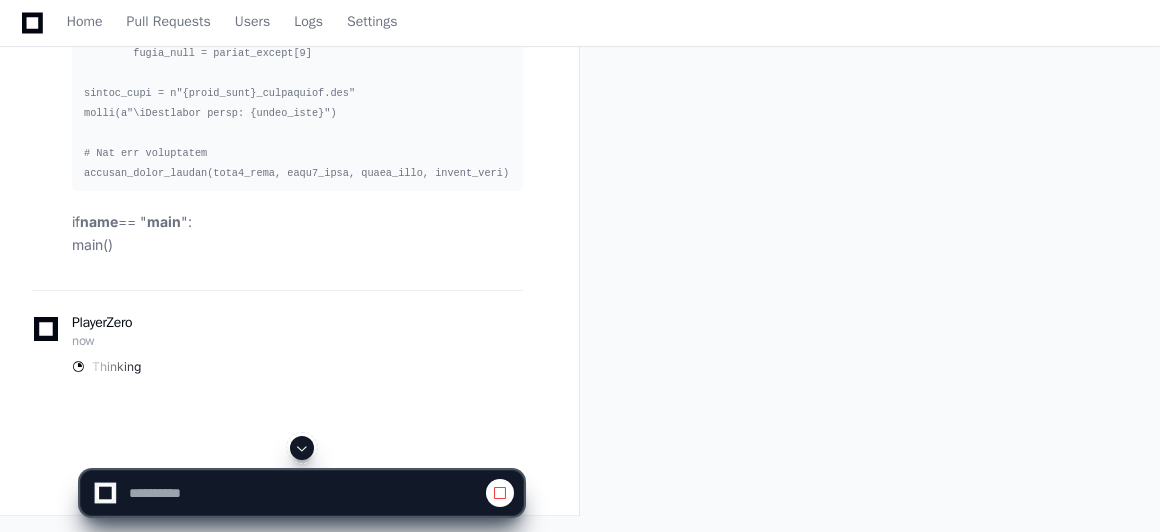 click 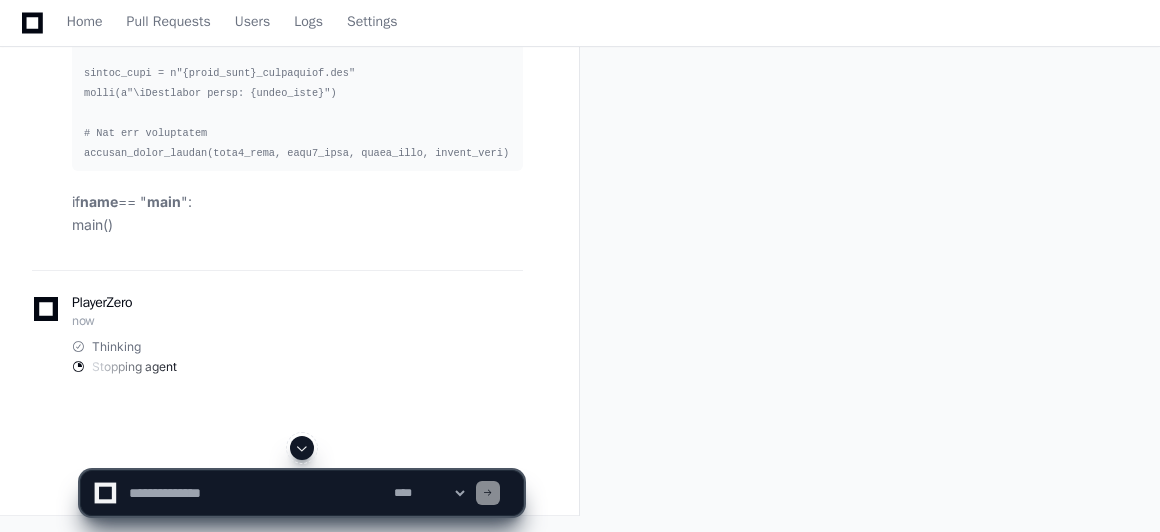 click 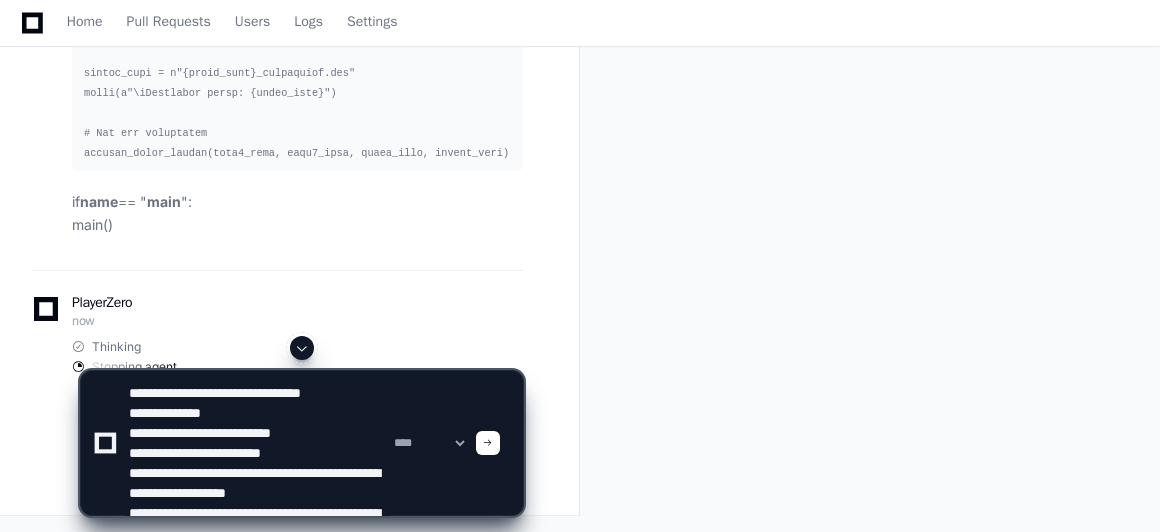 scroll, scrollTop: 26, scrollLeft: 0, axis: vertical 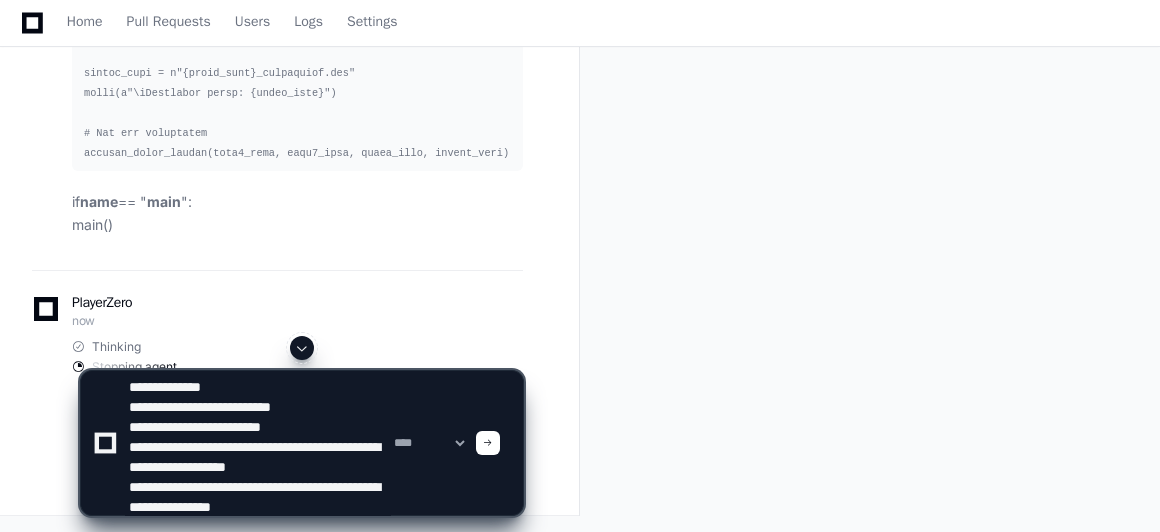 type 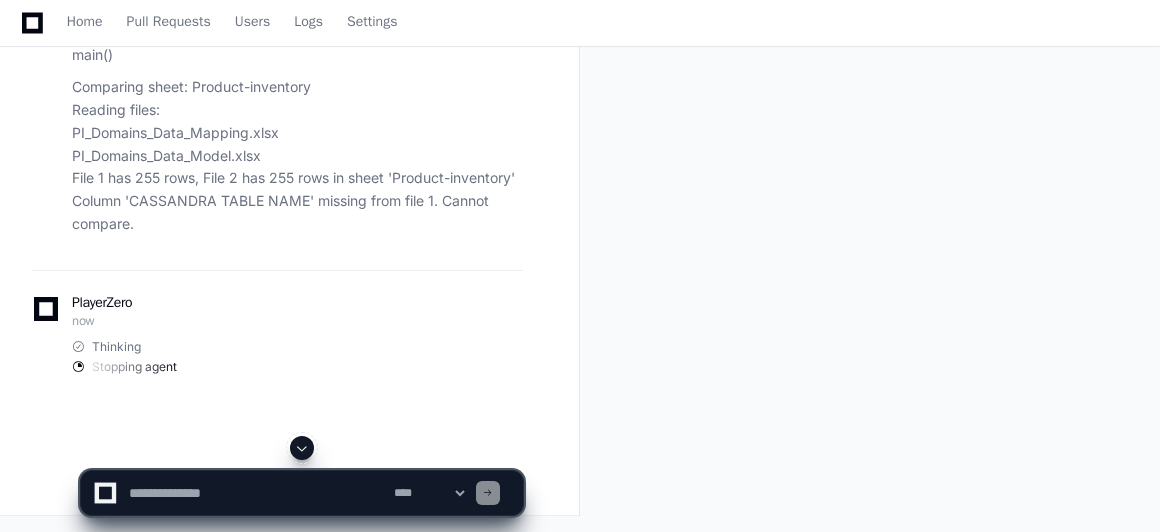 scroll, scrollTop: 0, scrollLeft: 0, axis: both 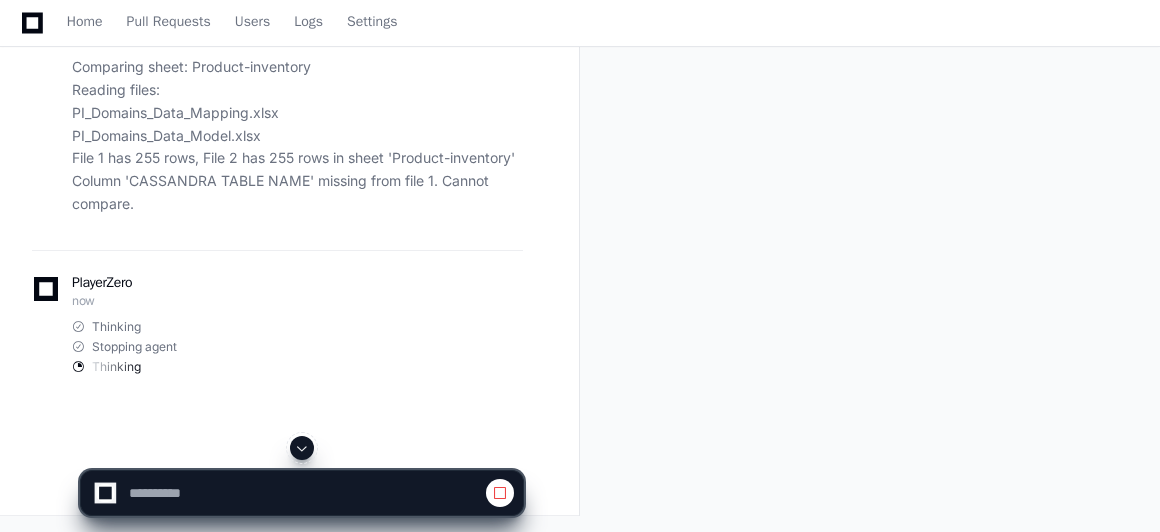 click 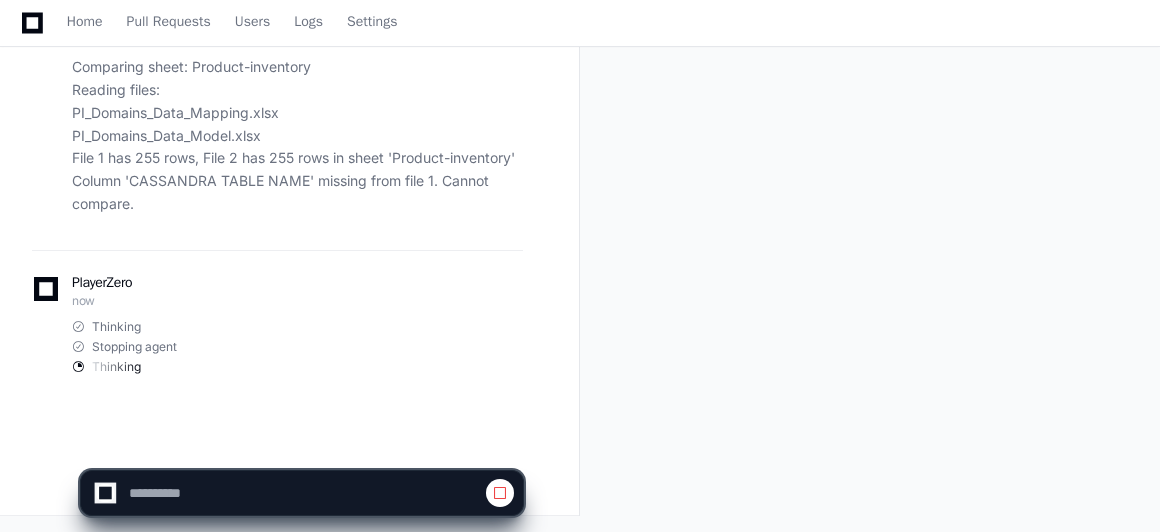 scroll, scrollTop: 51801, scrollLeft: 0, axis: vertical 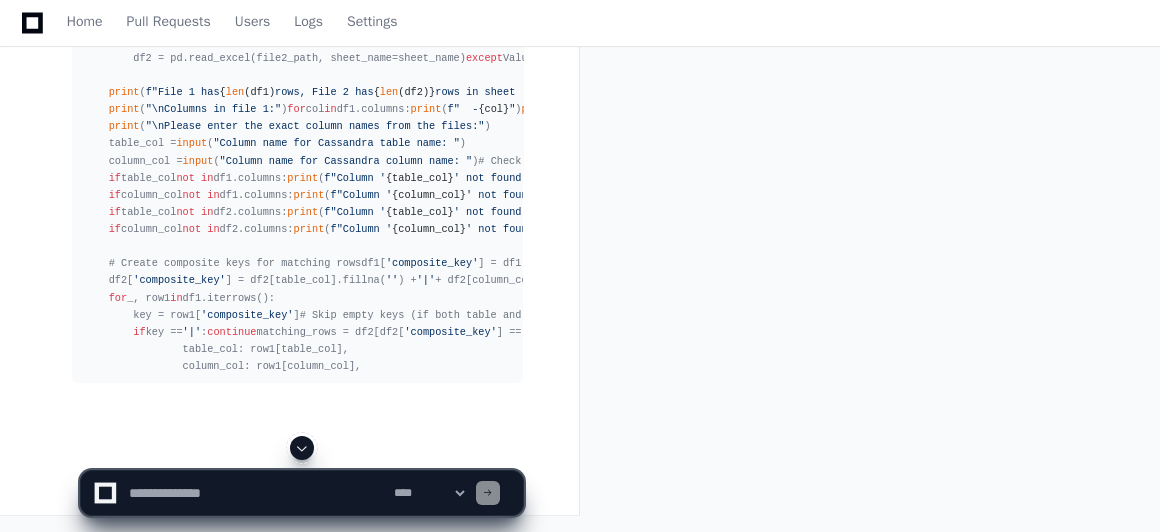 click 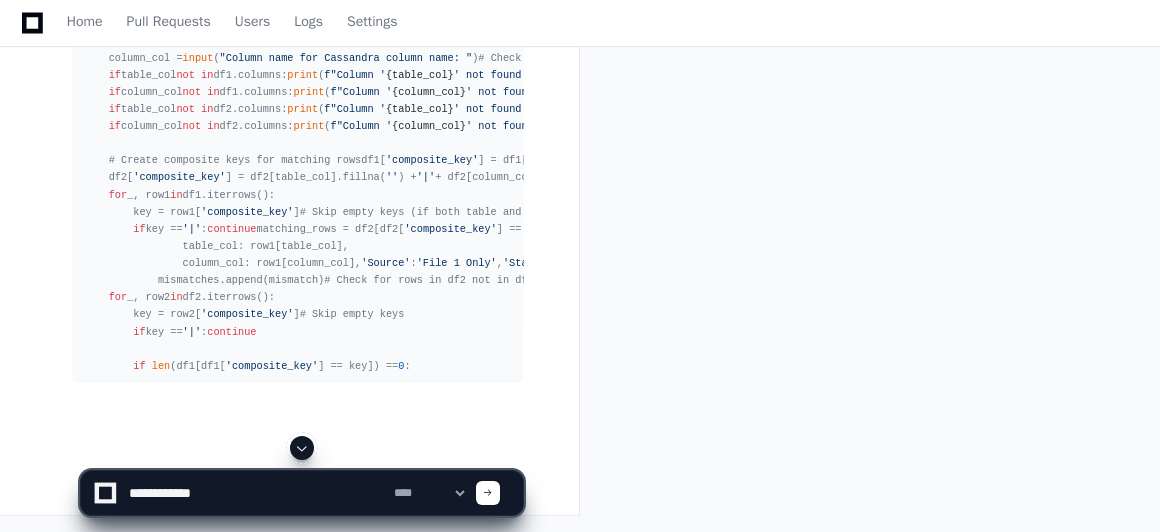 paste on "**********" 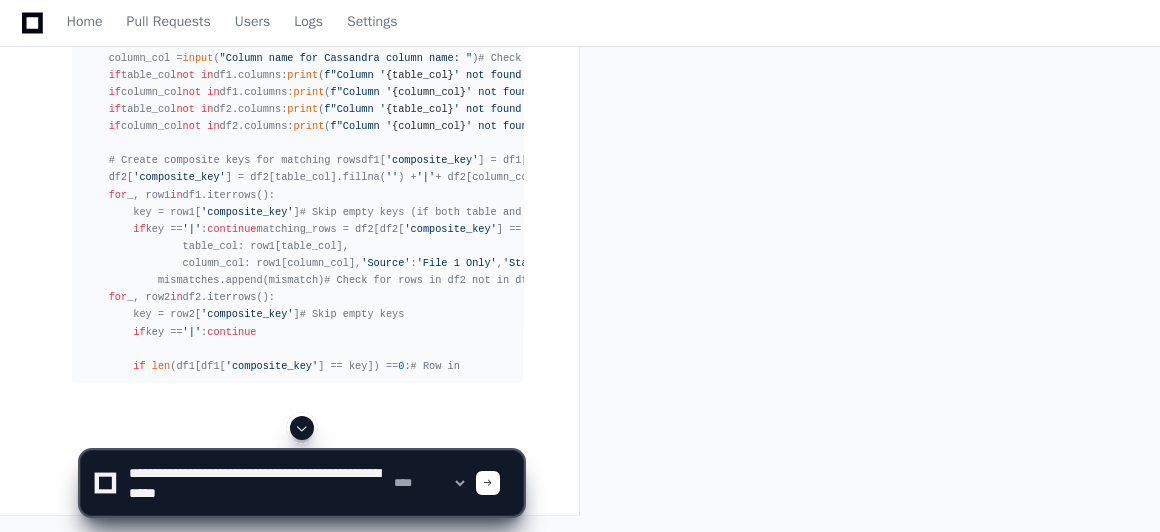 scroll, scrollTop: 6, scrollLeft: 0, axis: vertical 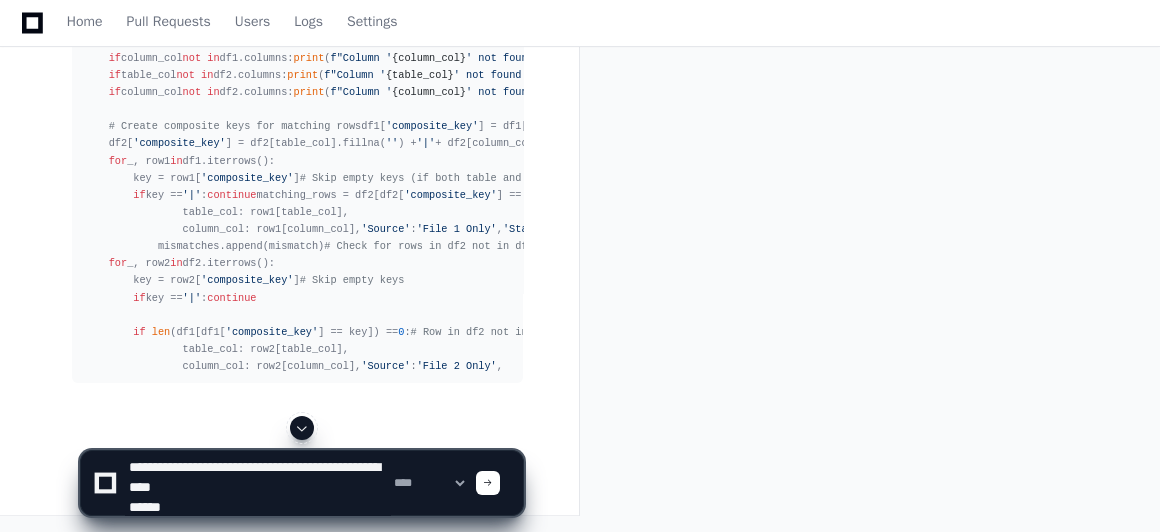 type on "**********" 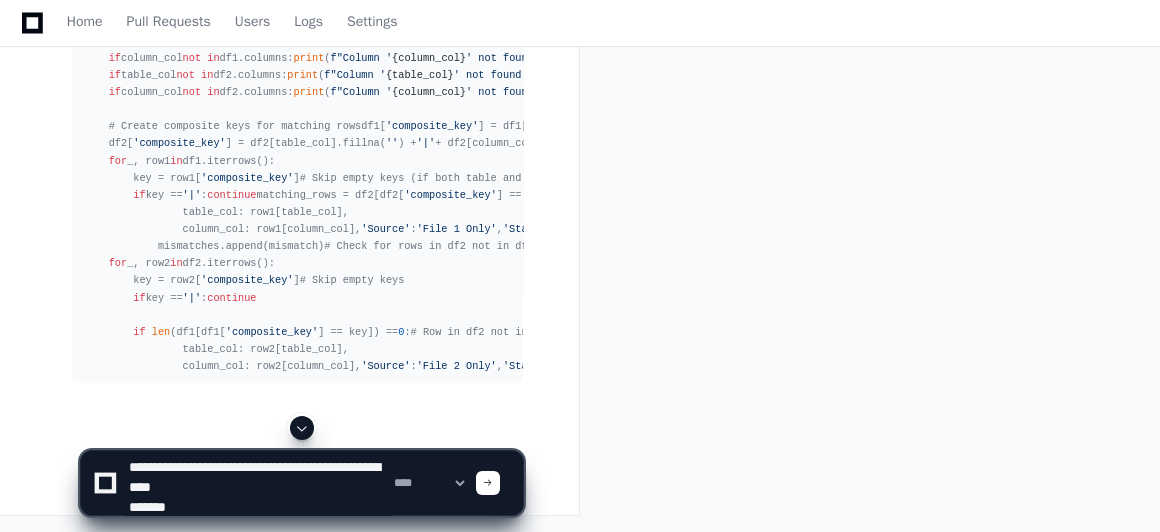 type 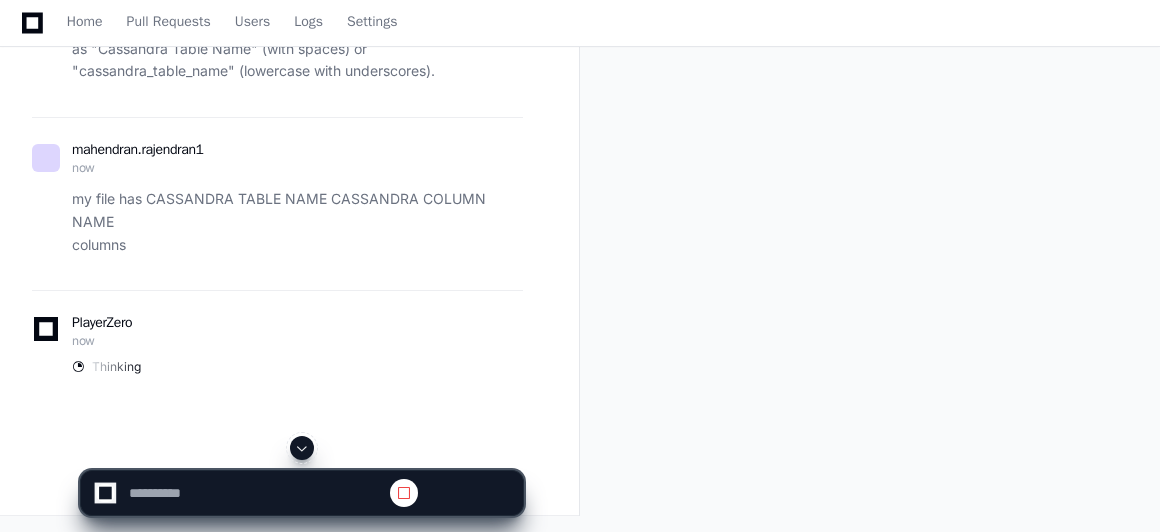 scroll, scrollTop: 0, scrollLeft: 0, axis: both 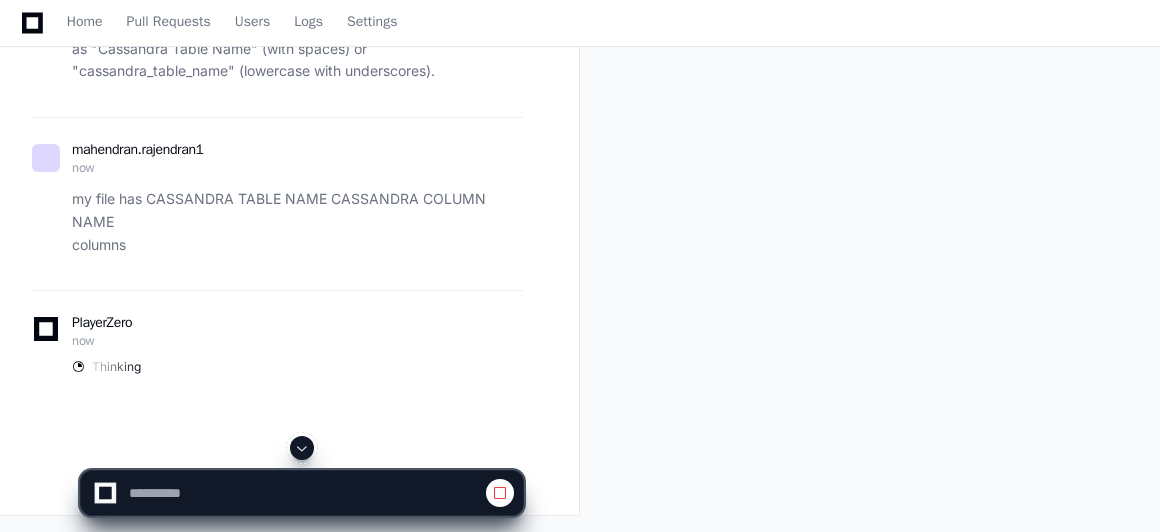 select on "****" 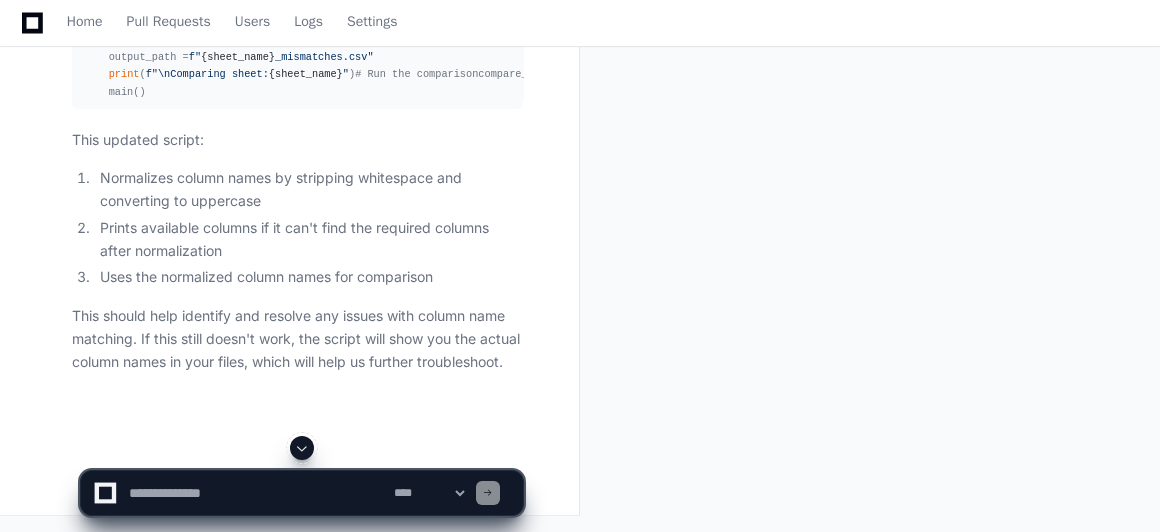 click 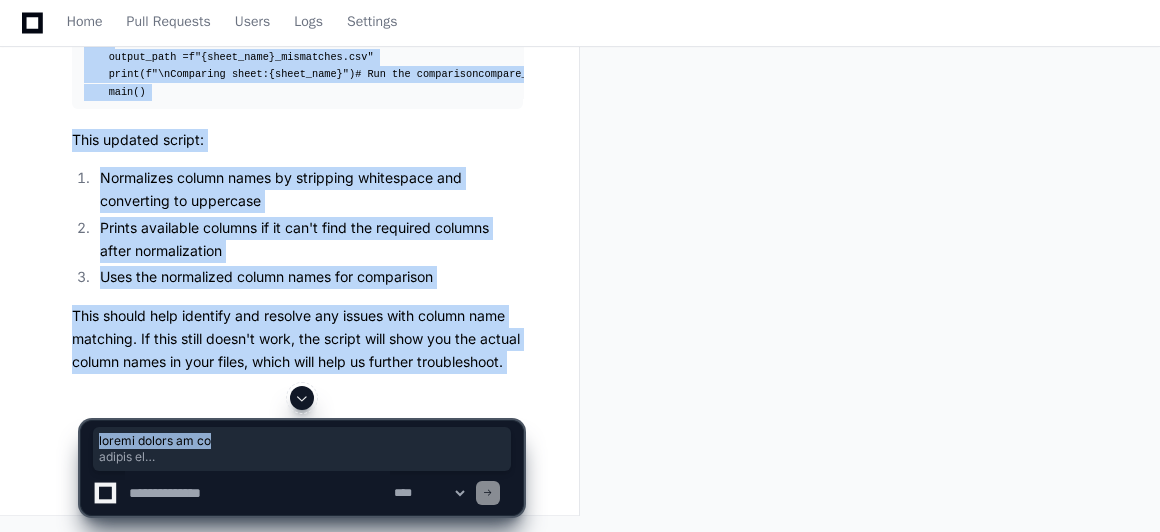 drag, startPoint x: 83, startPoint y: 128, endPoint x: 338, endPoint y: 420, distance: 387.67126 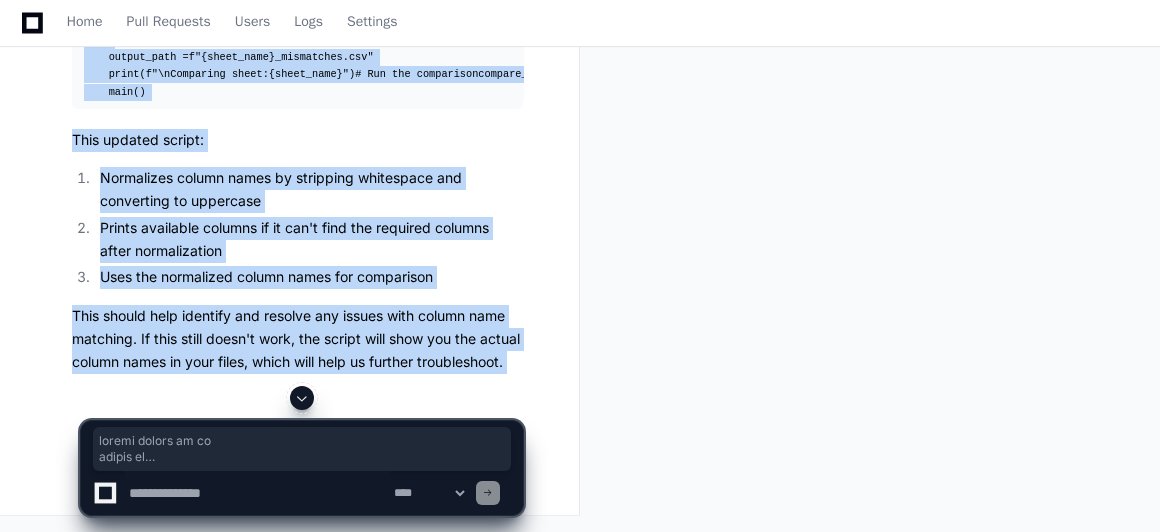 scroll, scrollTop: 58424, scrollLeft: 0, axis: vertical 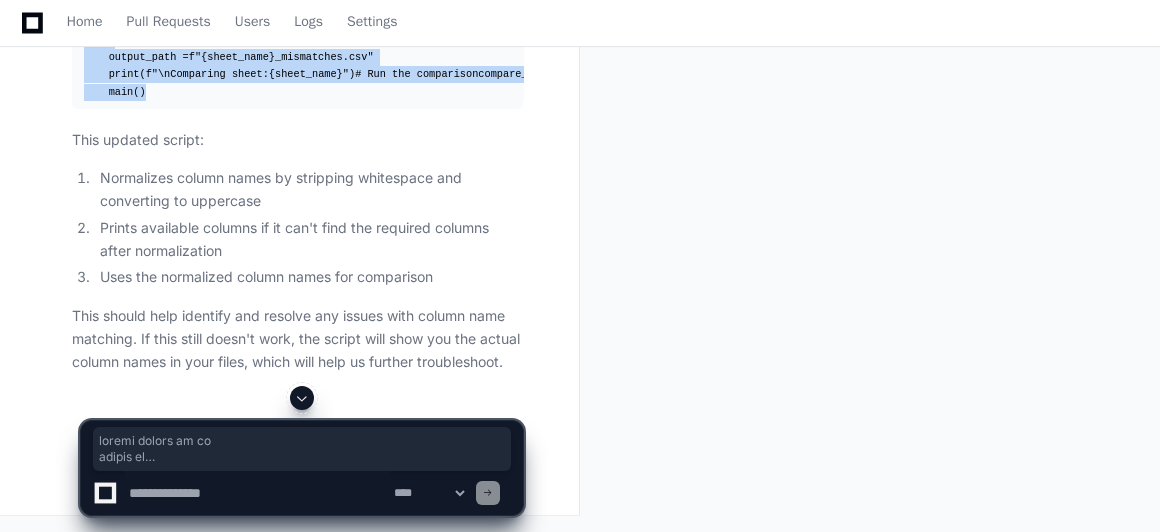 copy on "import  pandas  as  pd
import  os
def   compare_excel_sheets ( file1_path, file2_path, sheet_name, output_path ):
"""
Compare specific sheets from two Excel files focusing on CASSANDRA TABLE NAME and CASSANDRA COLUMN NAME columns.
Save mismatches to a CSV file.
"""
# Read the specific sheets from Excel files
print ( f"Reading files:\n {file1_path} \n {file2_path} " )
try :
df1 = pd.read_excel(file1_path, sheet_name=sheet_name)
df2 = pd.read_excel(file2_path, sheet_name=sheet_name)
except  ValueError  as  e:
print ( f"Error:  { str (e)} " )
print ( f"Make sure the sheet name ' {sheet_name} ' exists in both Excel files." )
return
print ( f"File 1 has  { len (df1)}  rows, File 2 has  { len (df2)}  rows in sheet ' {sheet_name} '" )
# Normalize column names by stripping whitespace and converting to uppercase
df1.columns = [col.strip().upper()  for  col  in  df1.columns]
df2.columns = [col.strip().upper()  for..." 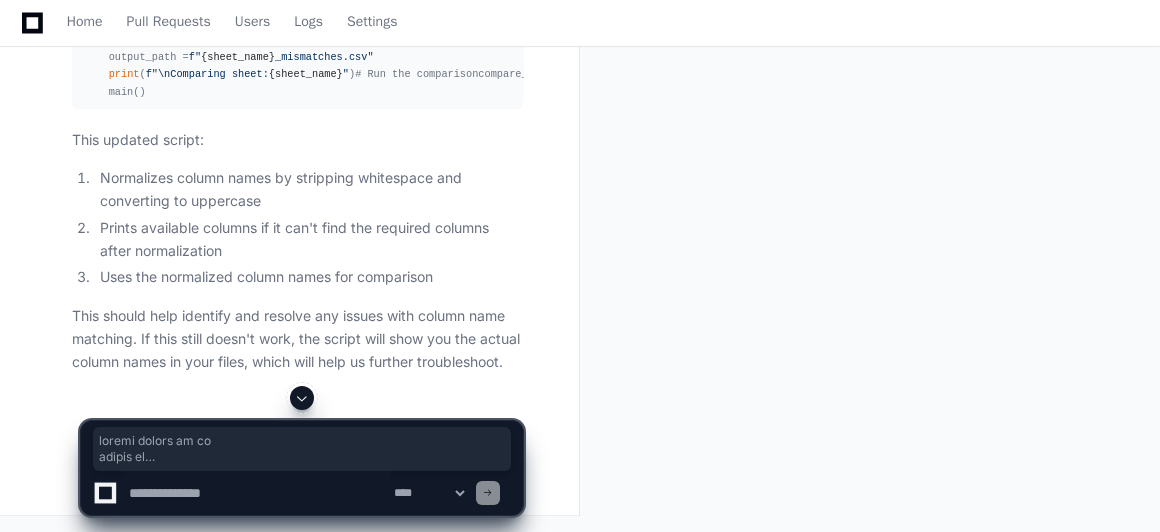 click 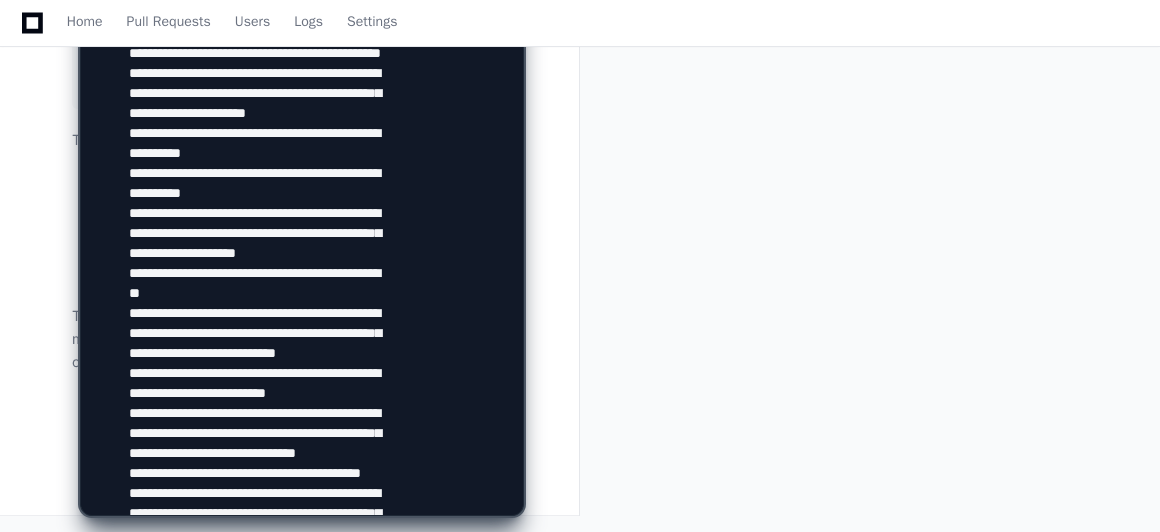 scroll, scrollTop: 766, scrollLeft: 0, axis: vertical 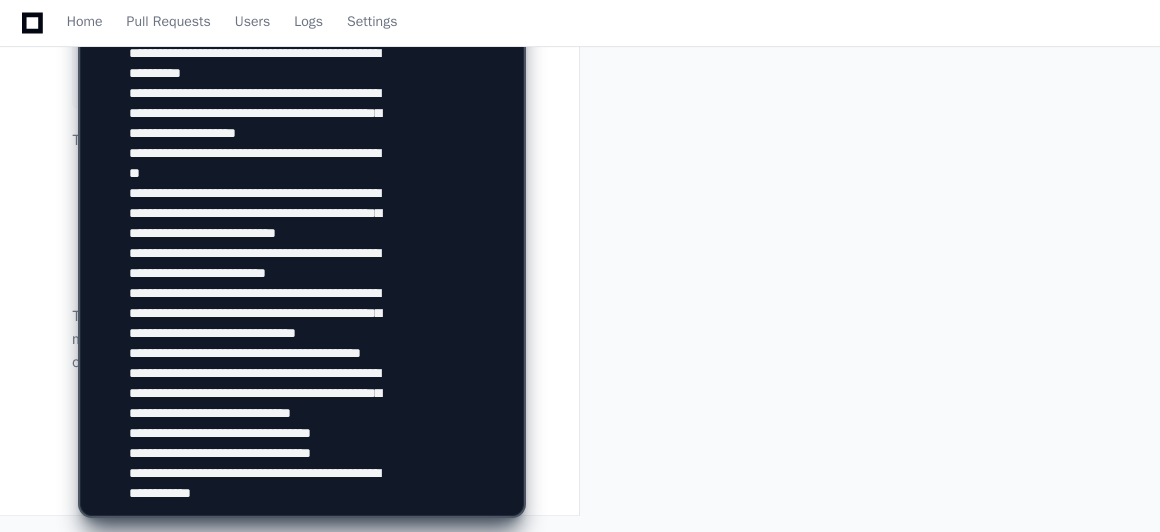 type 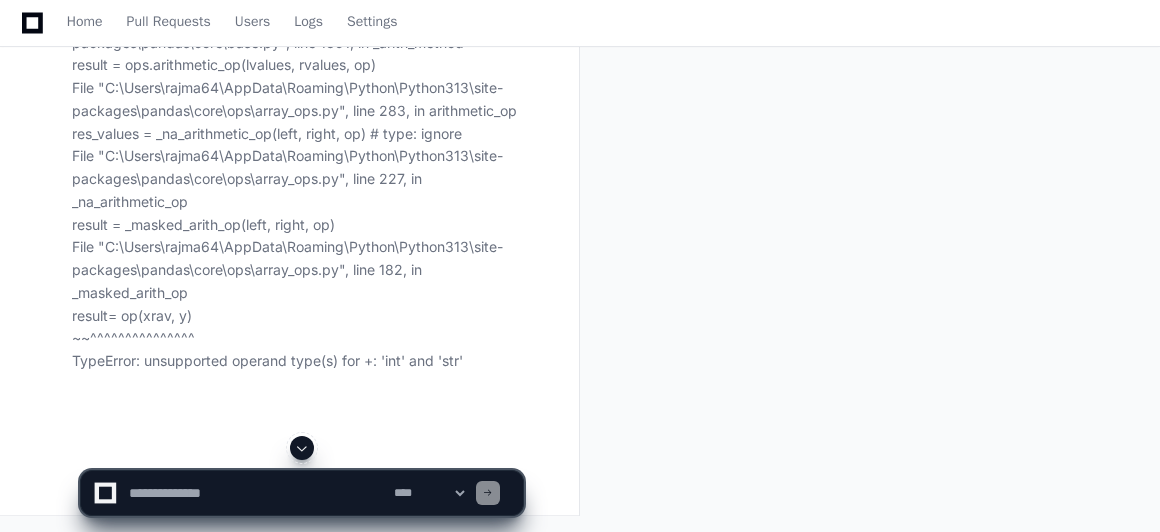 scroll, scrollTop: 0, scrollLeft: 0, axis: both 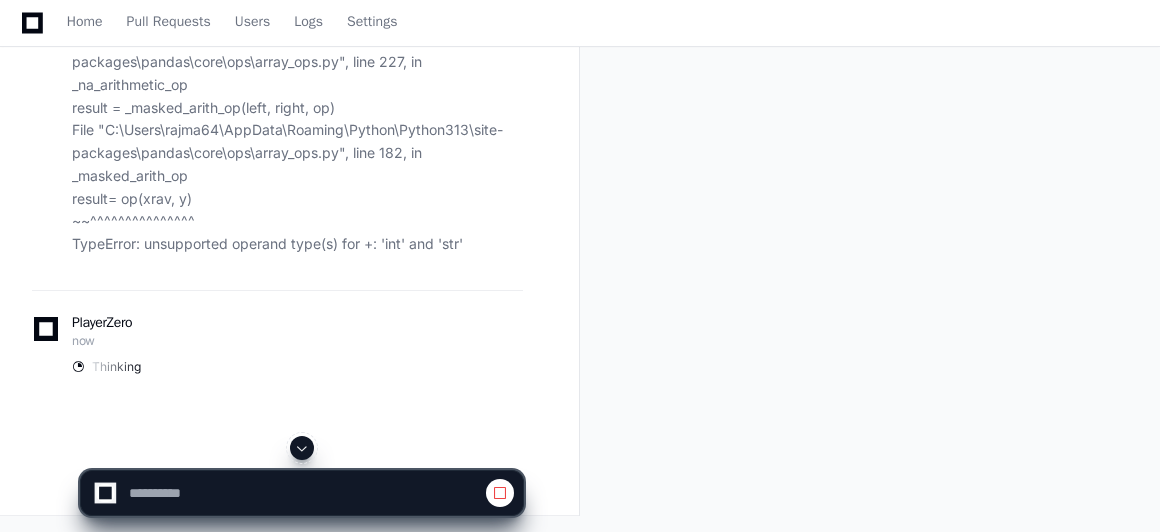 click 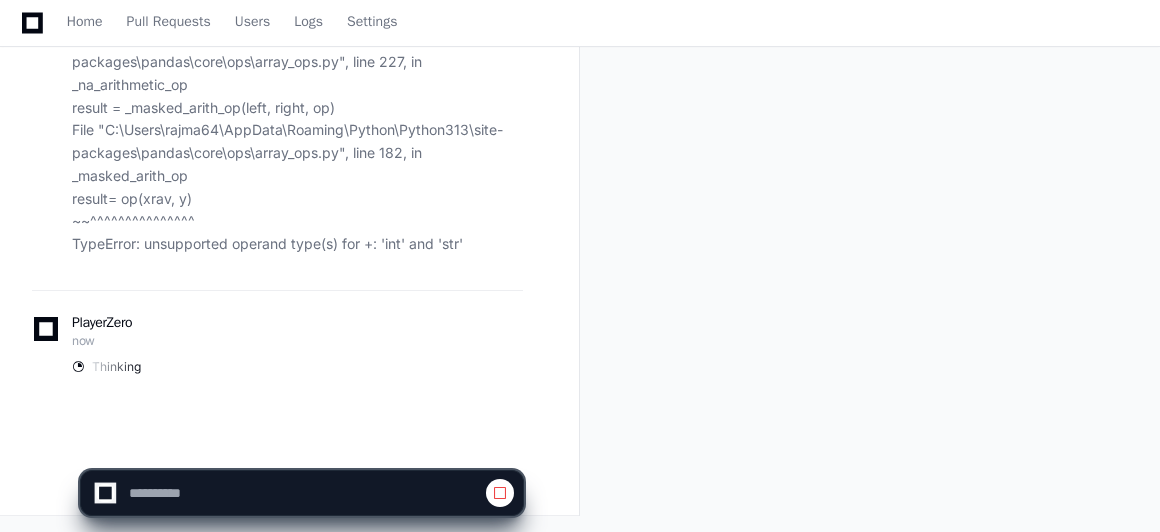 scroll, scrollTop: 63335, scrollLeft: 0, axis: vertical 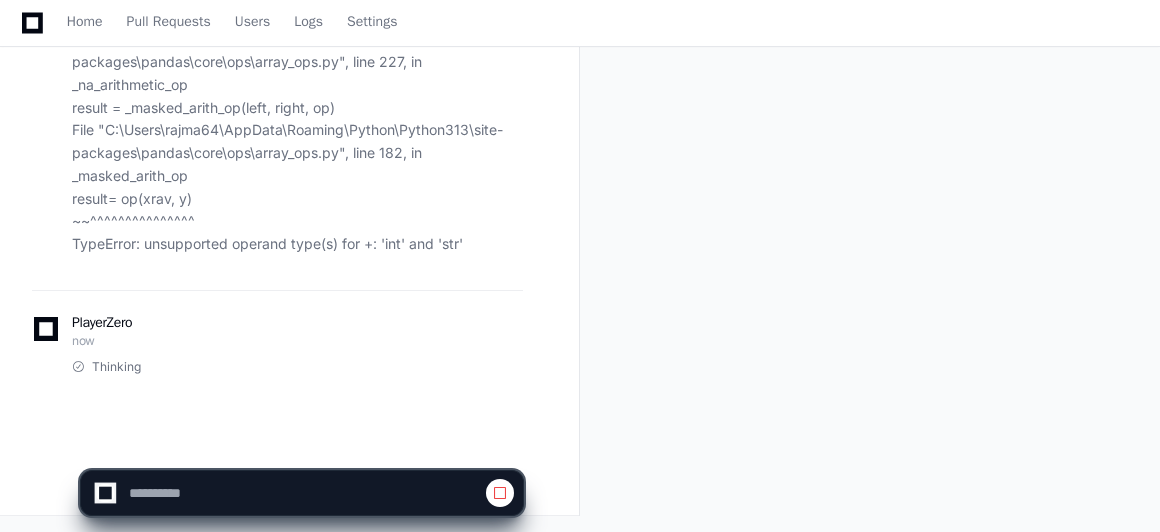 select on "****" 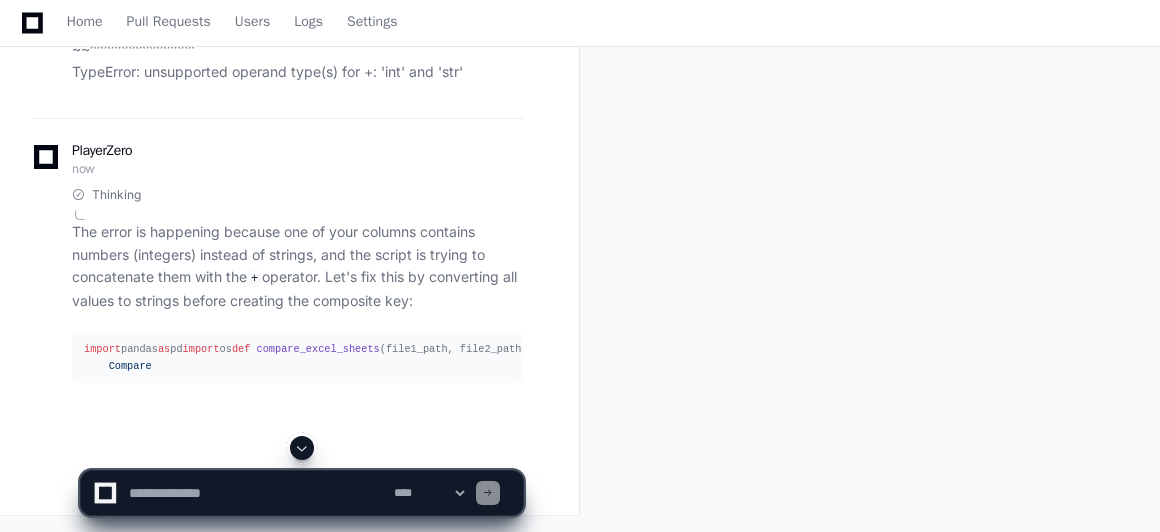 scroll, scrollTop: 63649, scrollLeft: 0, axis: vertical 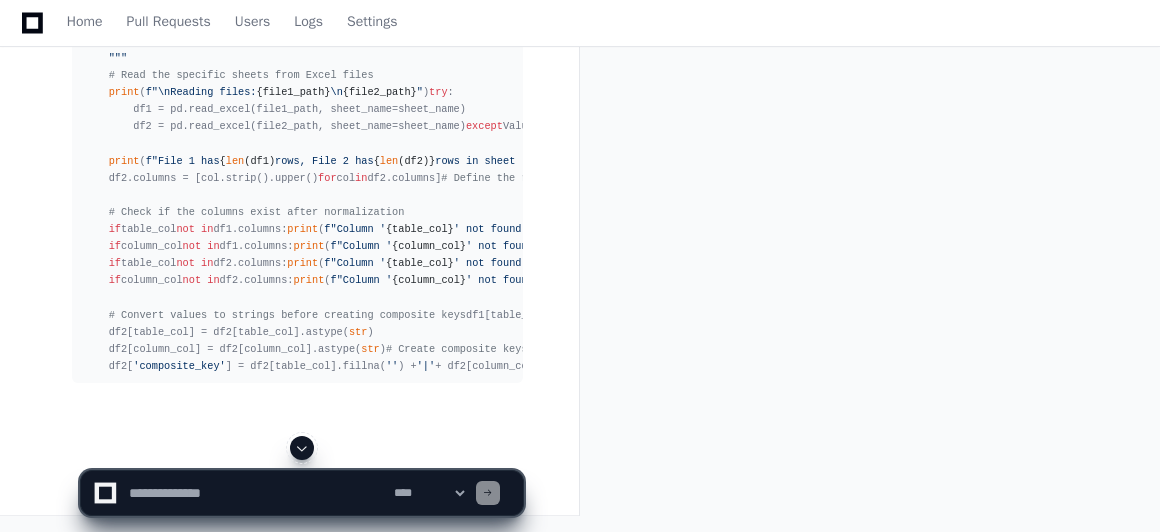 click 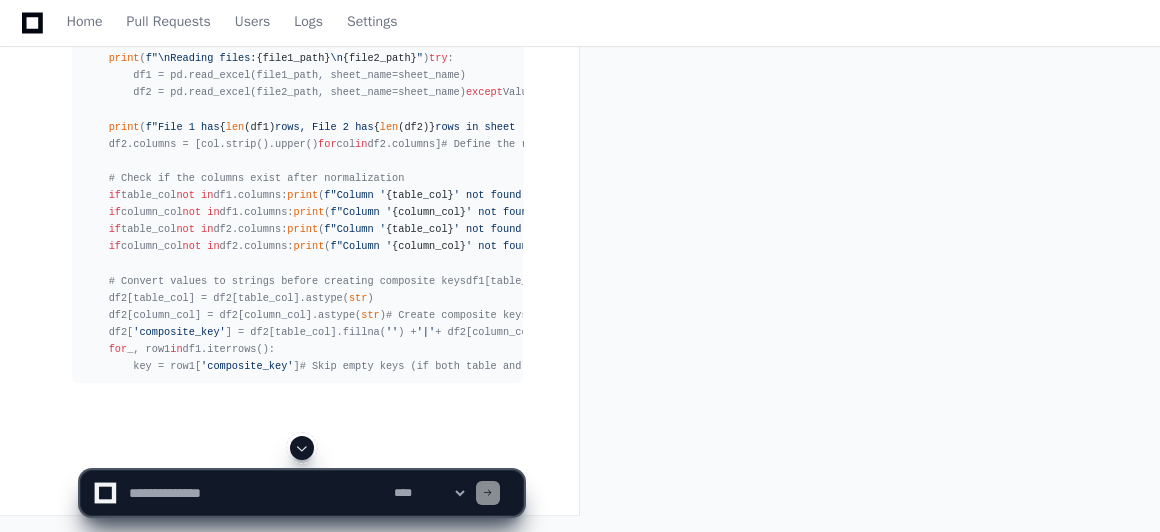 click 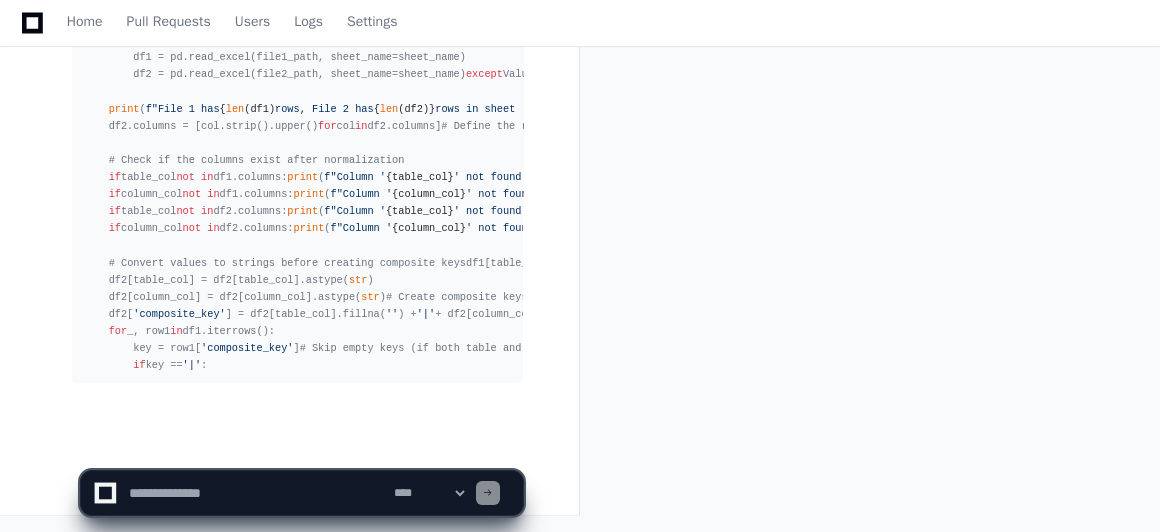 scroll, scrollTop: 64676, scrollLeft: 0, axis: vertical 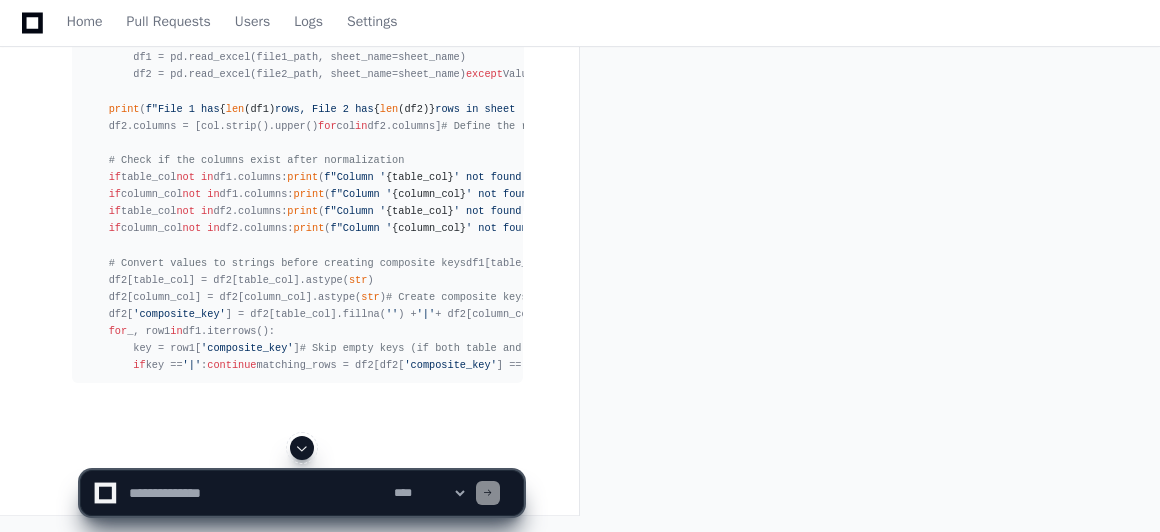 click 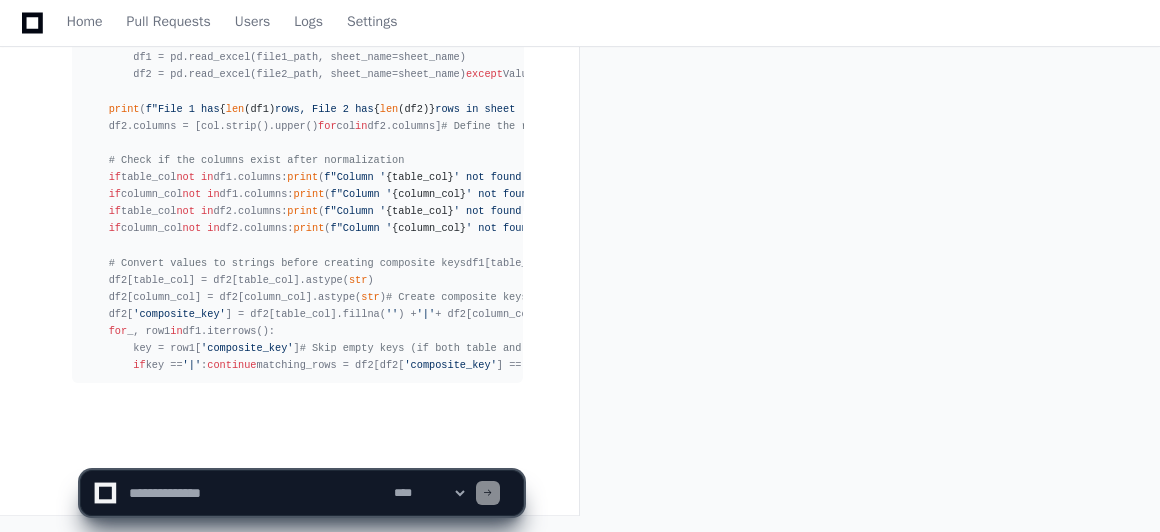 scroll, scrollTop: 64763, scrollLeft: 0, axis: vertical 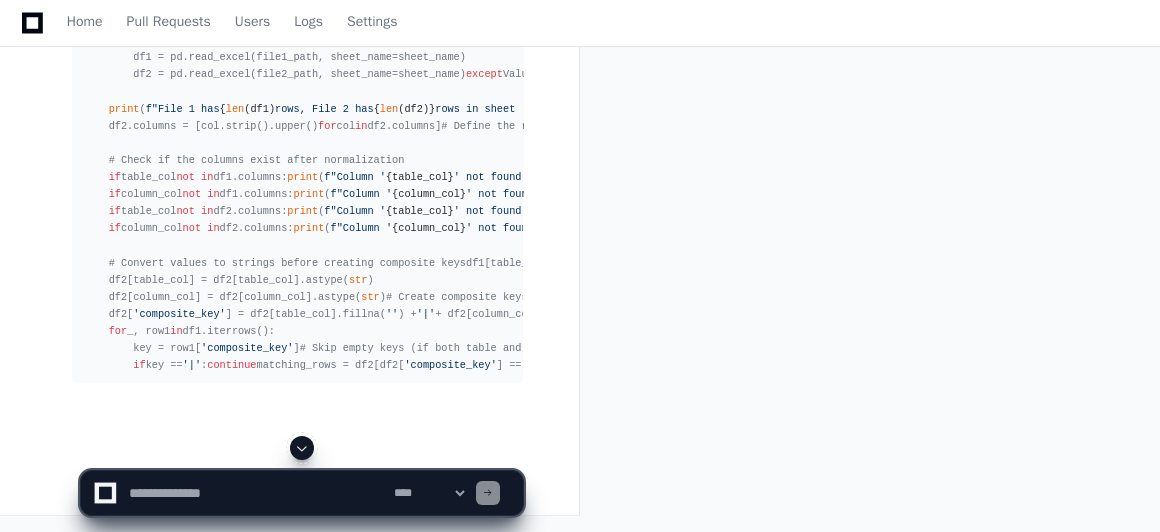 click 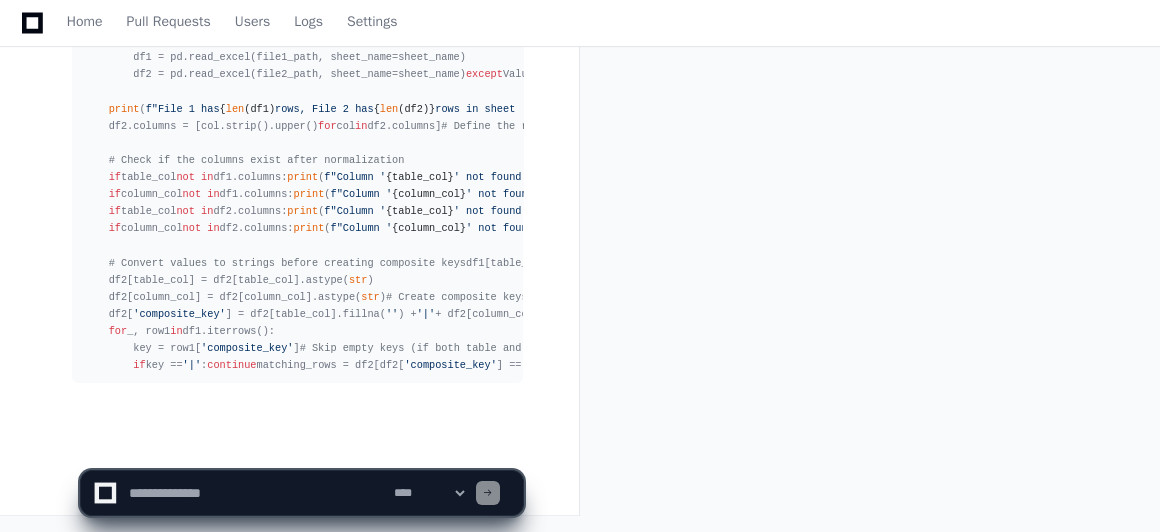 scroll, scrollTop: 64796, scrollLeft: 0, axis: vertical 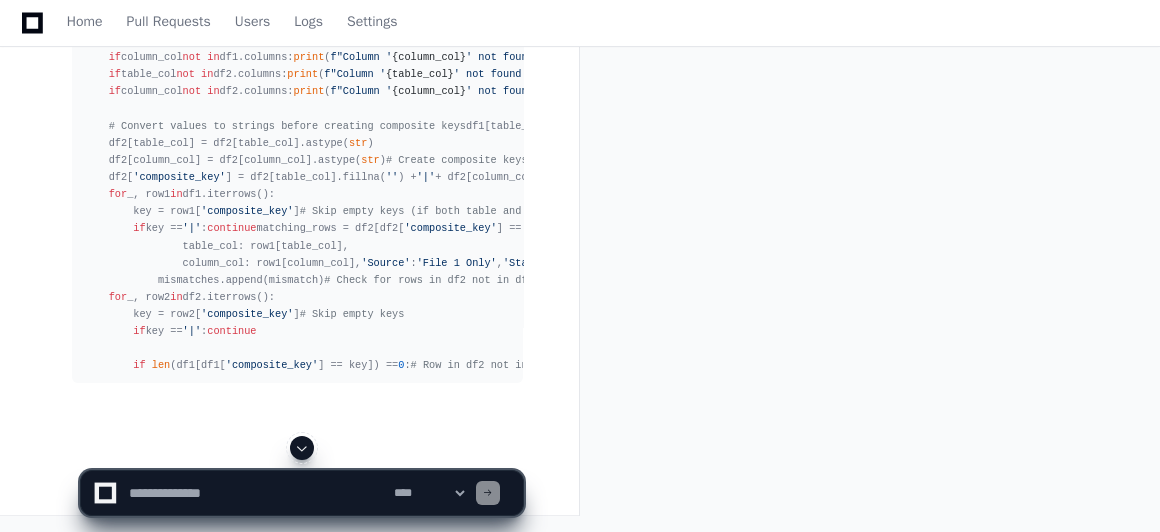 click 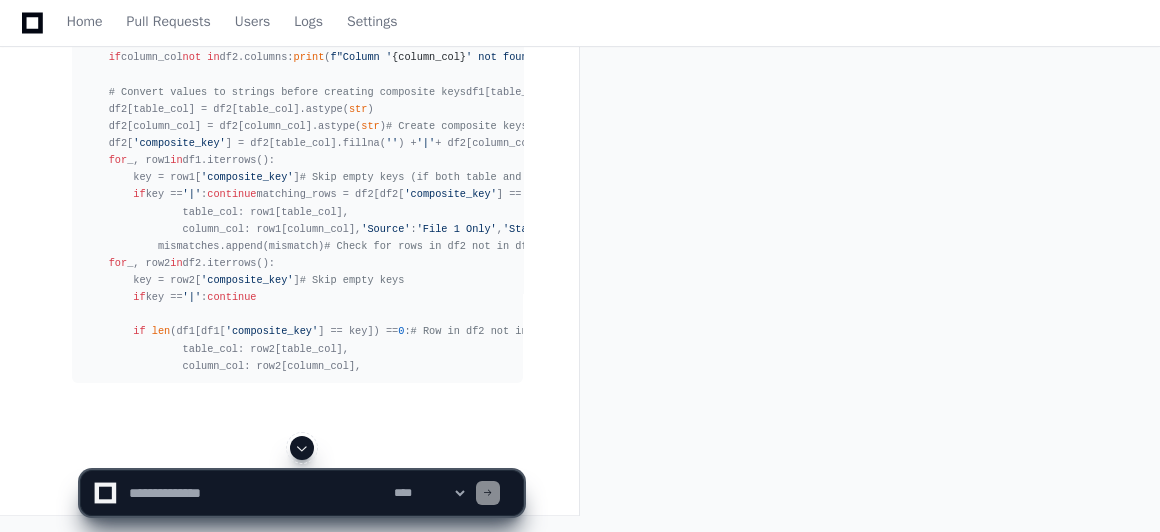 scroll, scrollTop: 65123, scrollLeft: 0, axis: vertical 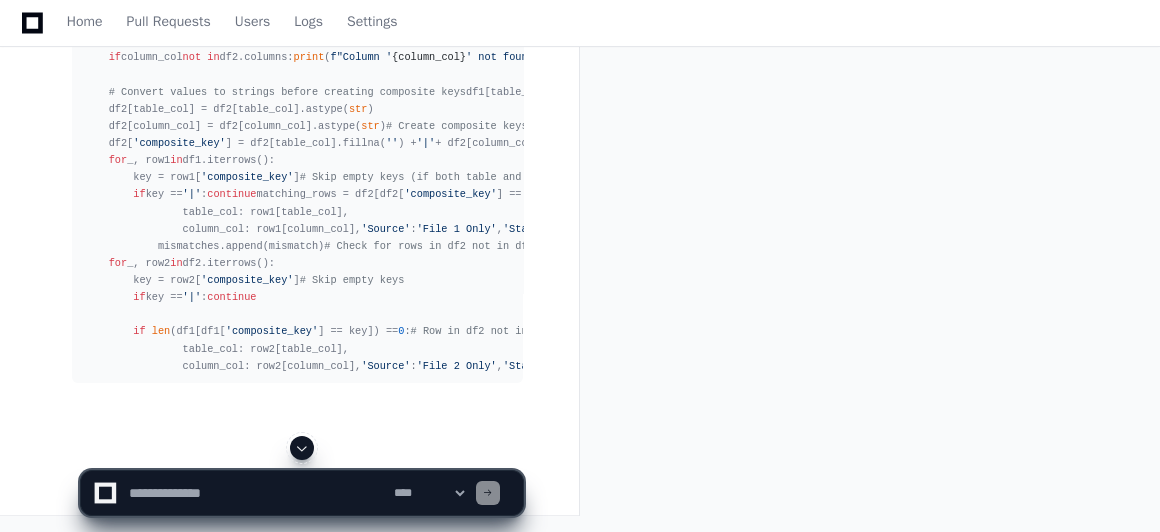 click 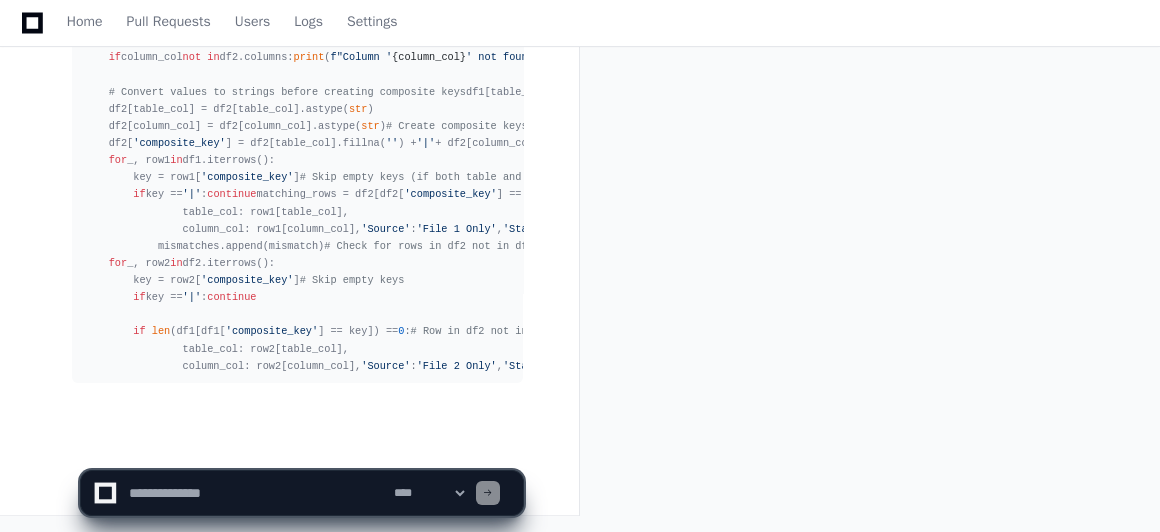 scroll, scrollTop: 65156, scrollLeft: 0, axis: vertical 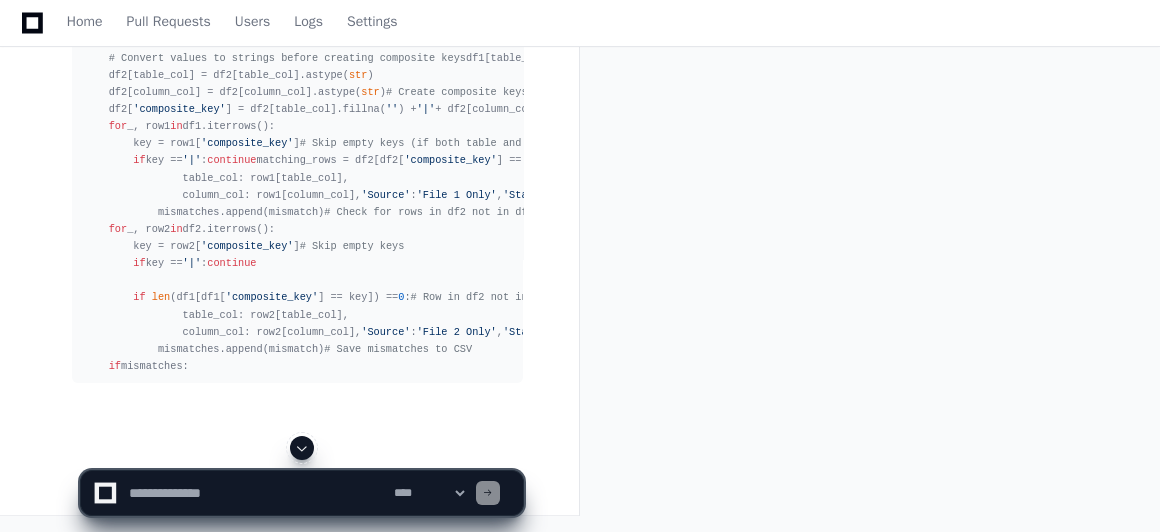 click 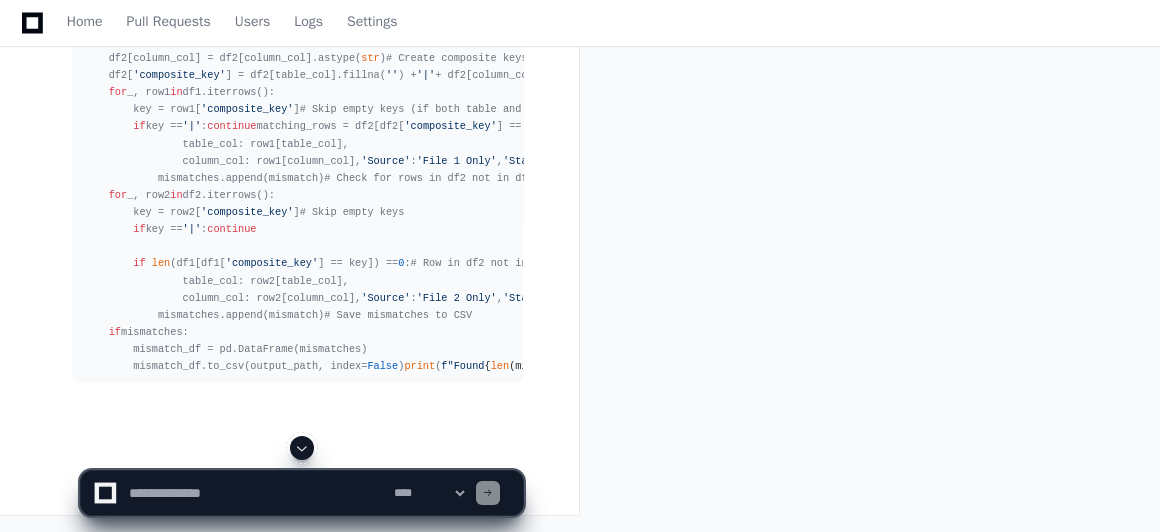 click 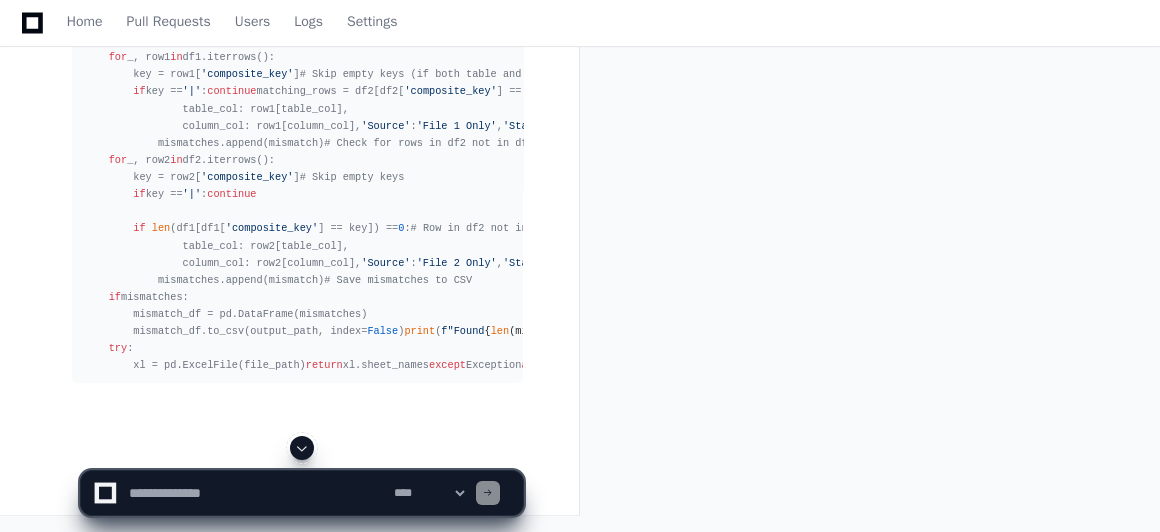click 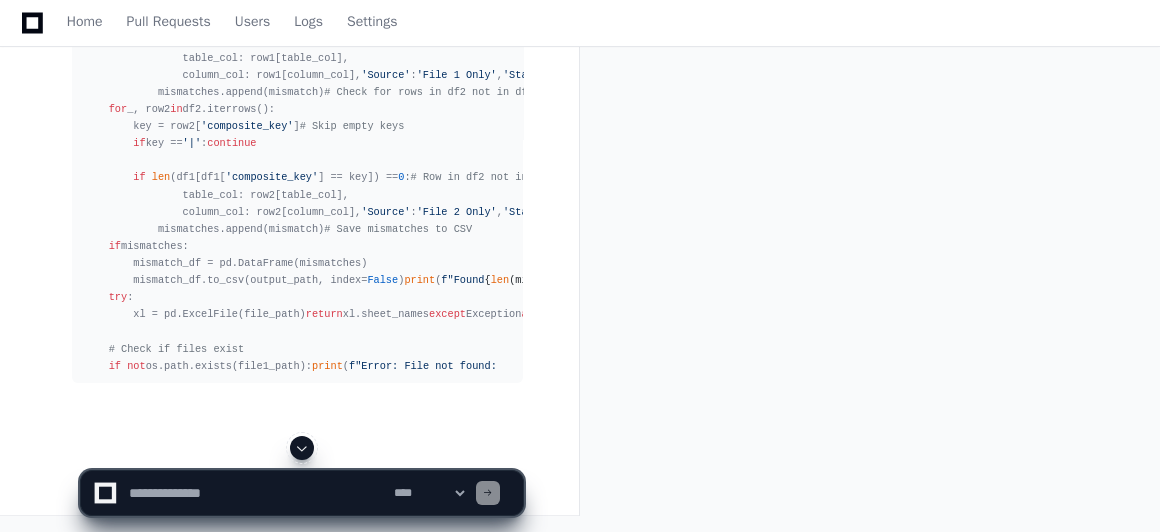 click 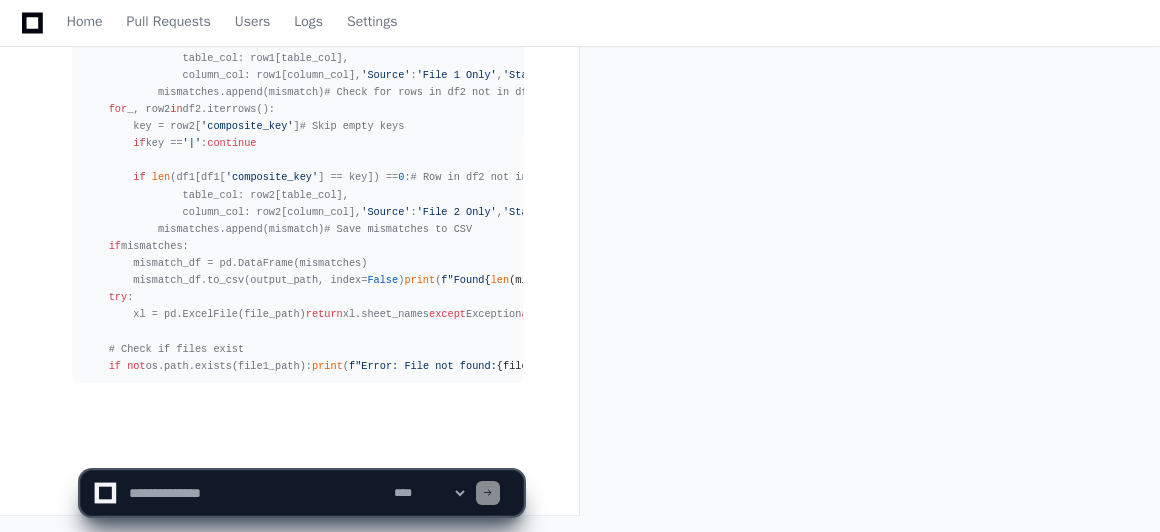 scroll, scrollTop: 65636, scrollLeft: 0, axis: vertical 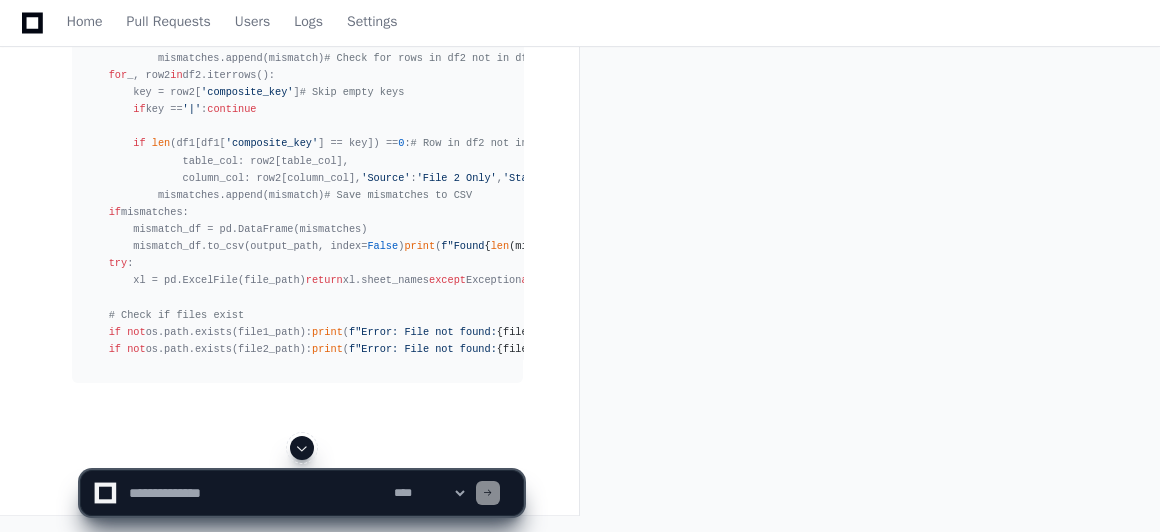 click 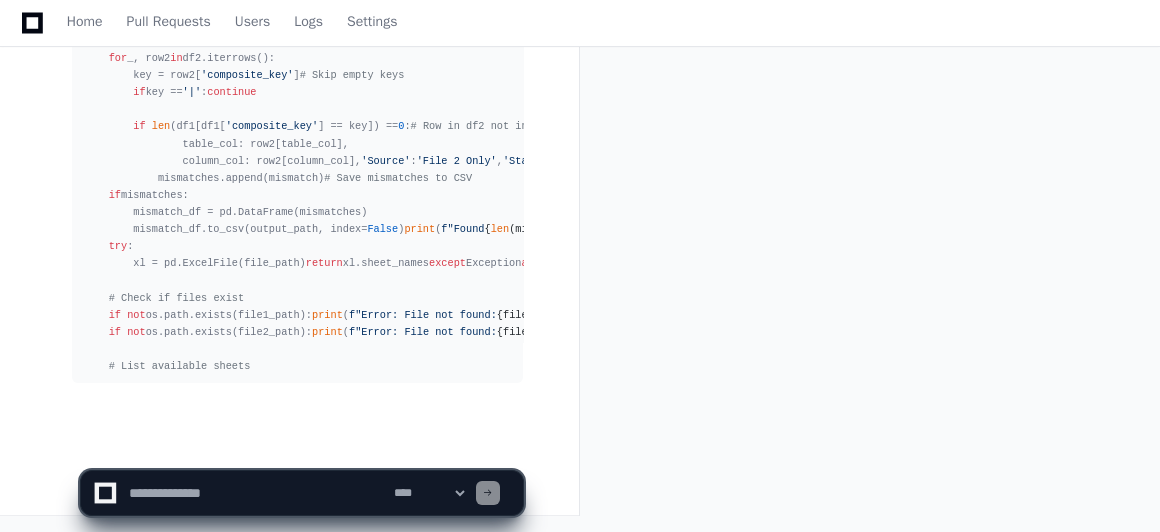 scroll, scrollTop: 65740, scrollLeft: 0, axis: vertical 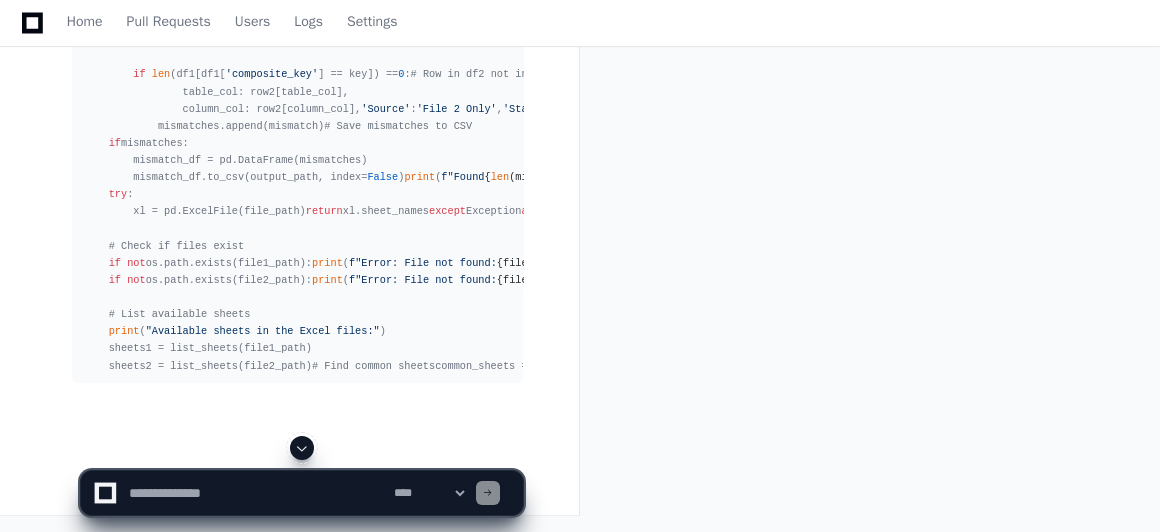 click 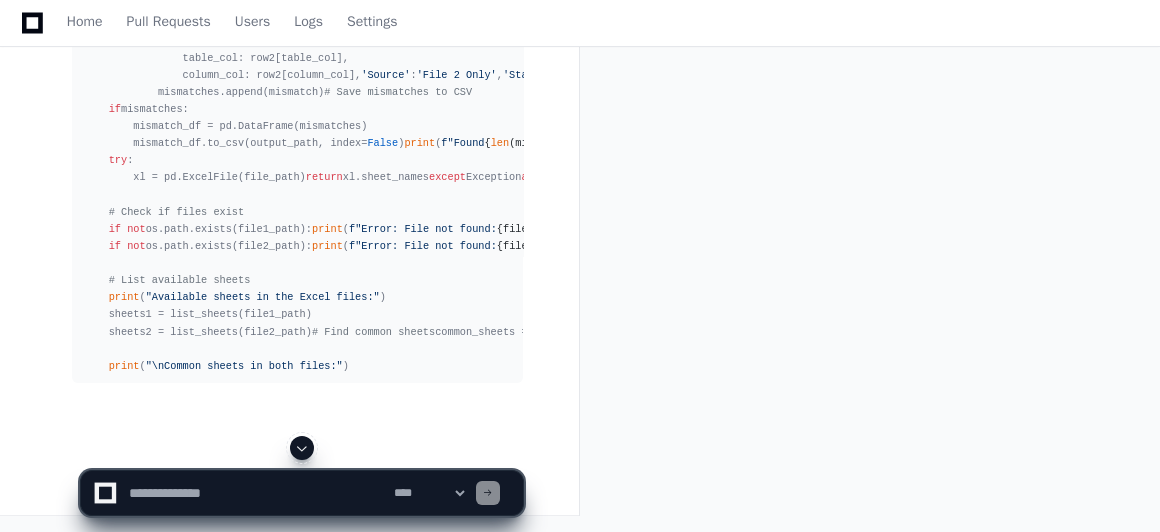 click 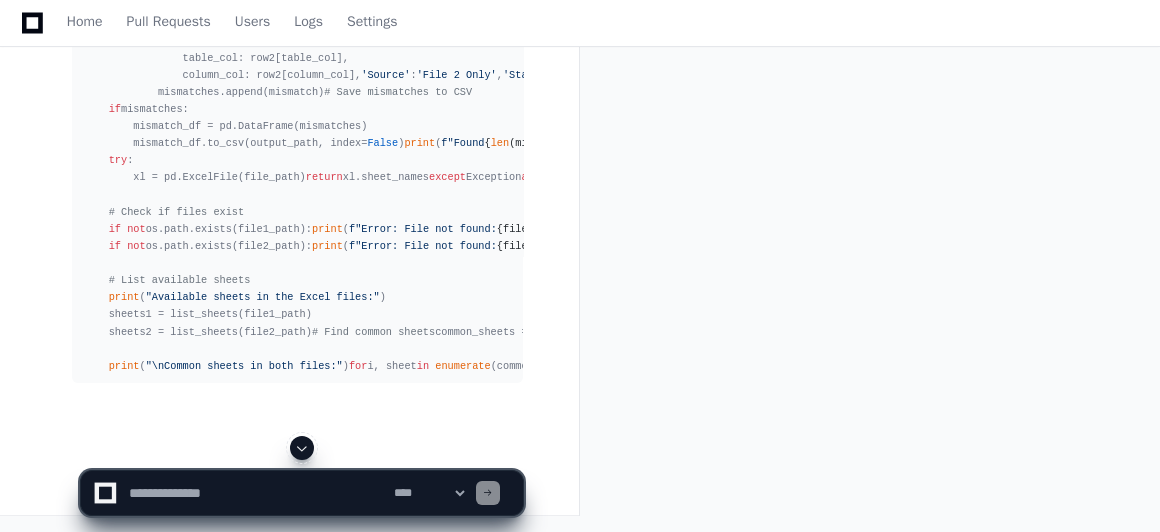 click 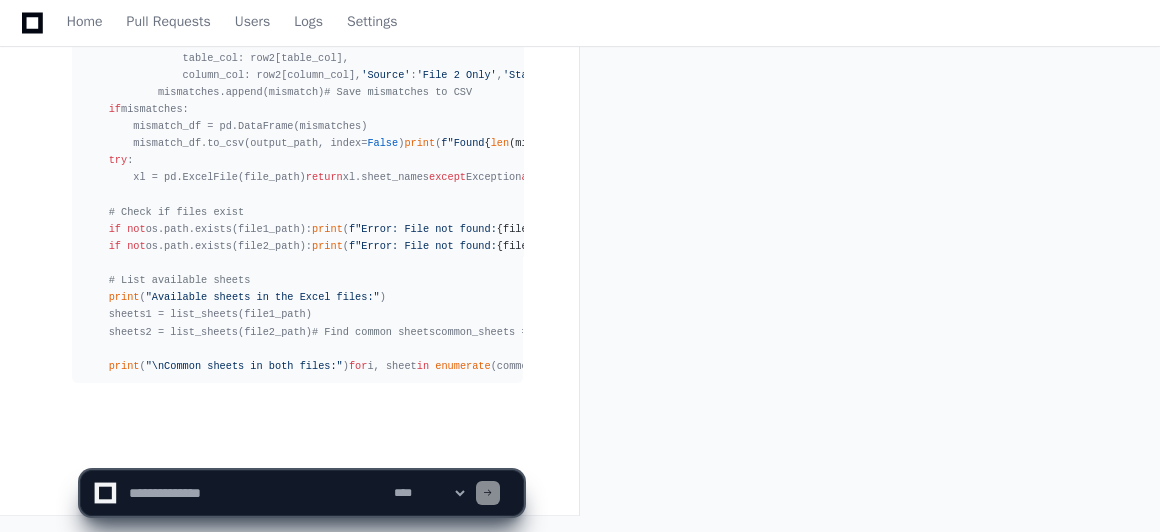 scroll, scrollTop: 66031, scrollLeft: 0, axis: vertical 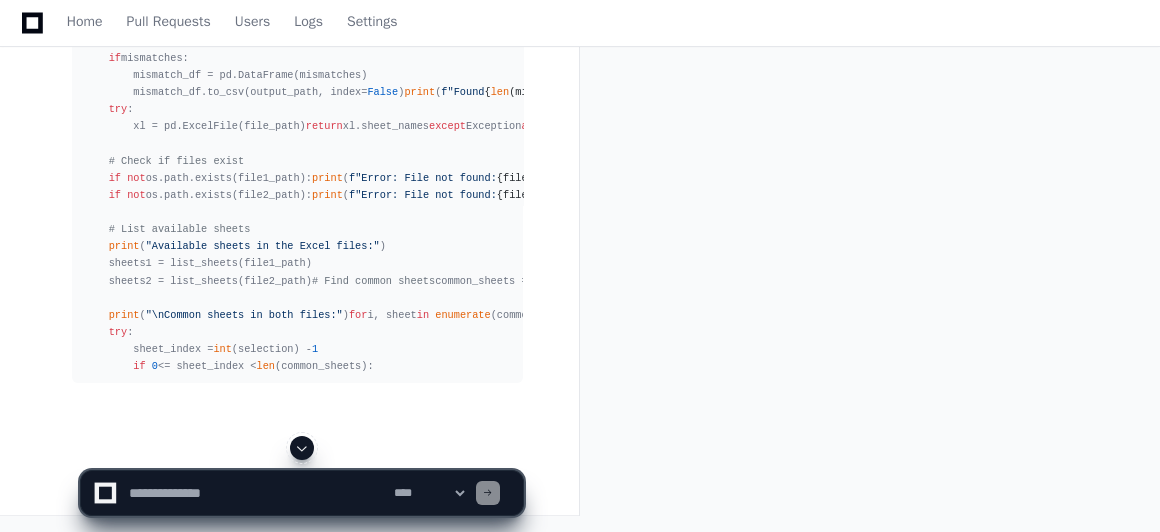 click 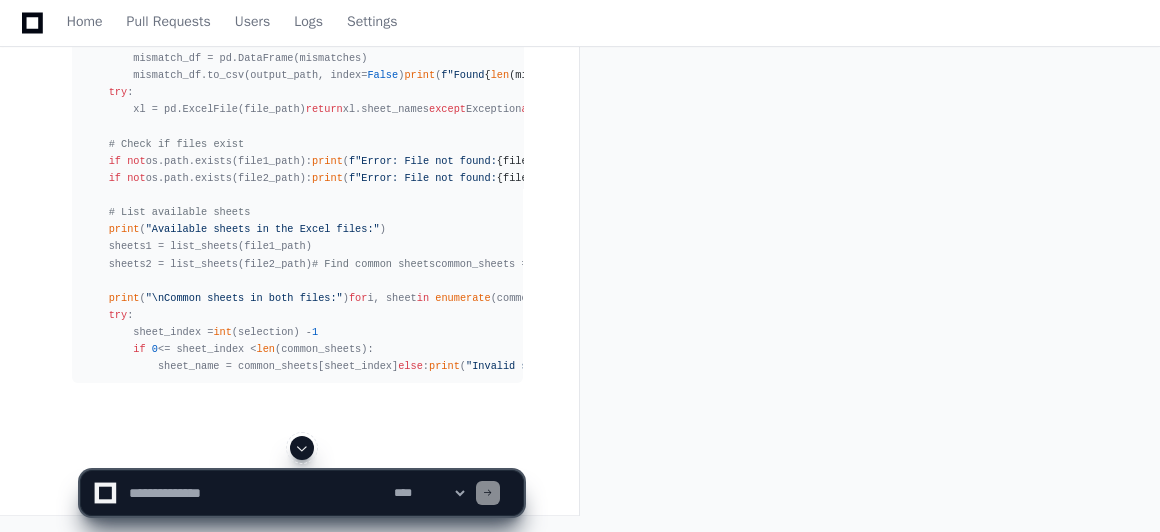scroll, scrollTop: 66168, scrollLeft: 0, axis: vertical 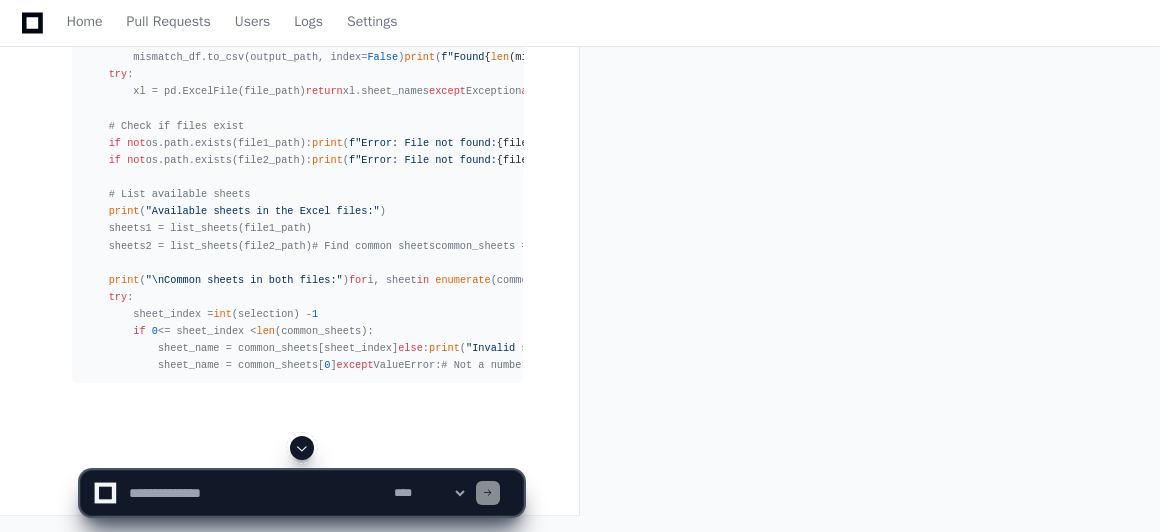 click 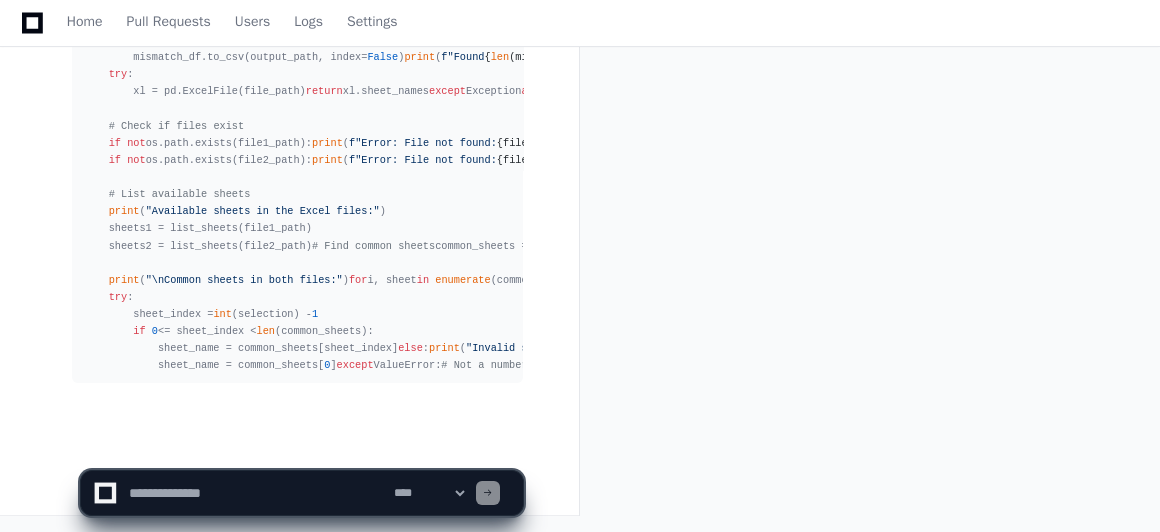 scroll, scrollTop: 66236, scrollLeft: 0, axis: vertical 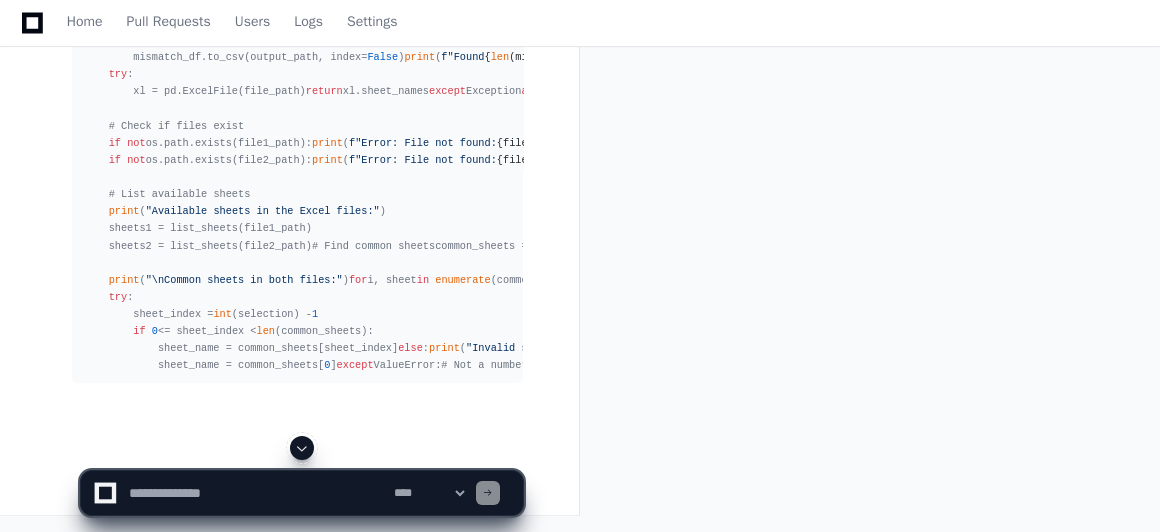 click 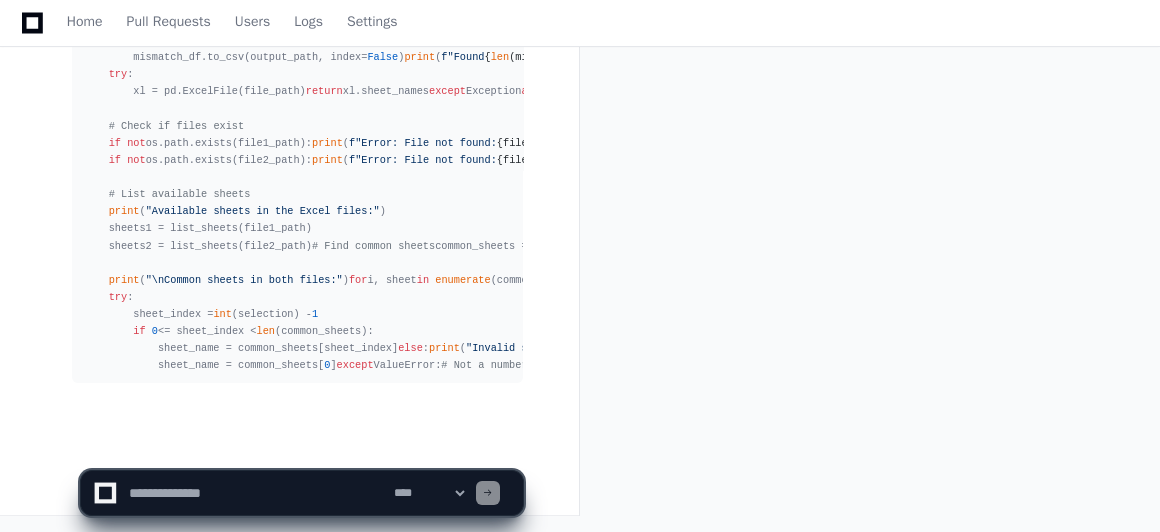 scroll, scrollTop: 66271, scrollLeft: 0, axis: vertical 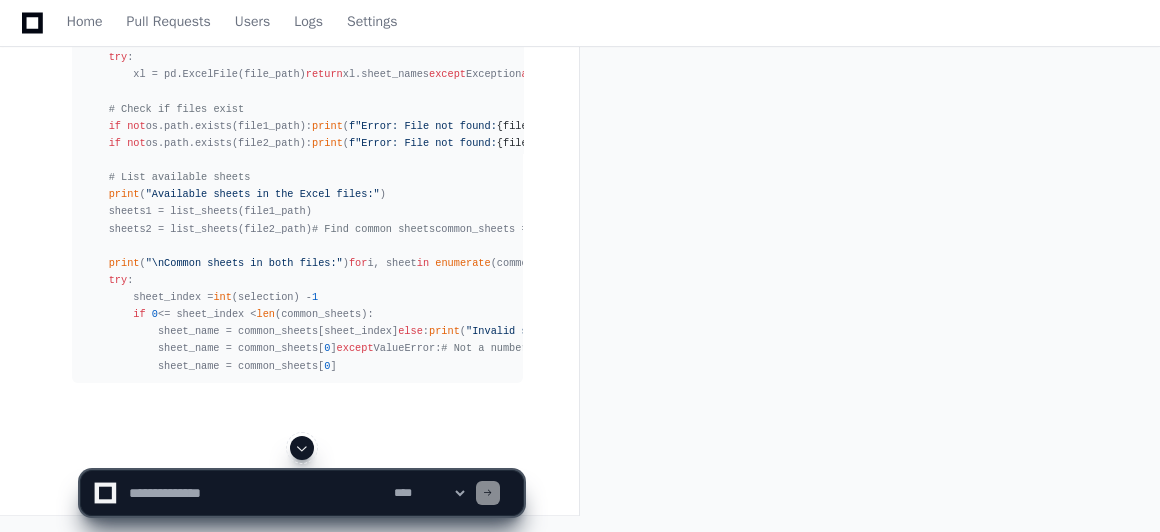click 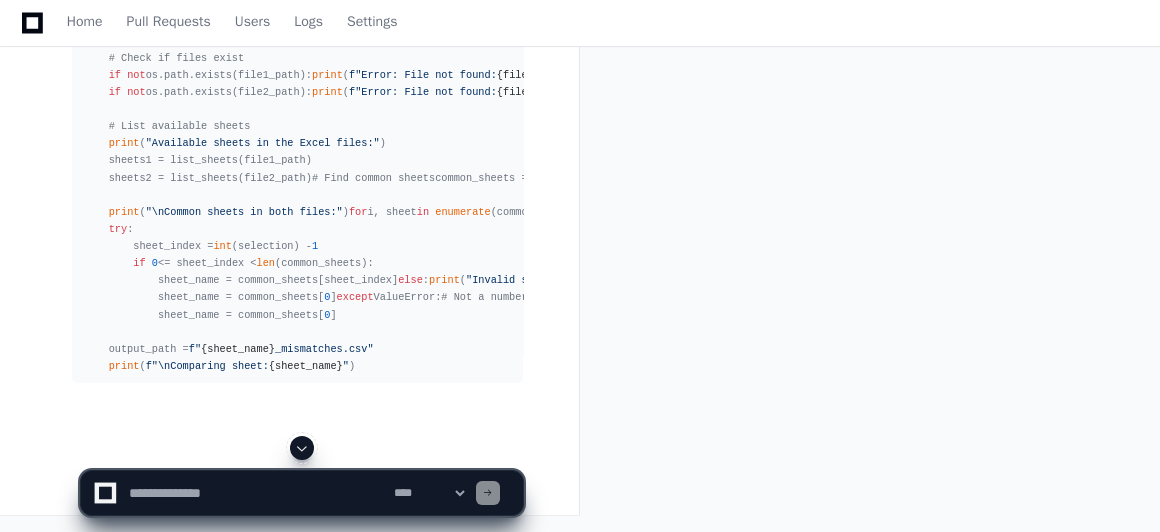 click 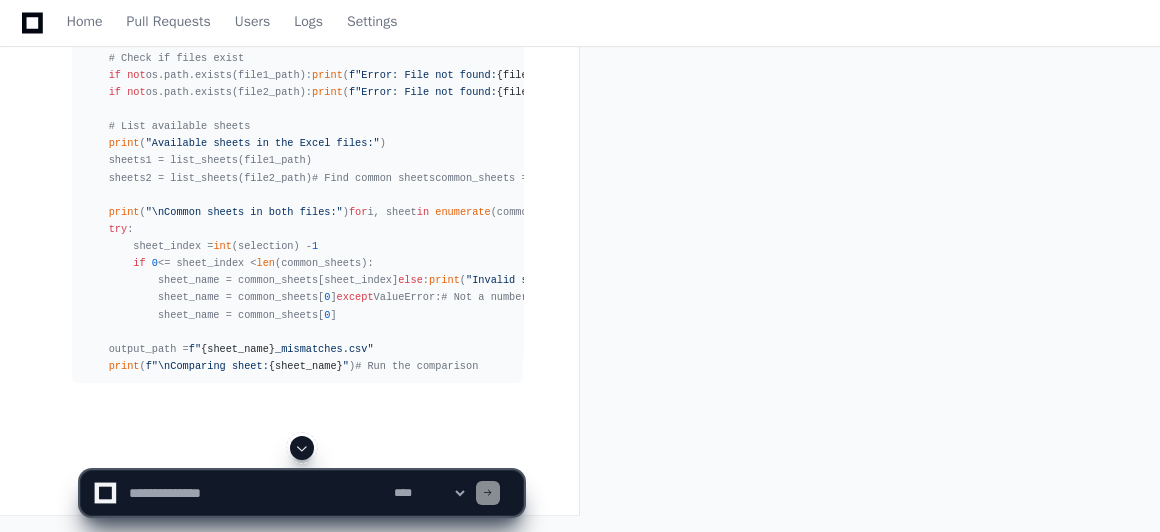 click 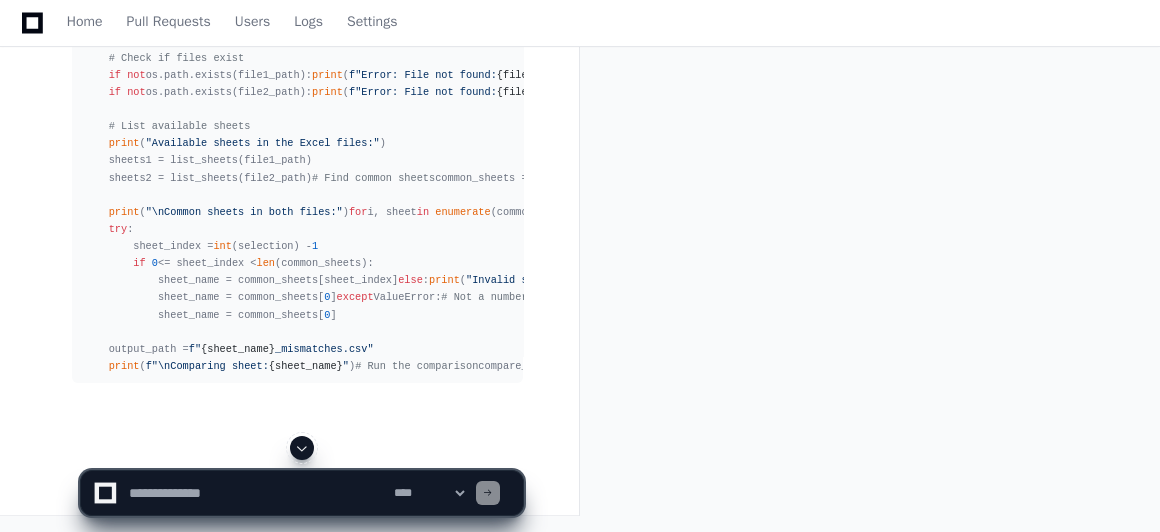 click 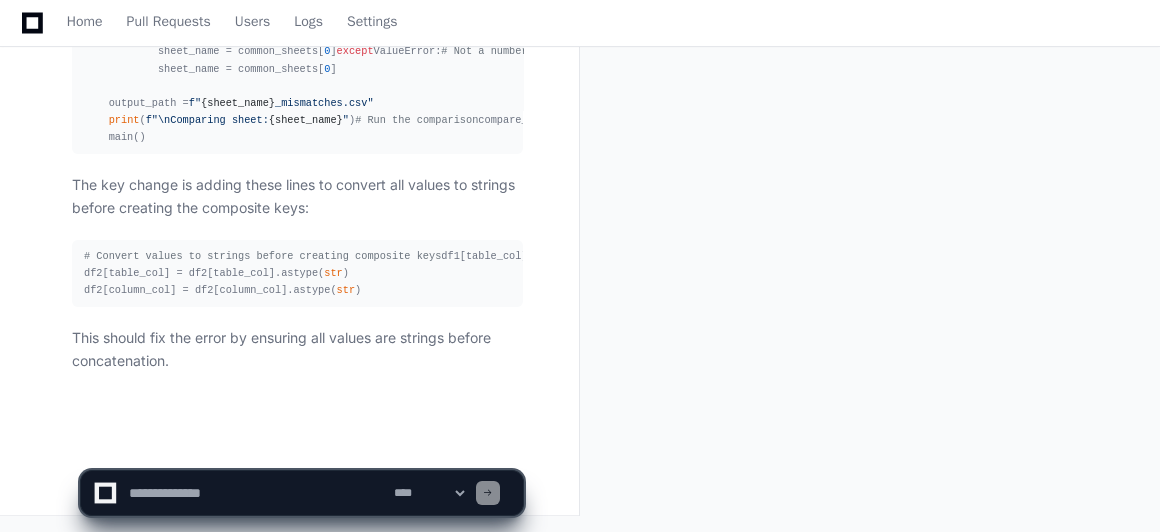 scroll, scrollTop: 66705, scrollLeft: 0, axis: vertical 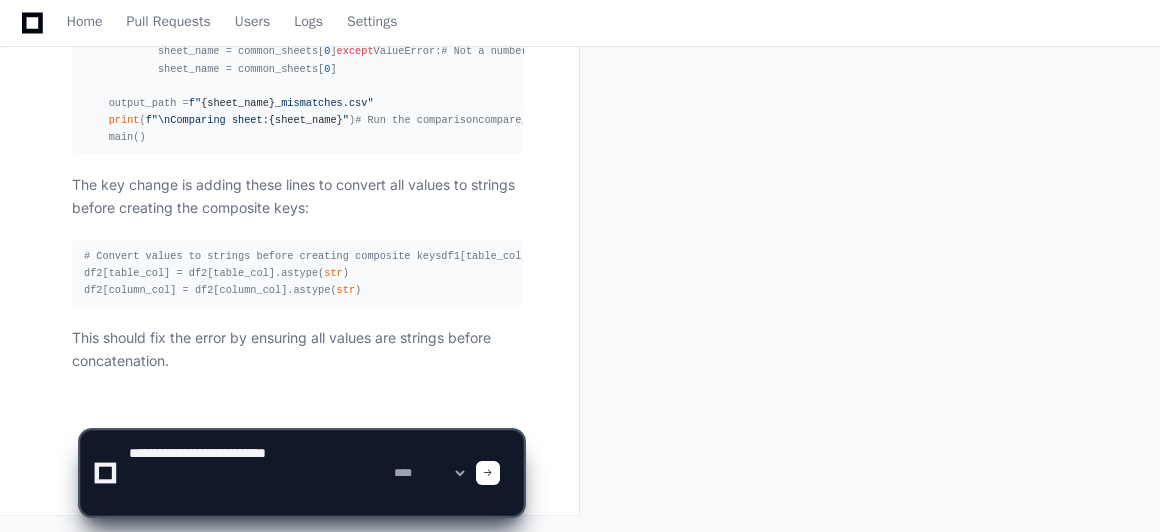 paste on "**********" 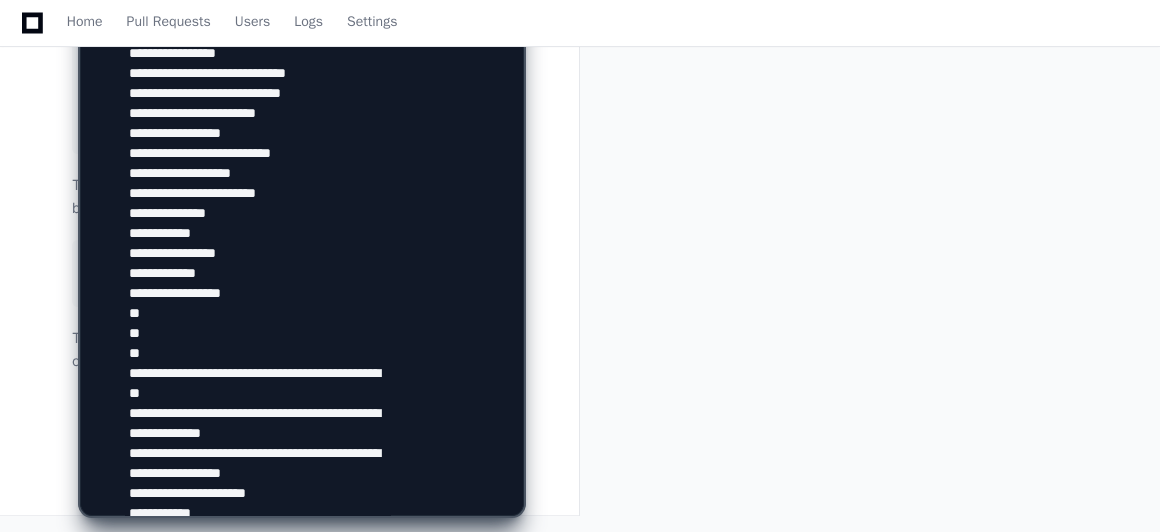 type 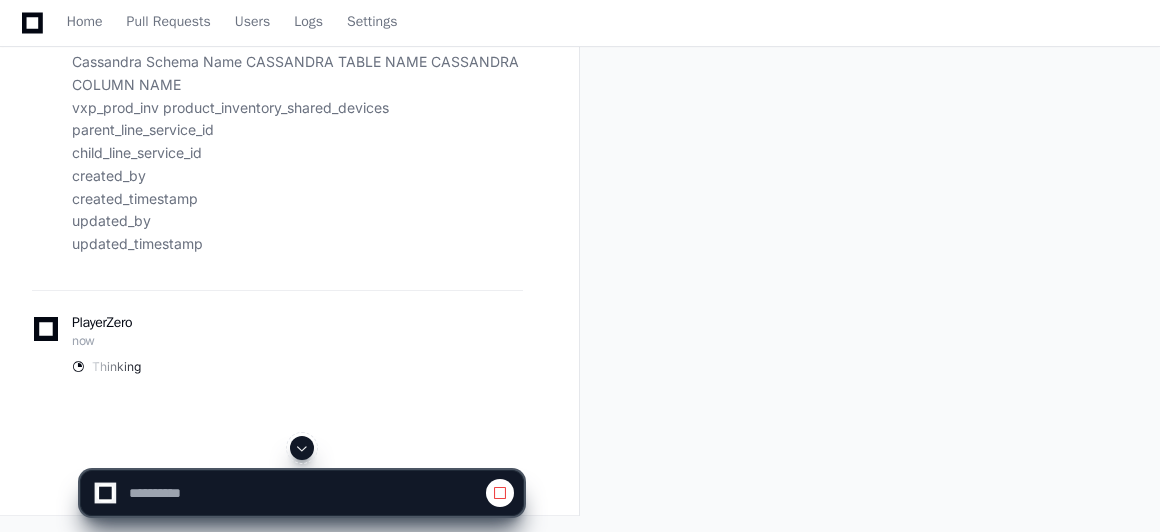 scroll, scrollTop: 68279, scrollLeft: 0, axis: vertical 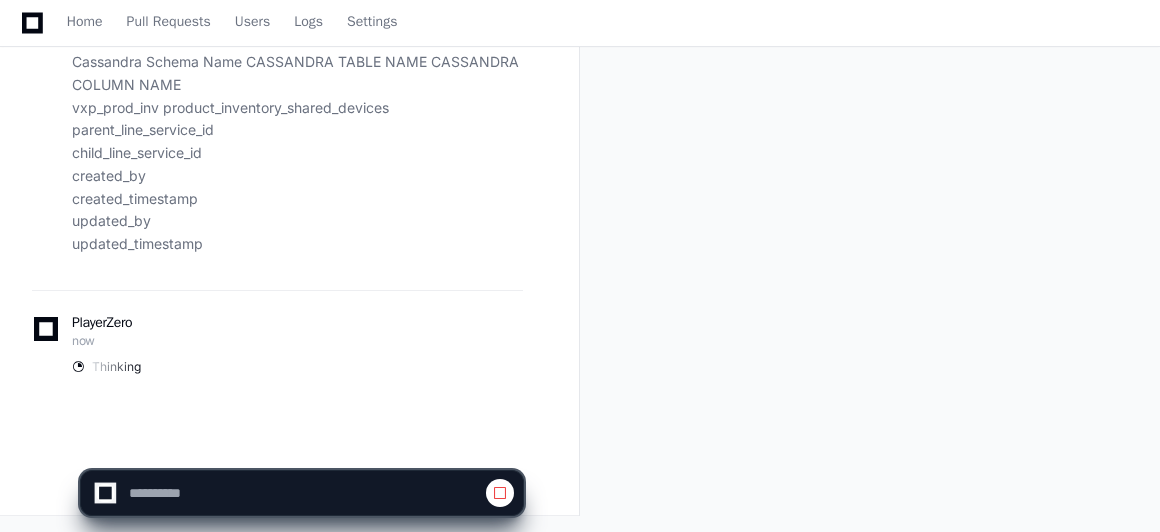 select on "****" 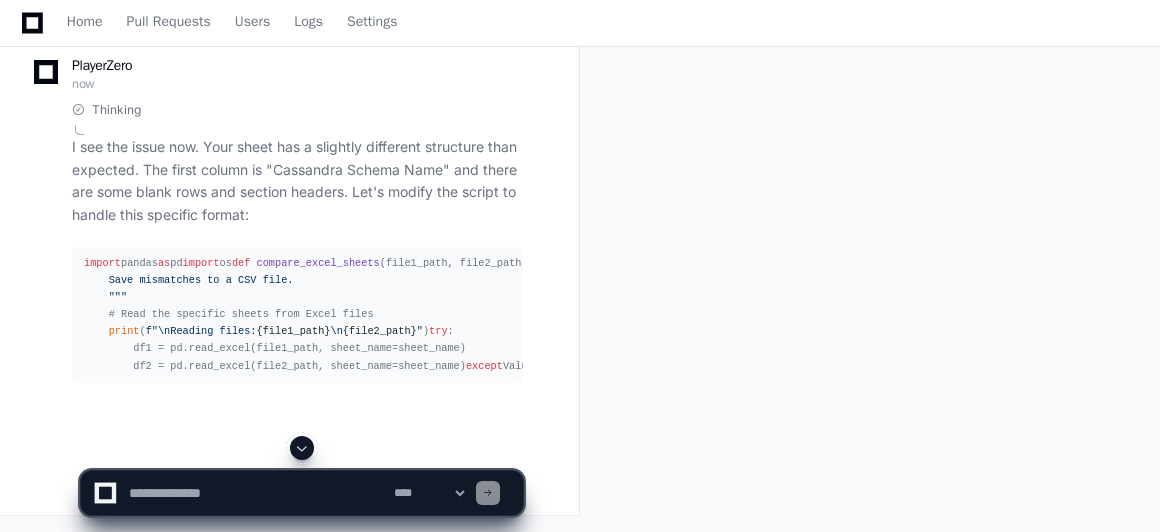 scroll, scrollTop: 68461, scrollLeft: 0, axis: vertical 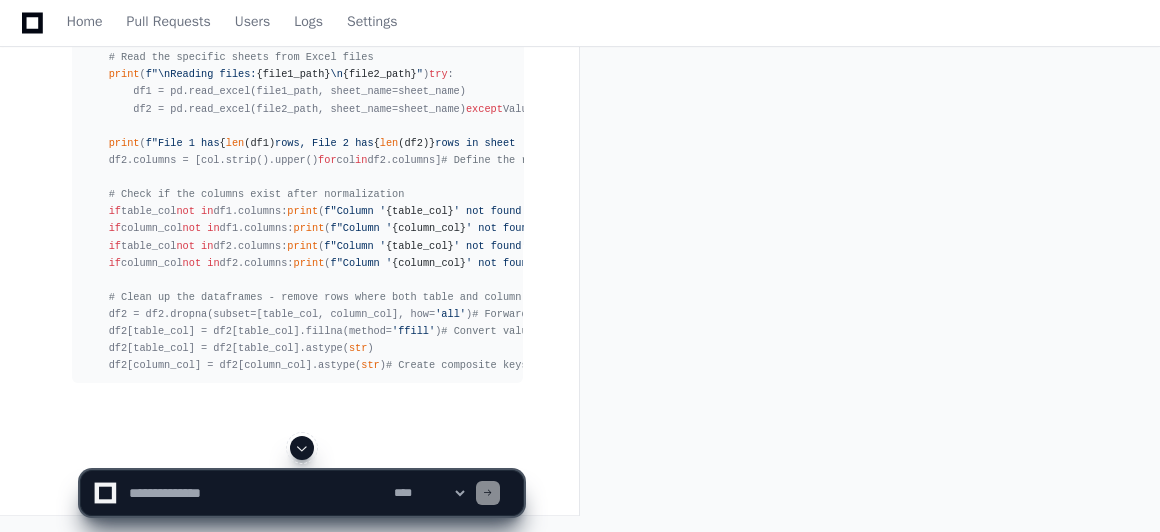 click 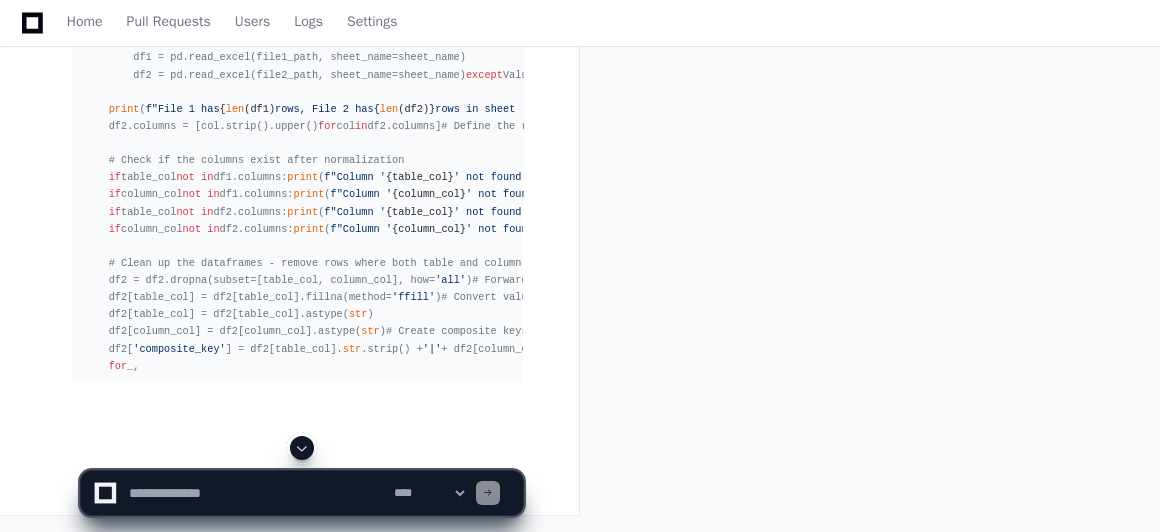 click 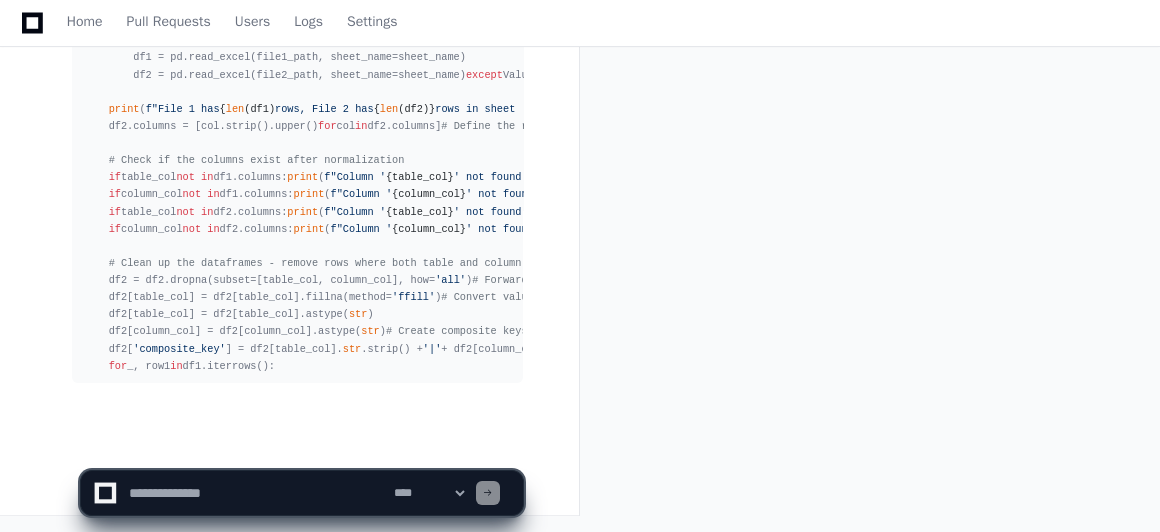 scroll, scrollTop: 69616, scrollLeft: 0, axis: vertical 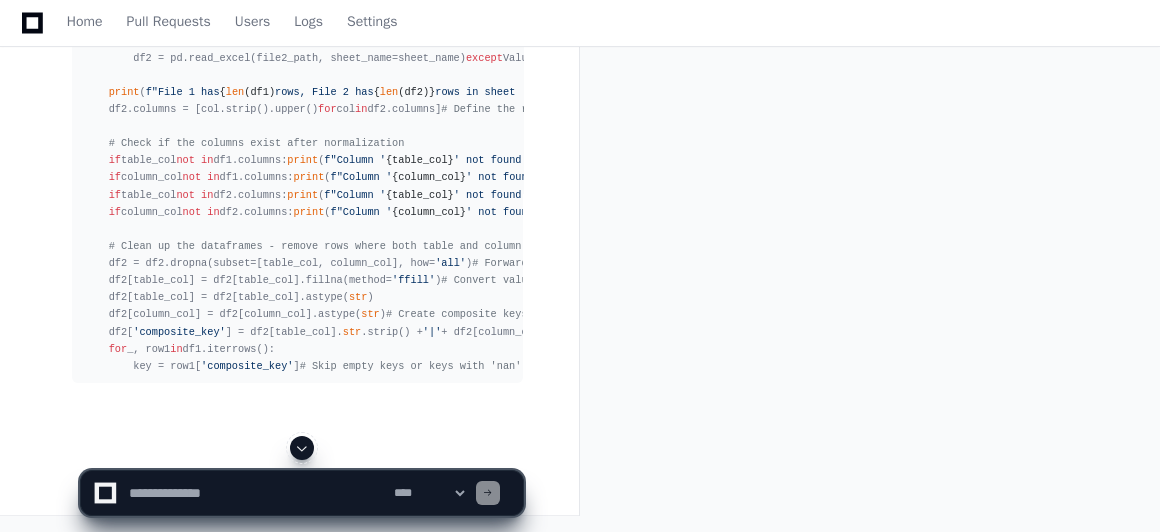 click 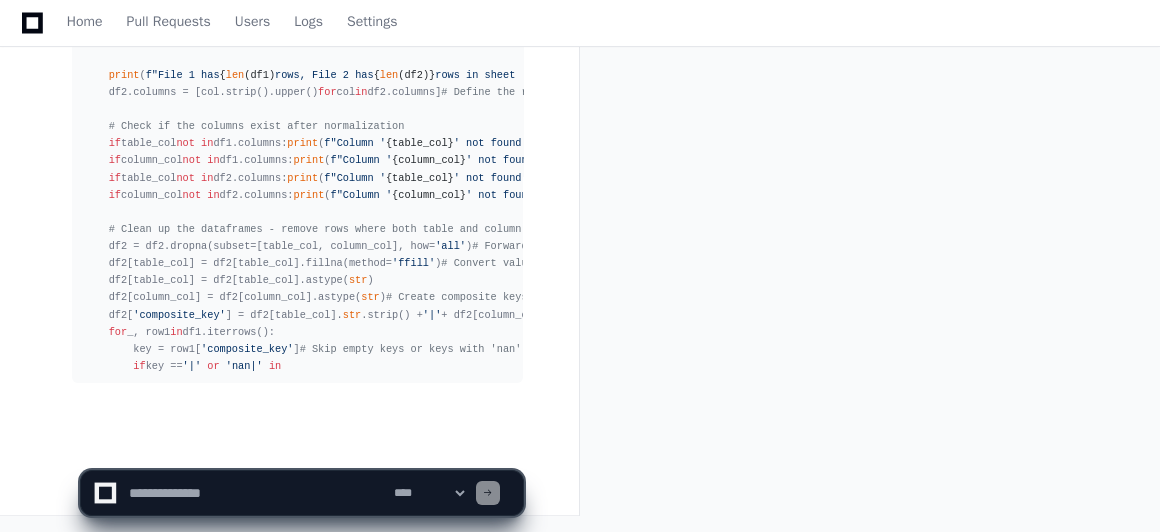 scroll, scrollTop: 69667, scrollLeft: 0, axis: vertical 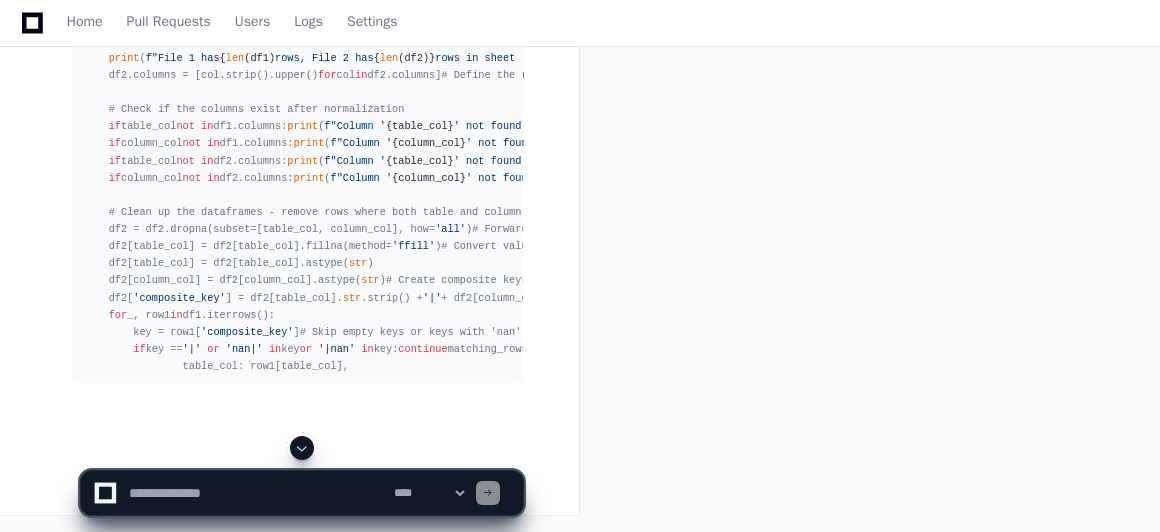 click 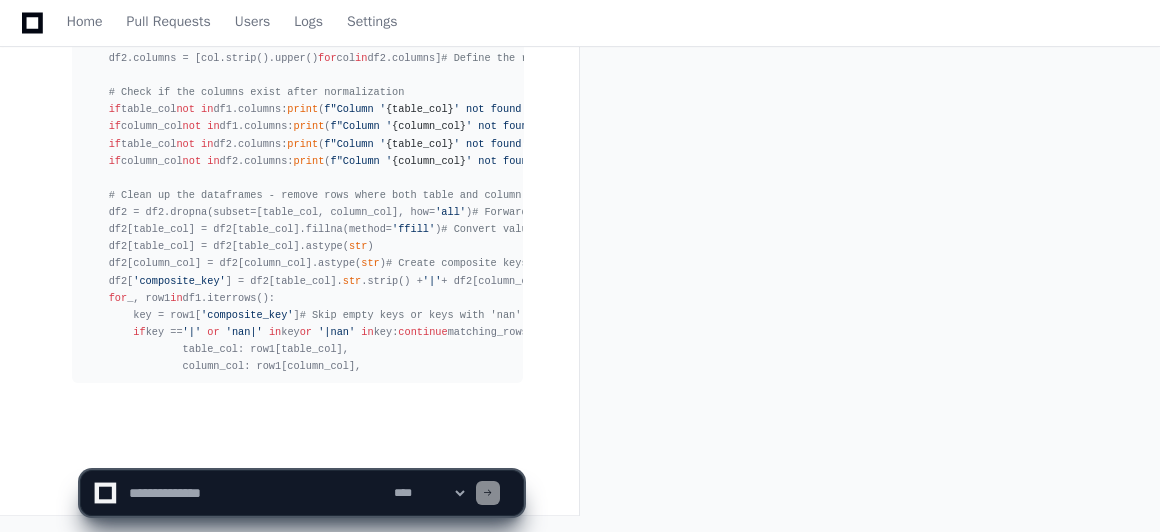 scroll, scrollTop: 69822, scrollLeft: 0, axis: vertical 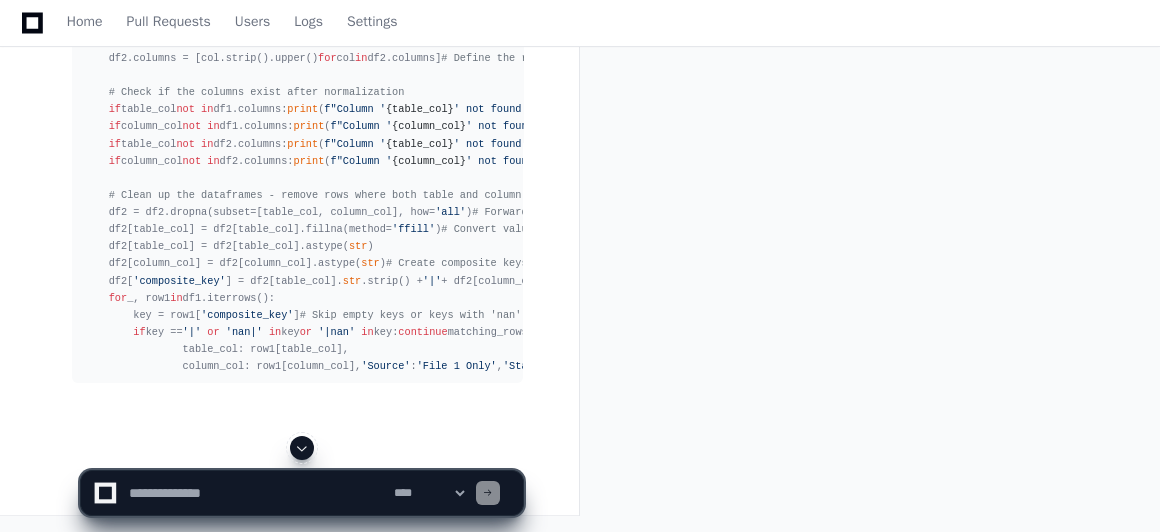 click 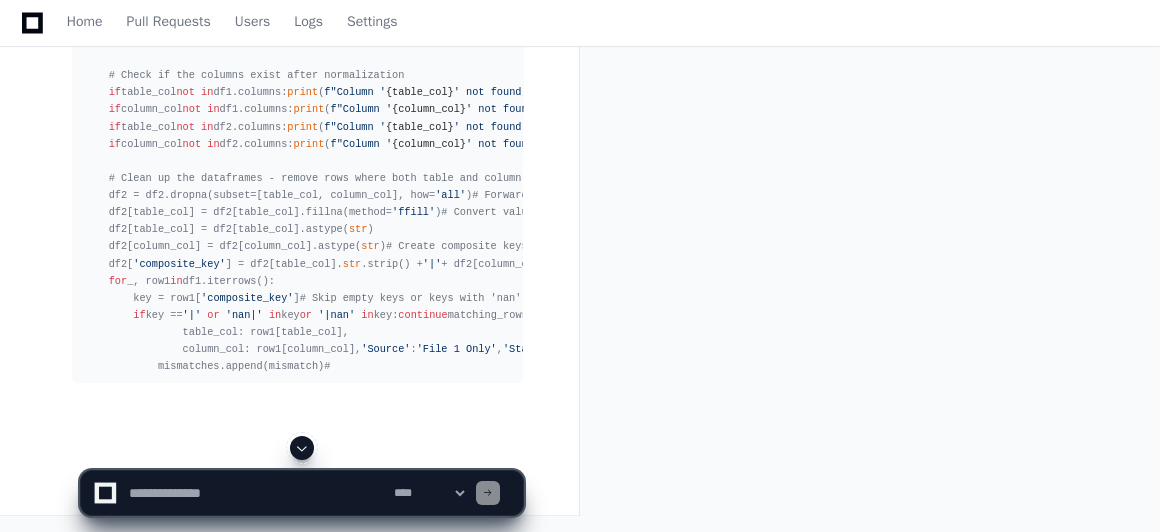 click 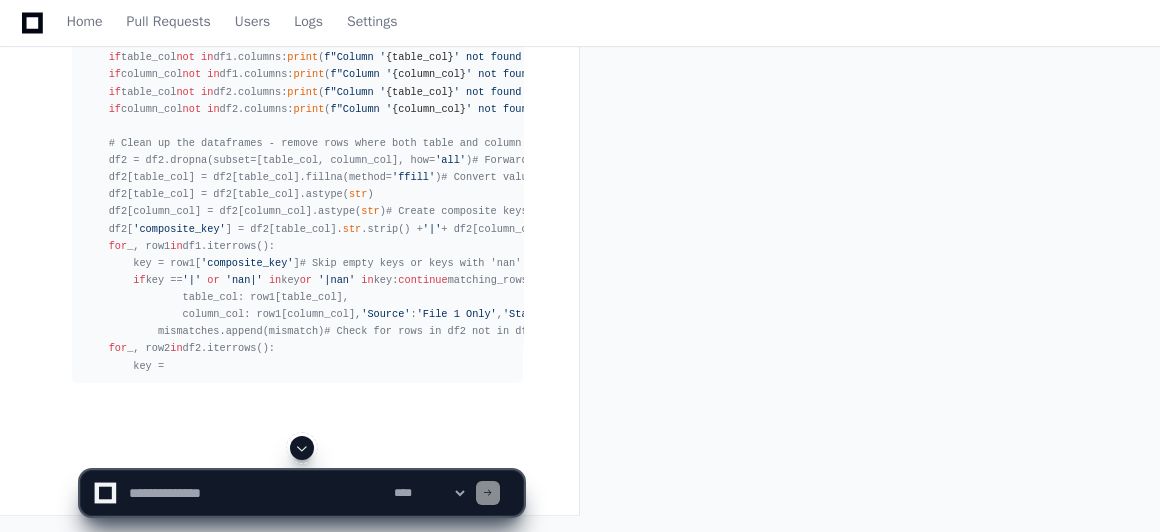 click 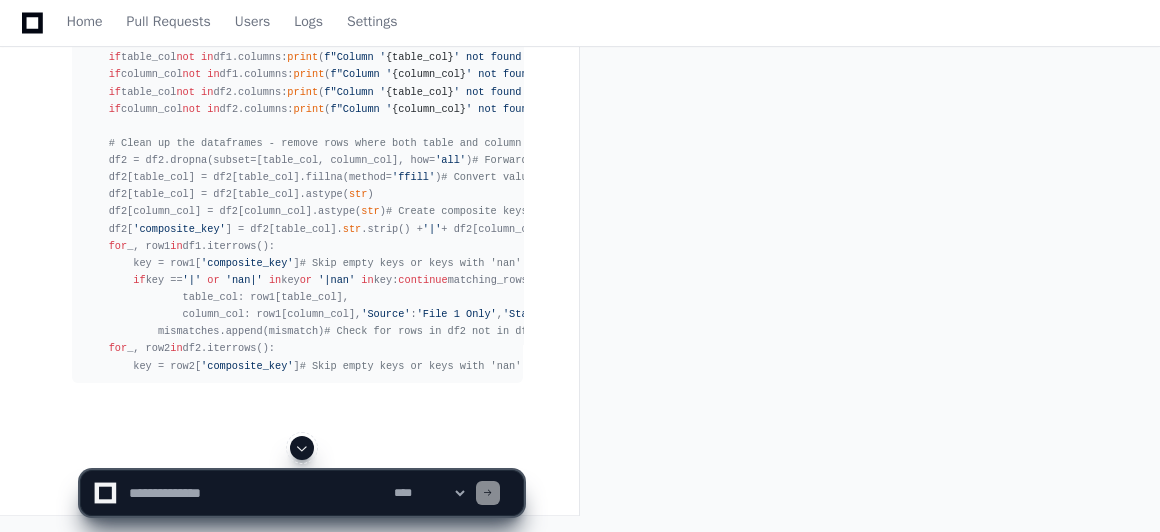 click 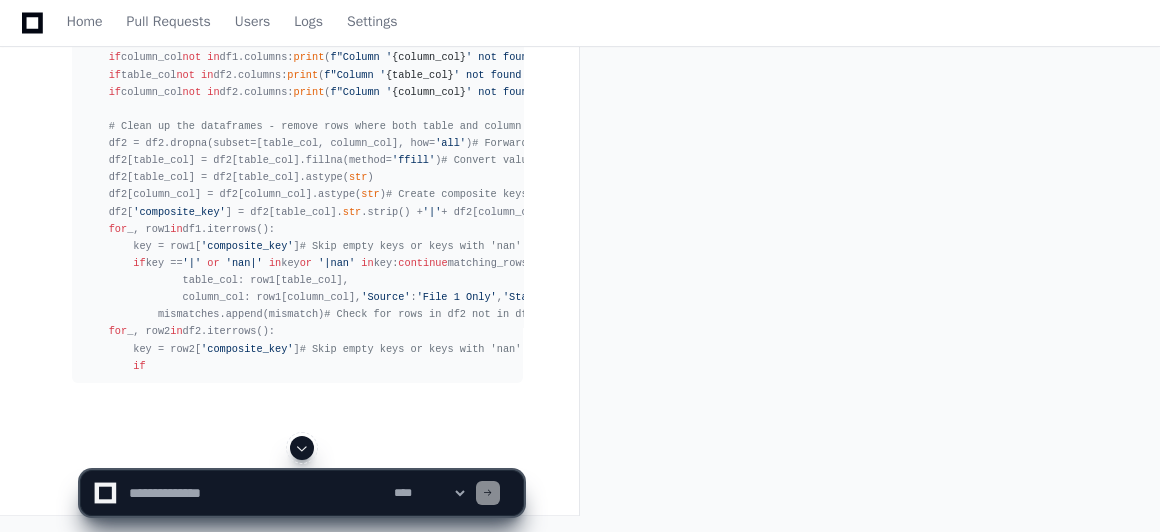 scroll, scrollTop: 69993, scrollLeft: 0, axis: vertical 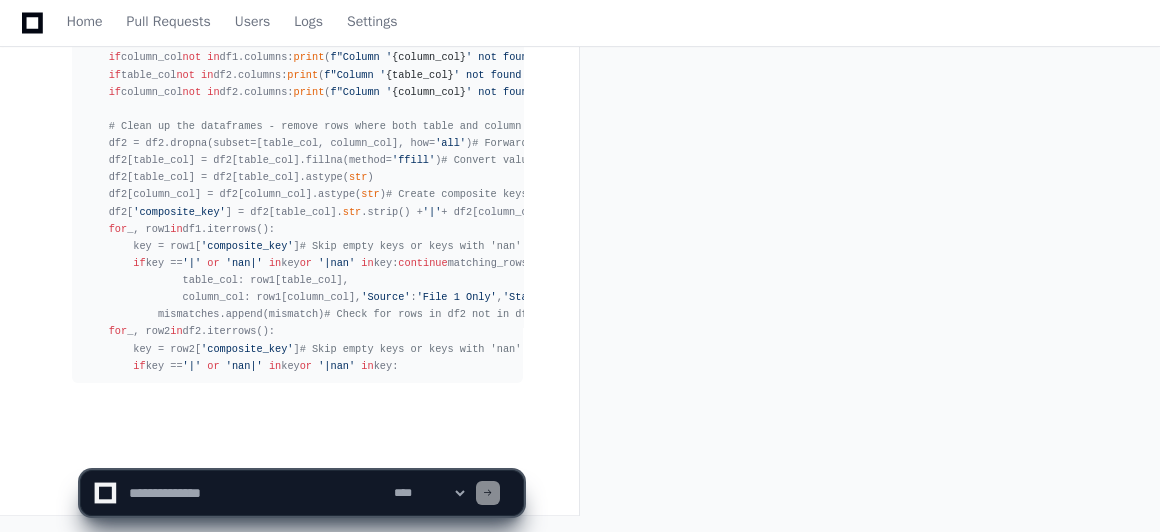 click on "**********" 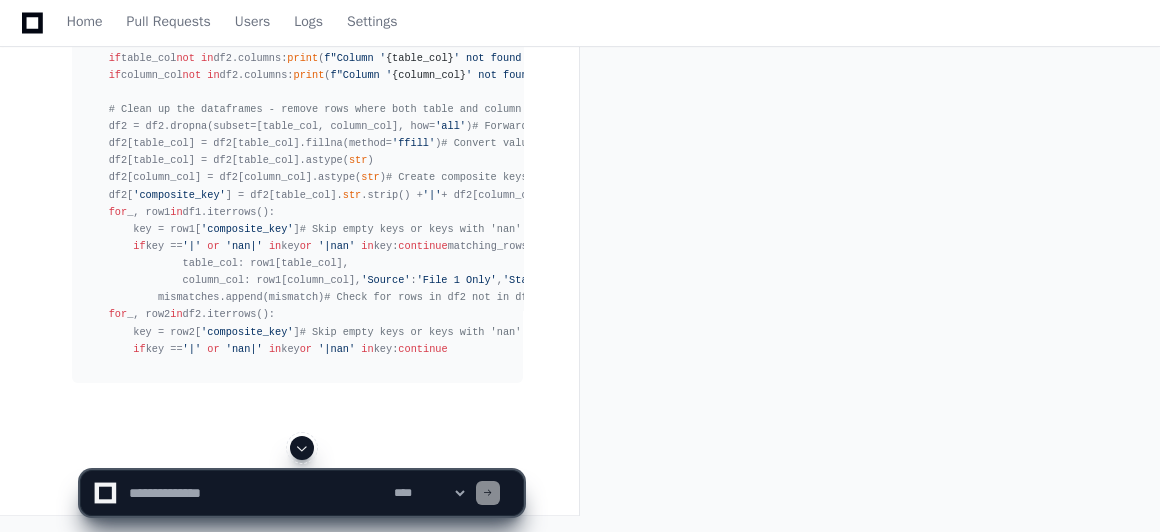 click 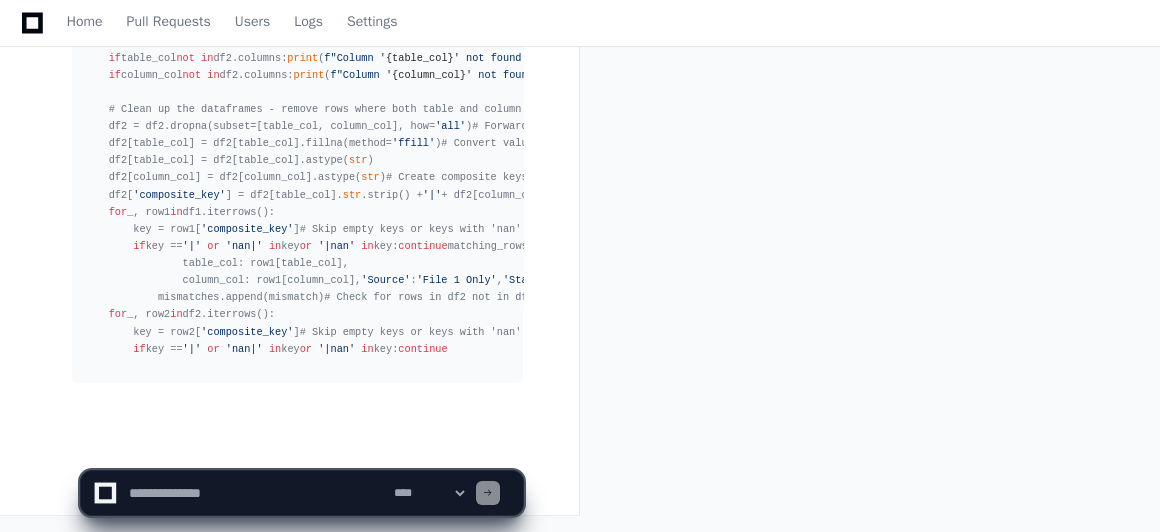 scroll, scrollTop: 70027, scrollLeft: 0, axis: vertical 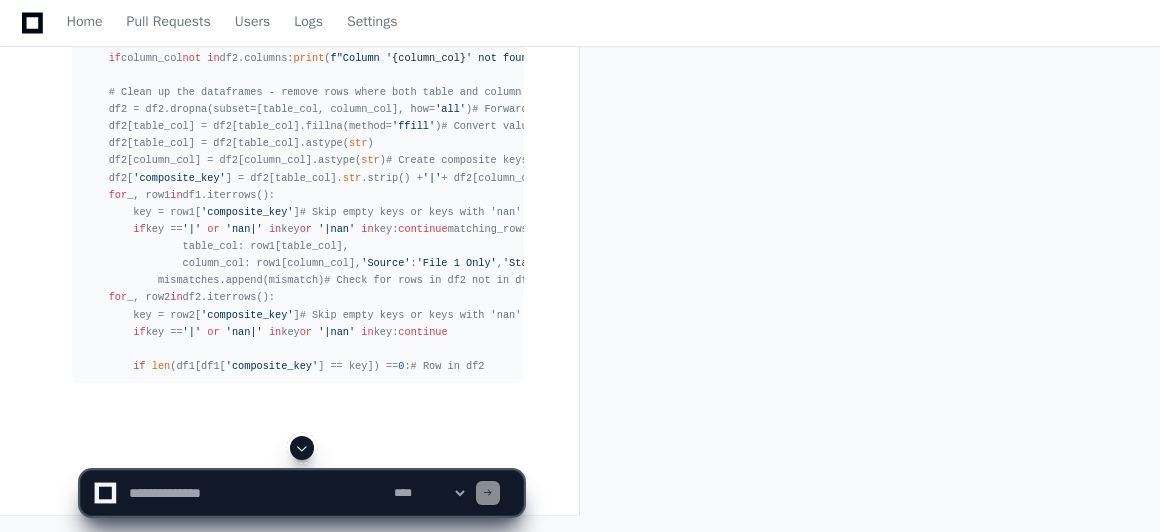 click 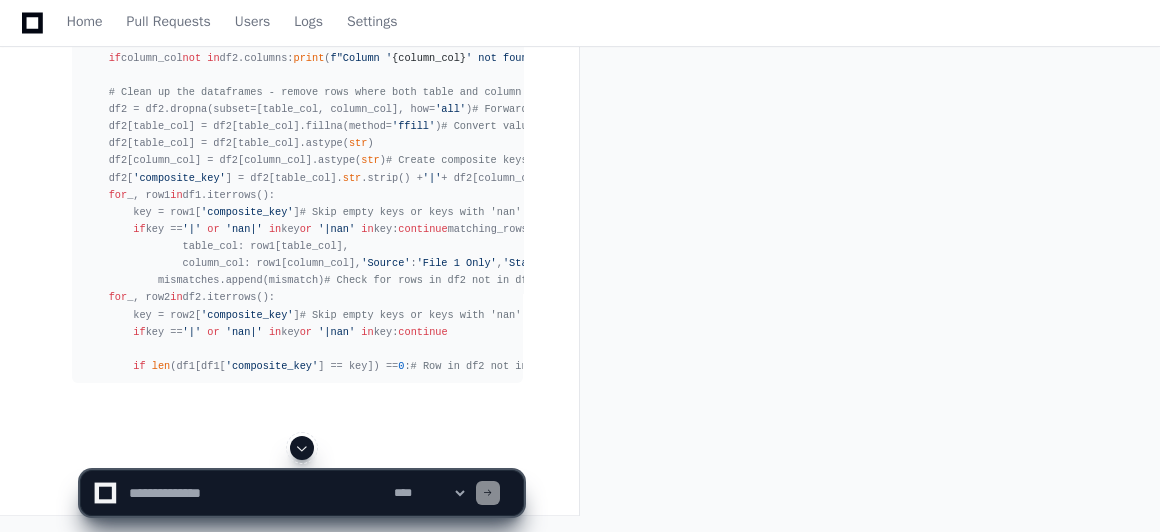 scroll, scrollTop: 70062, scrollLeft: 0, axis: vertical 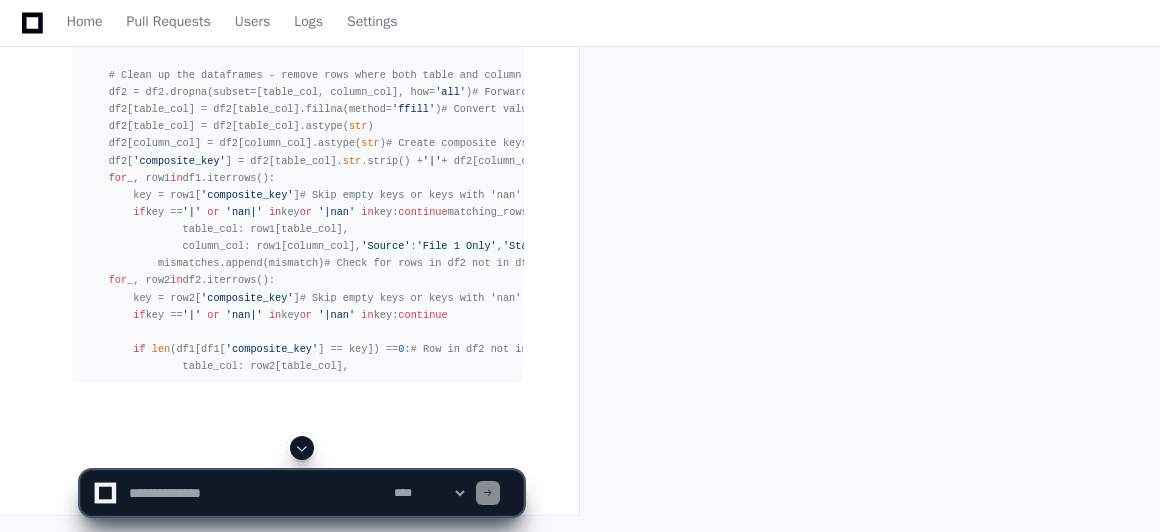 click 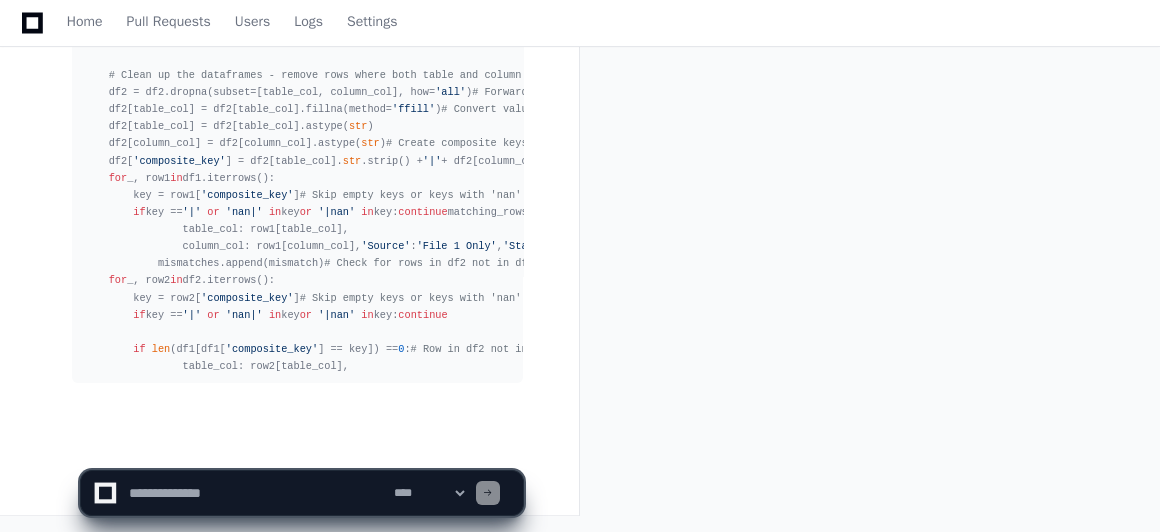 scroll, scrollTop: 70096, scrollLeft: 0, axis: vertical 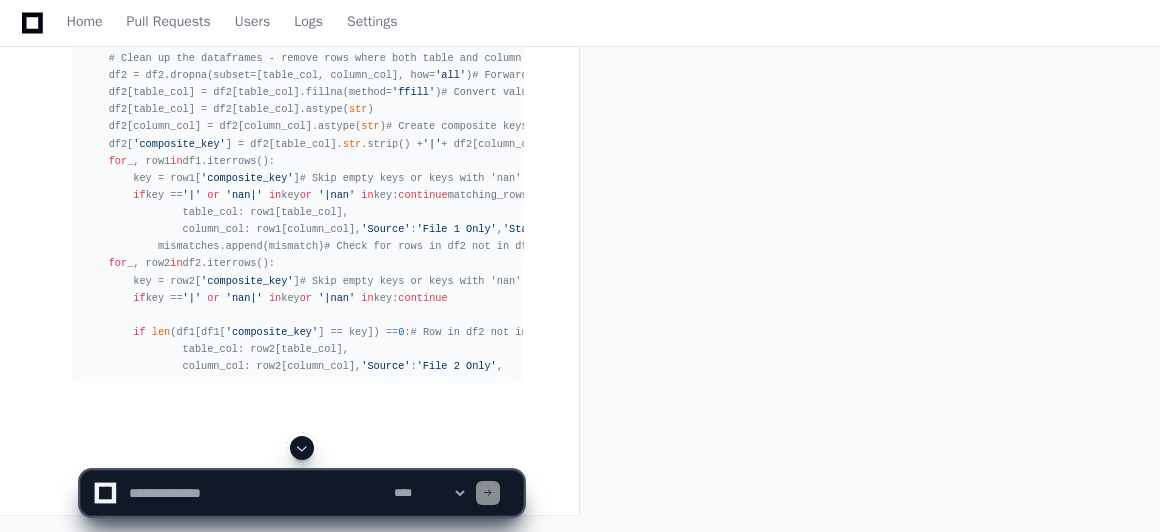 click 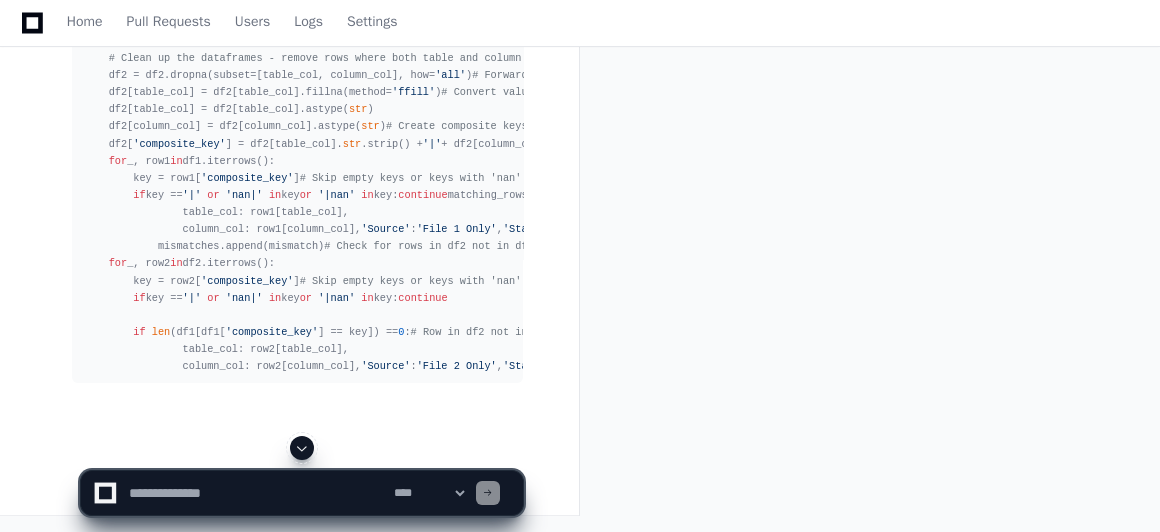 click 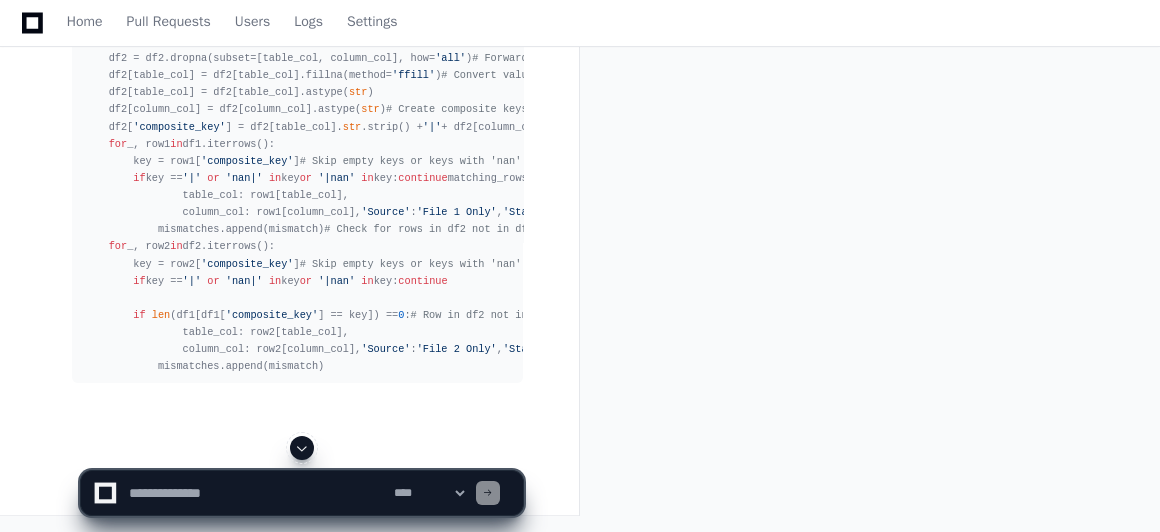 scroll, scrollTop: 70165, scrollLeft: 0, axis: vertical 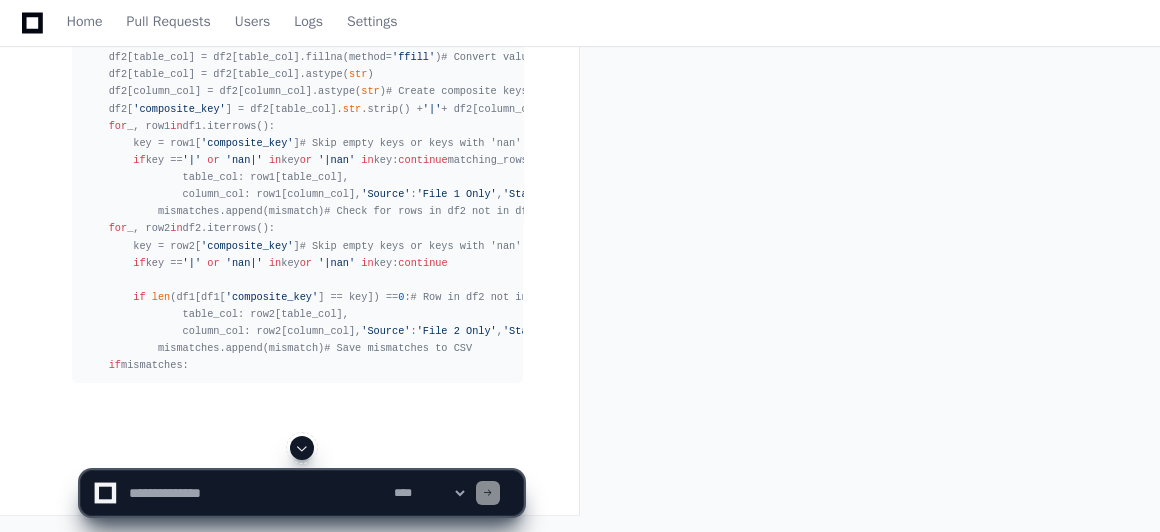 click 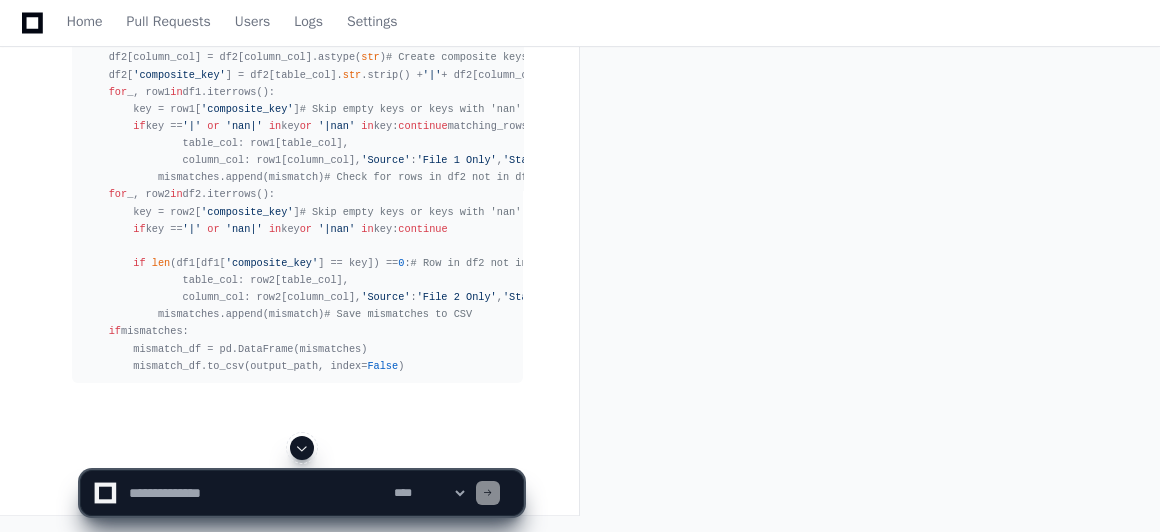 click 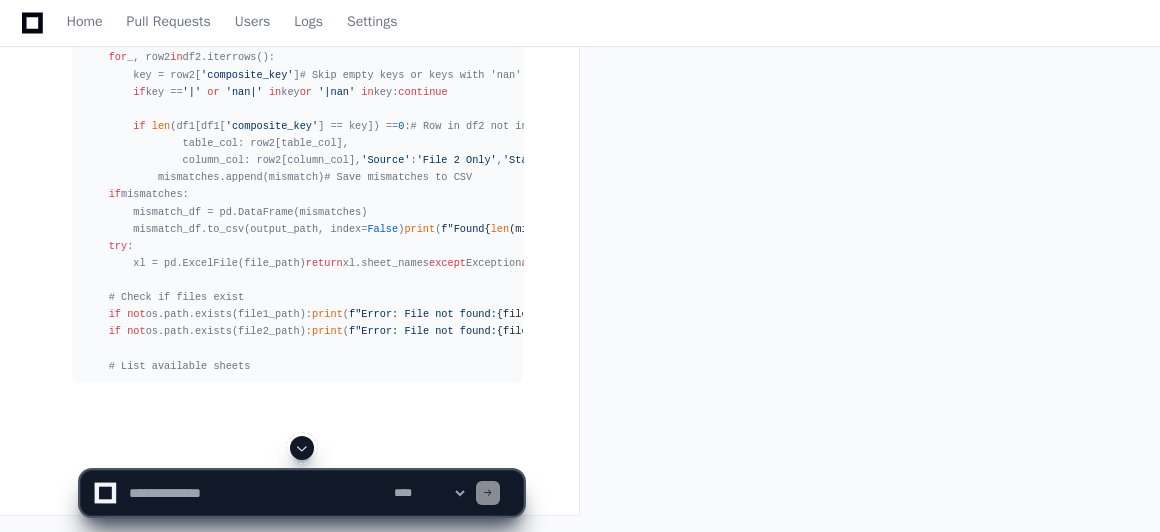 click 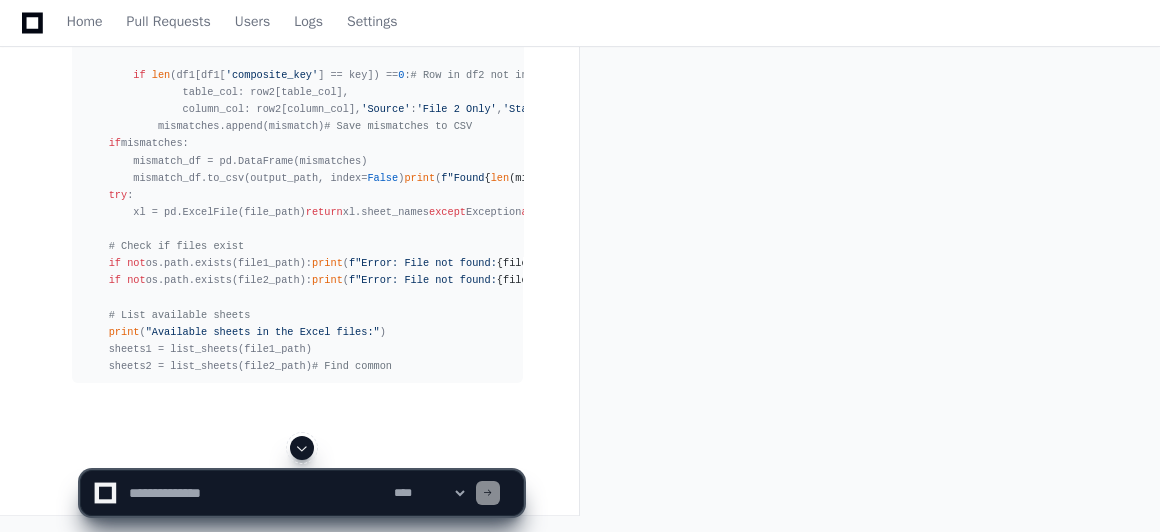 click 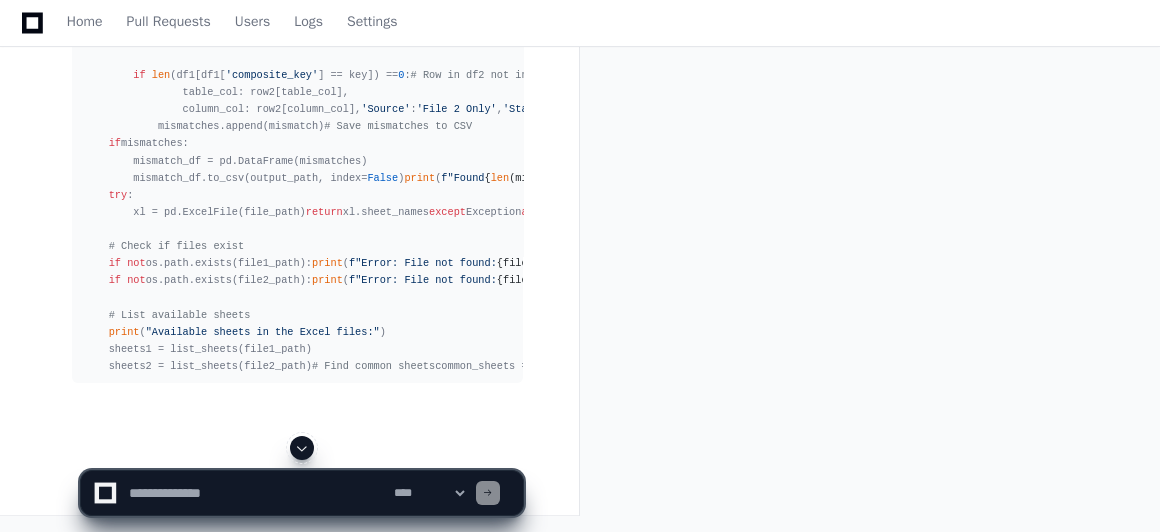 click 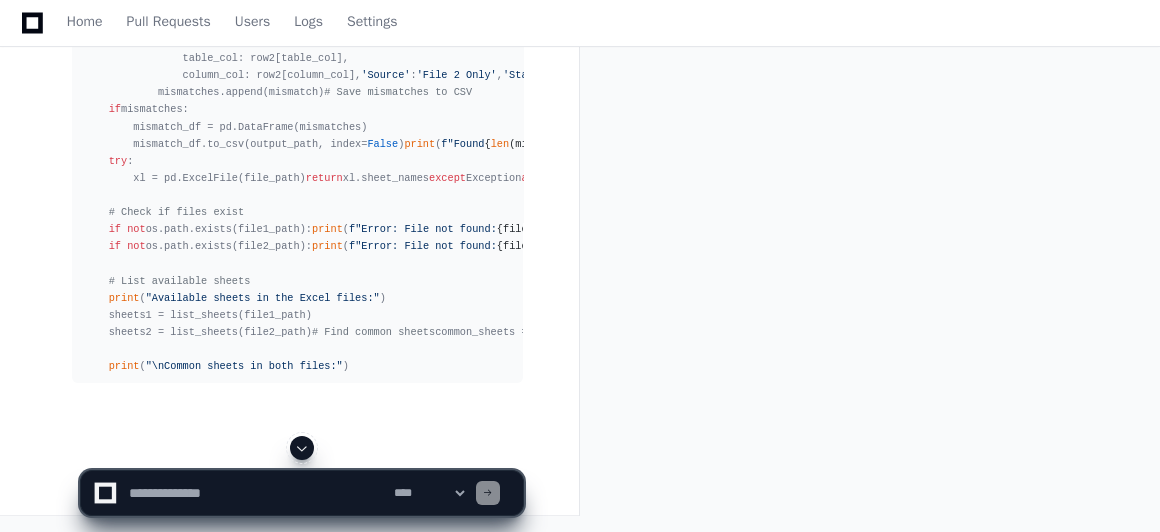 click 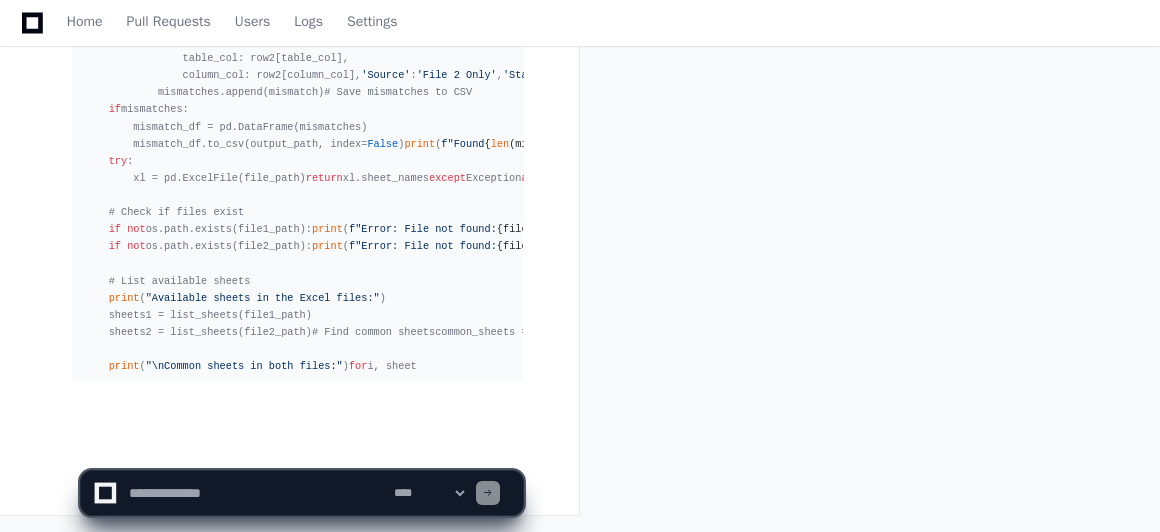 scroll, scrollTop: 70953, scrollLeft: 0, axis: vertical 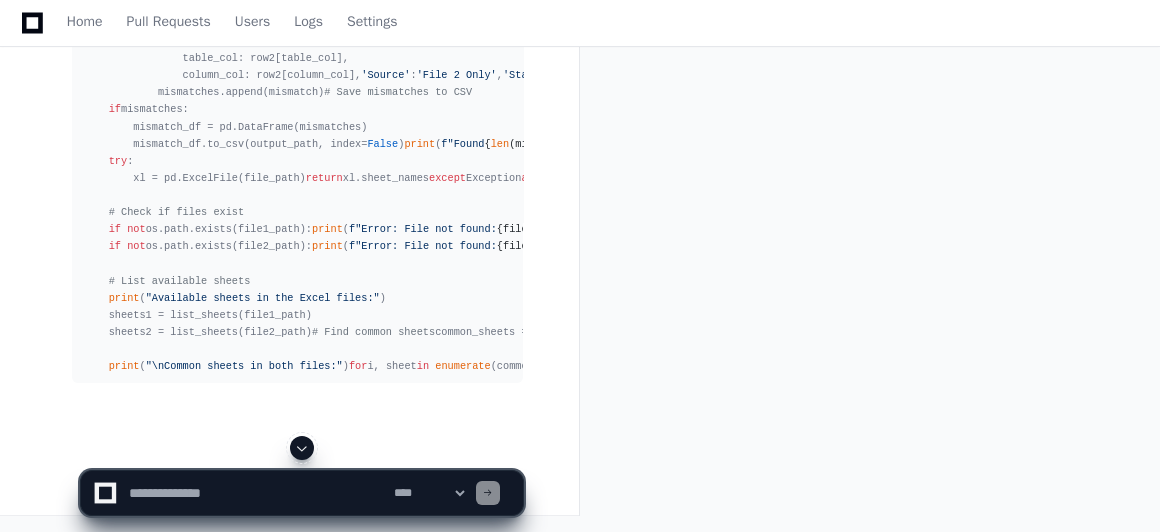 click 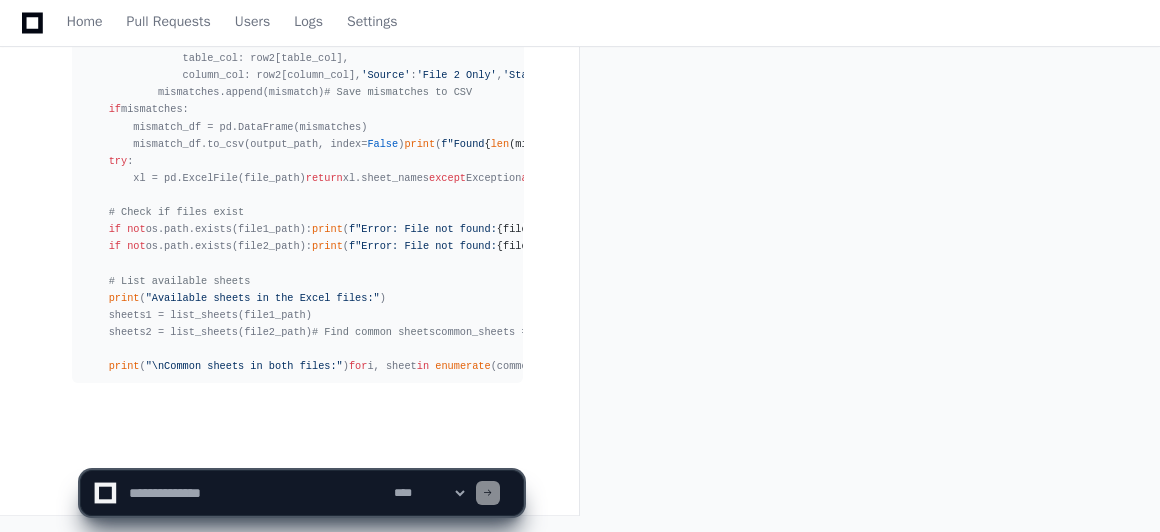 scroll, scrollTop: 71022, scrollLeft: 0, axis: vertical 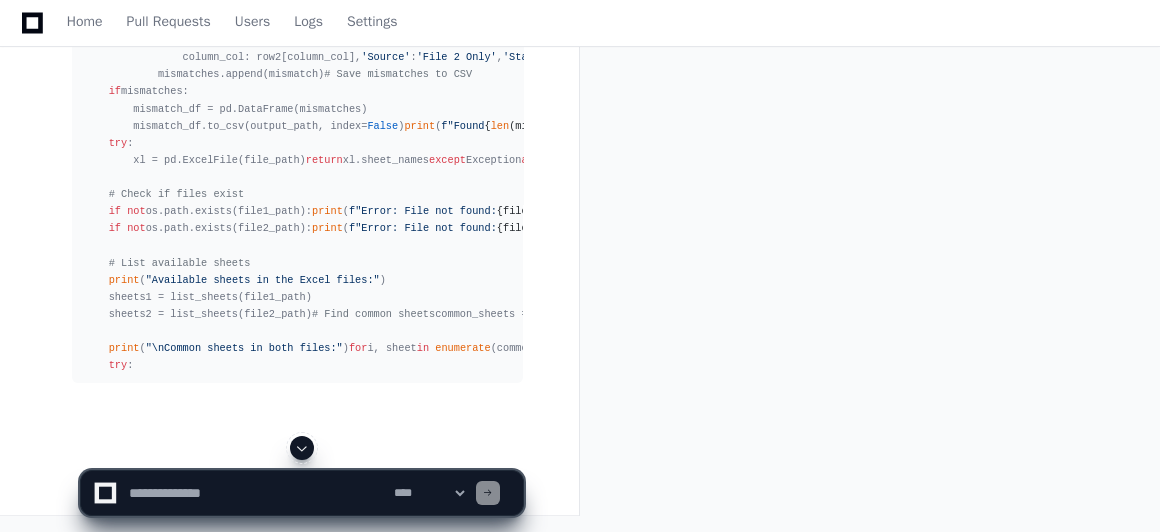 click 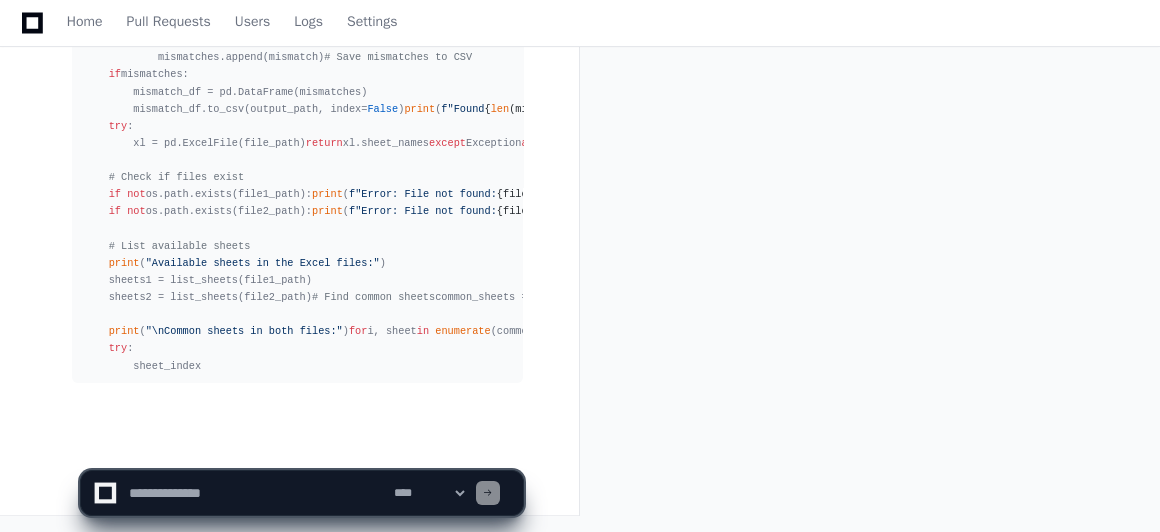 scroll, scrollTop: 71073, scrollLeft: 0, axis: vertical 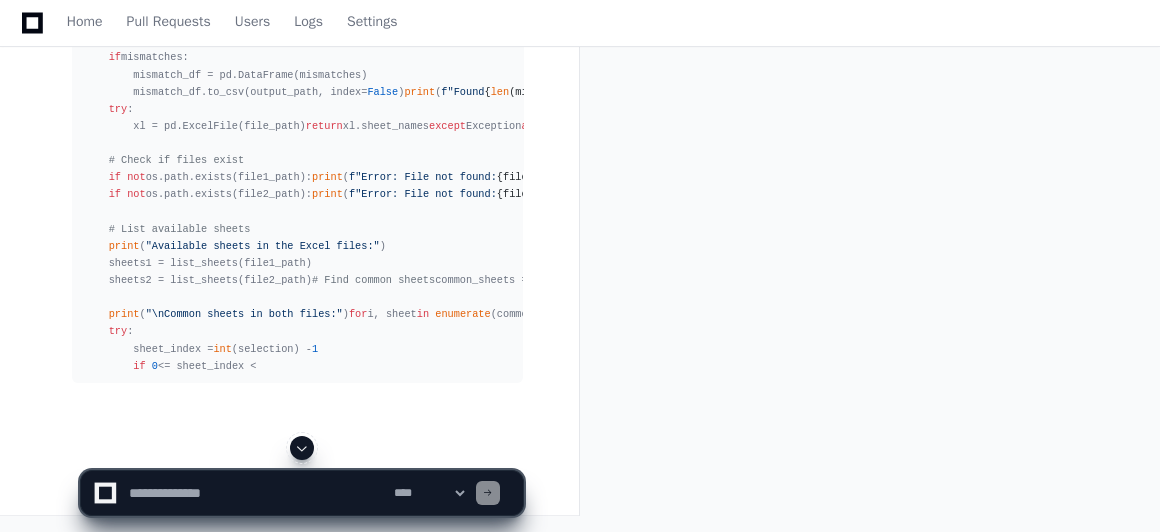 click 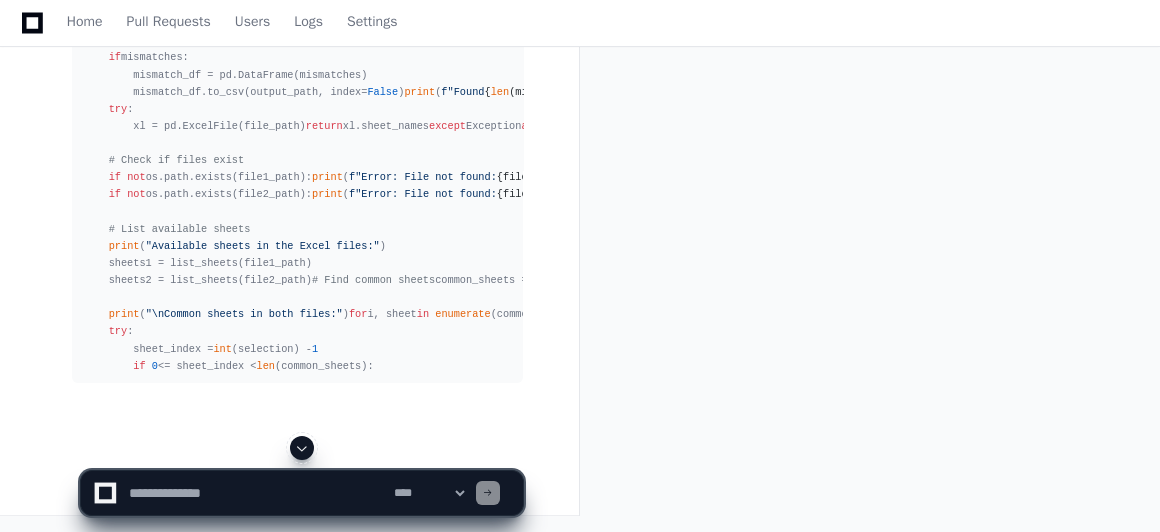 scroll, scrollTop: 71107, scrollLeft: 0, axis: vertical 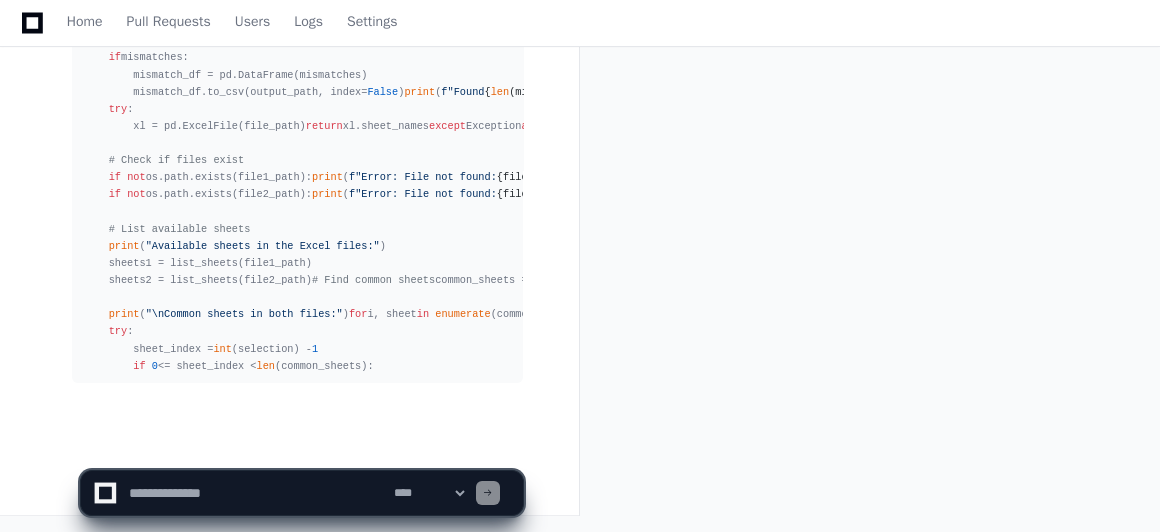 click on "**********" 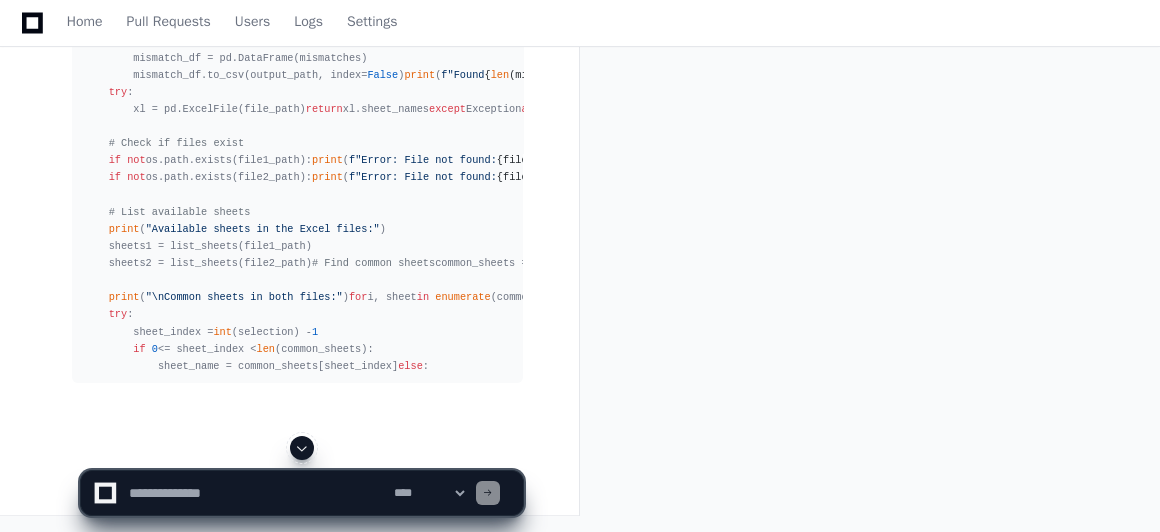 click 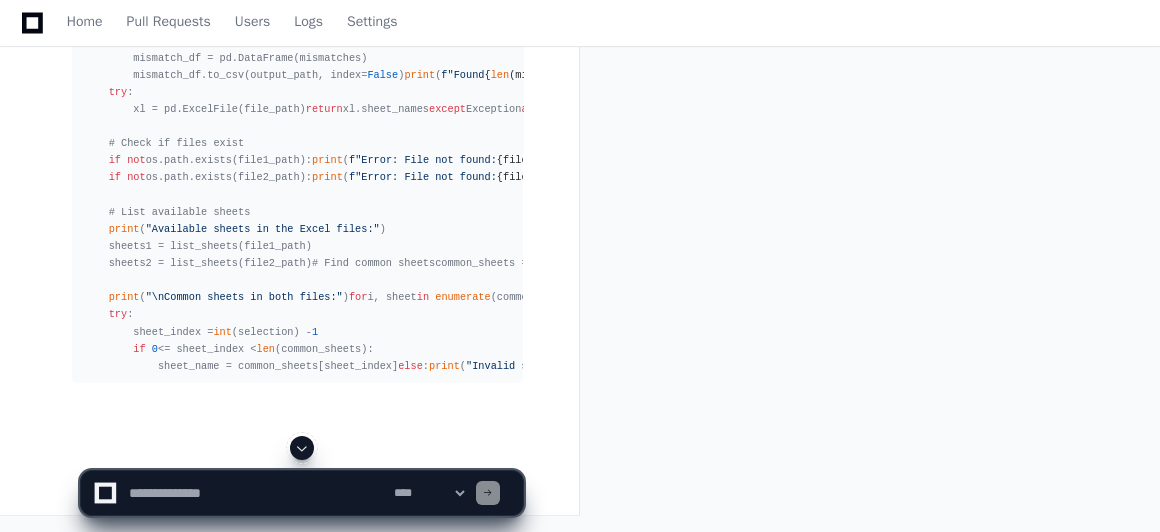 click 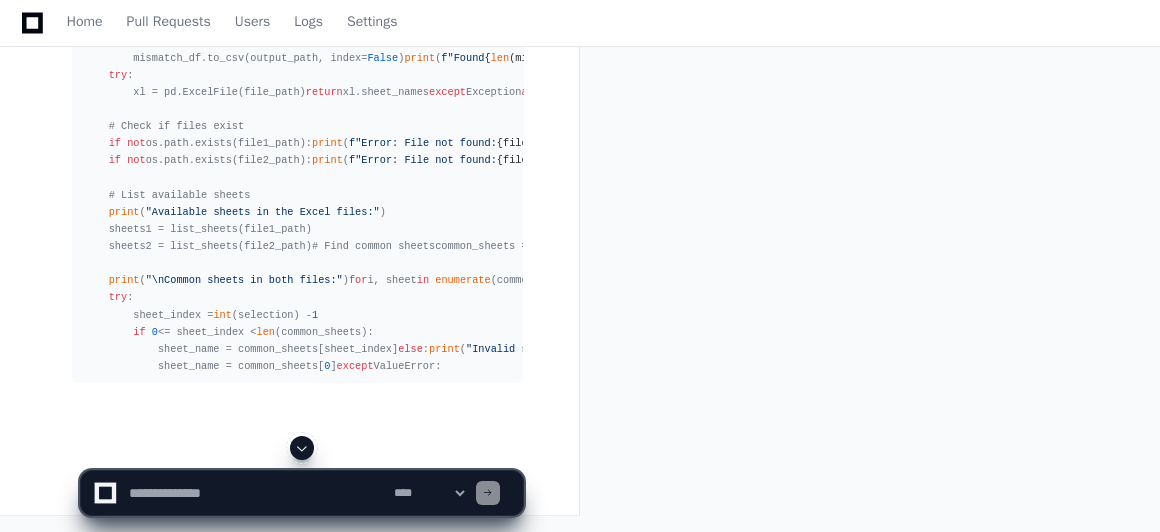 click 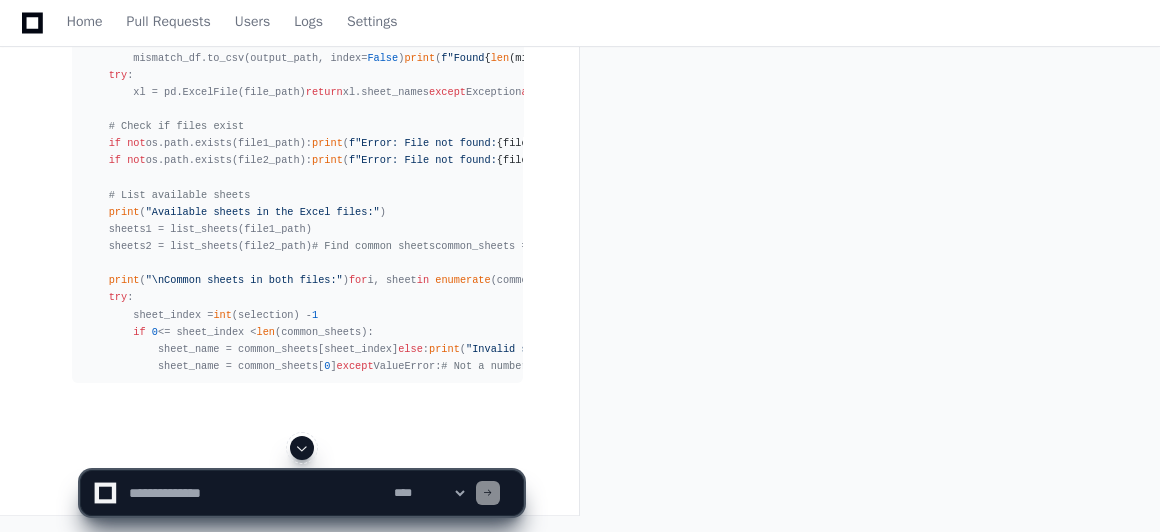 click 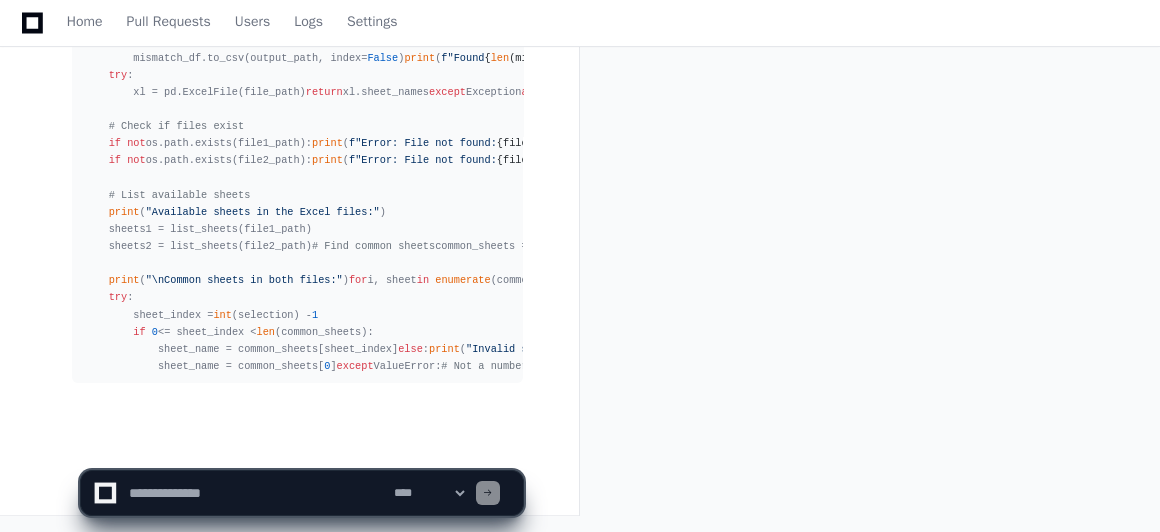 click on "**********" 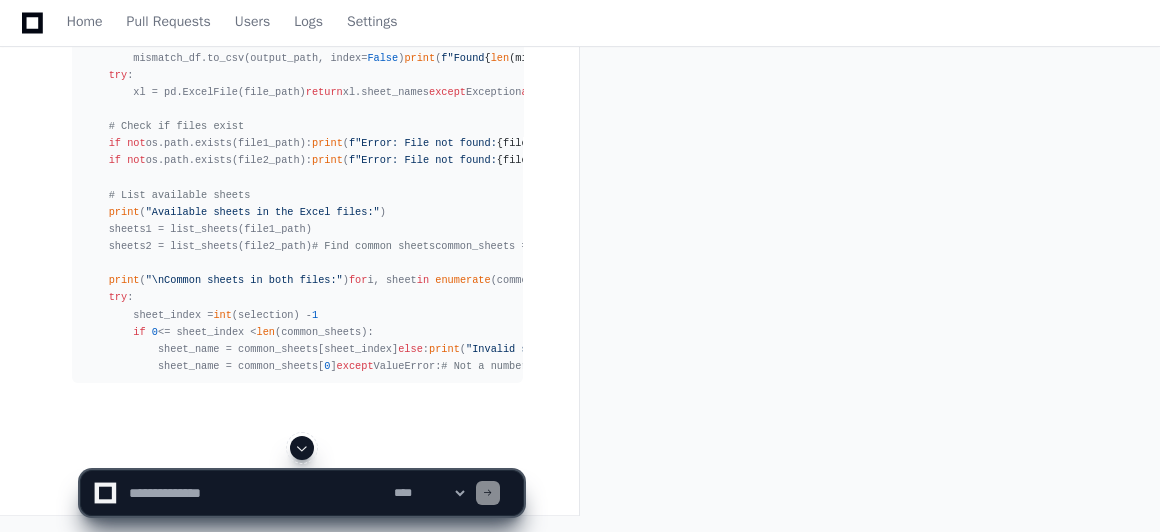 click 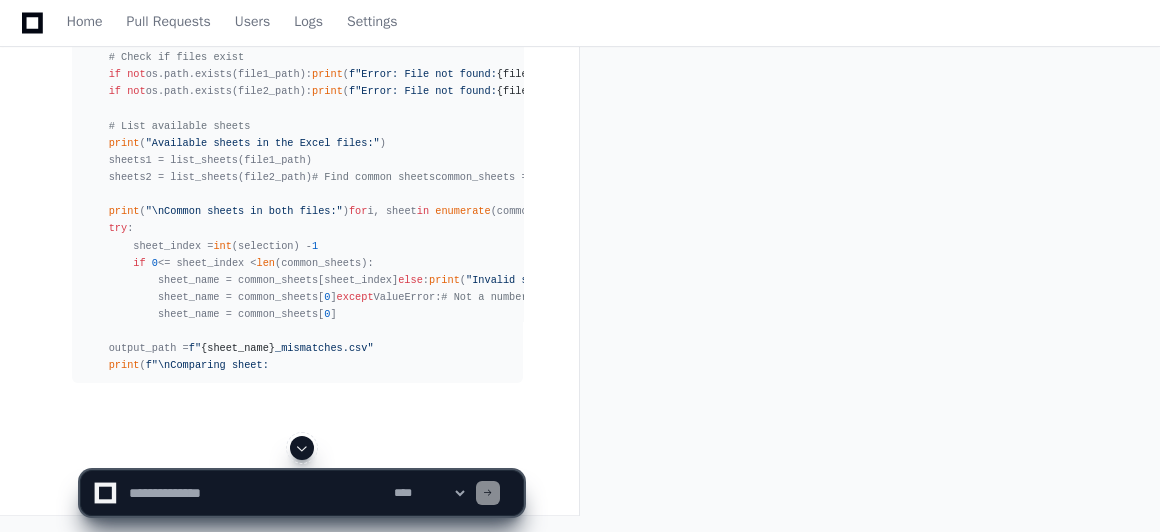 click 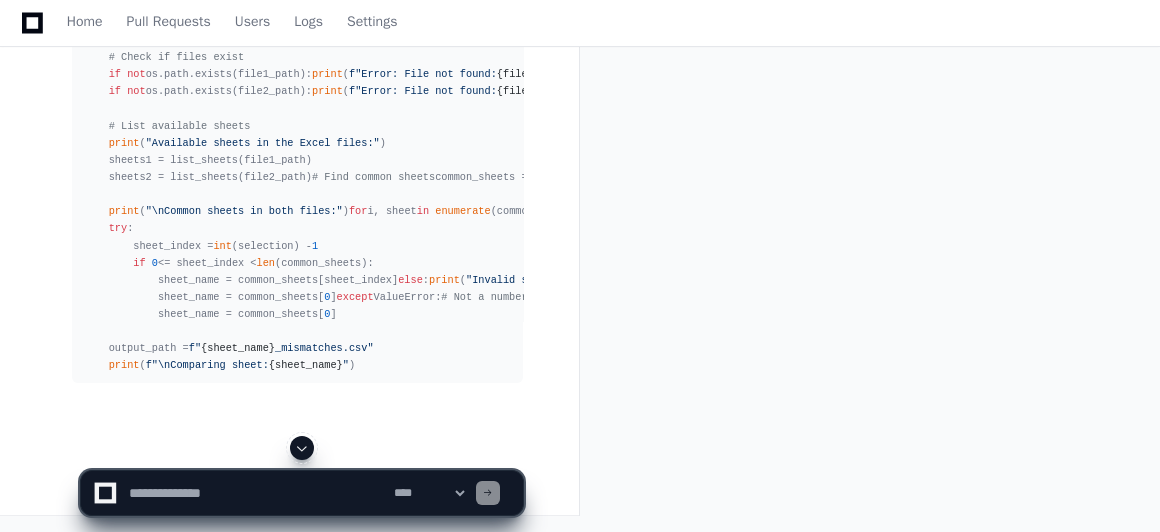 scroll, scrollTop: 71330, scrollLeft: 0, axis: vertical 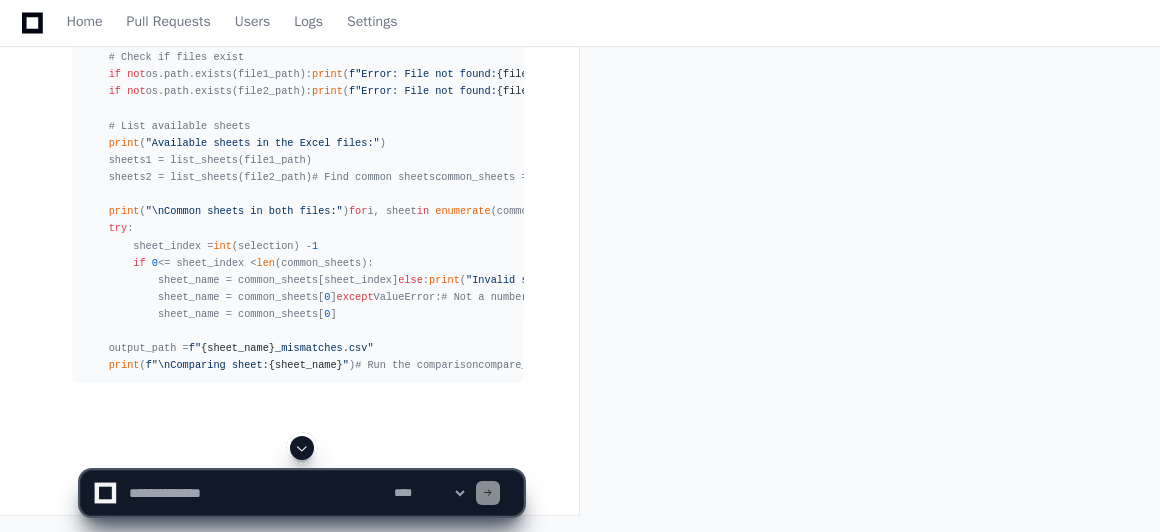 click 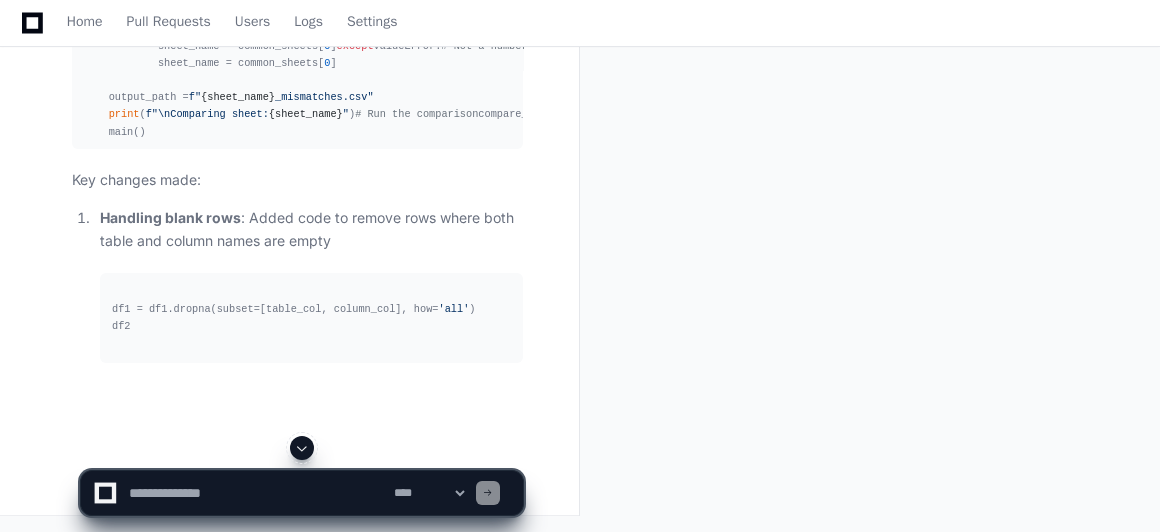 click 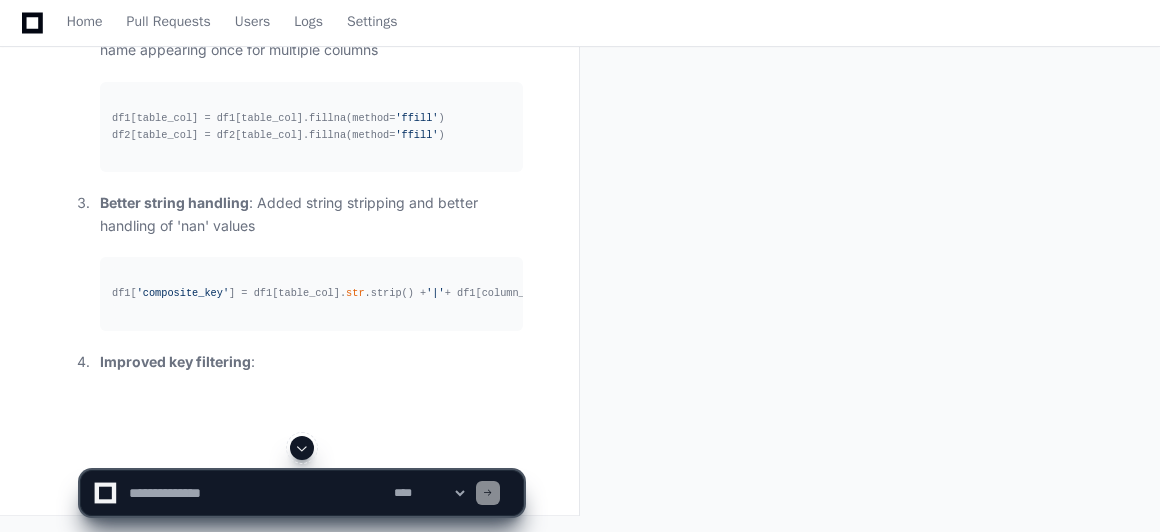 click 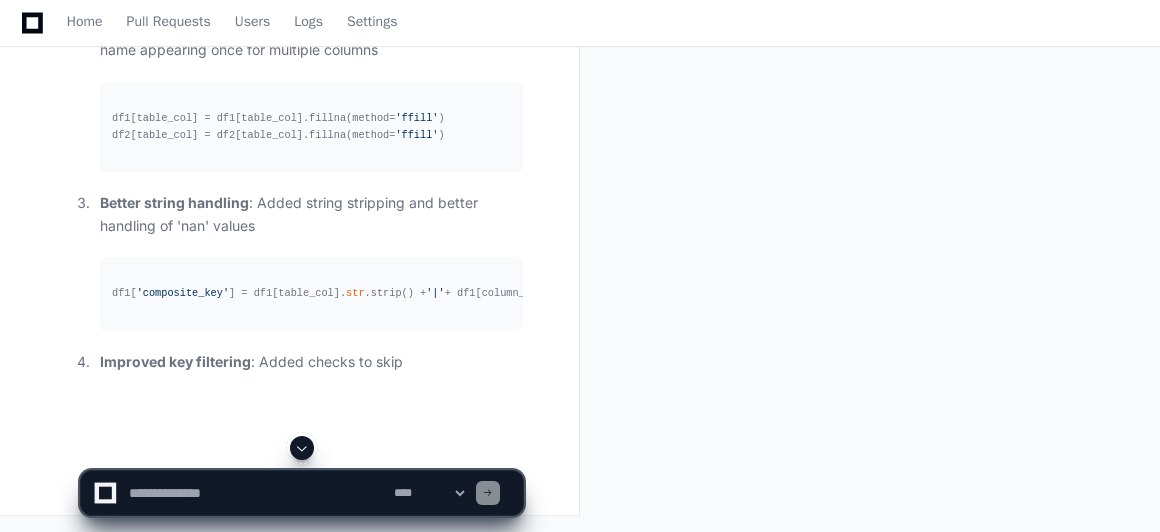 scroll, scrollTop: 72035, scrollLeft: 0, axis: vertical 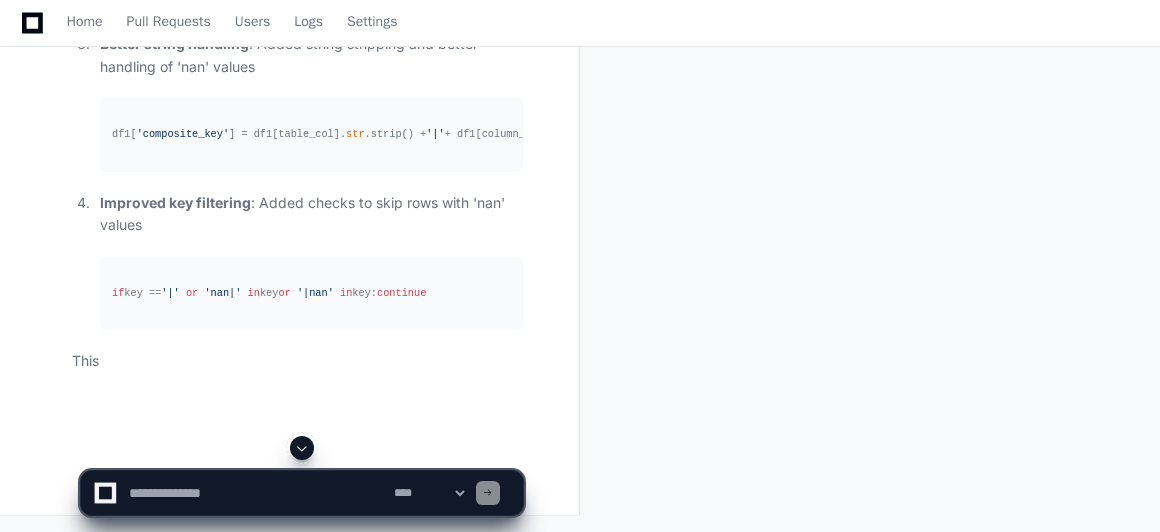 click 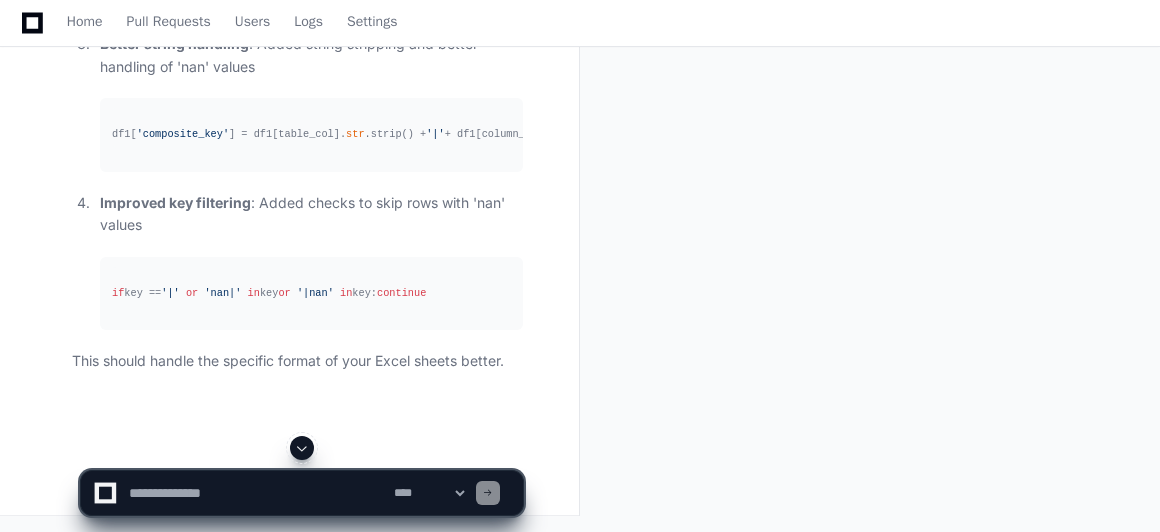 scroll, scrollTop: 68665, scrollLeft: 0, axis: vertical 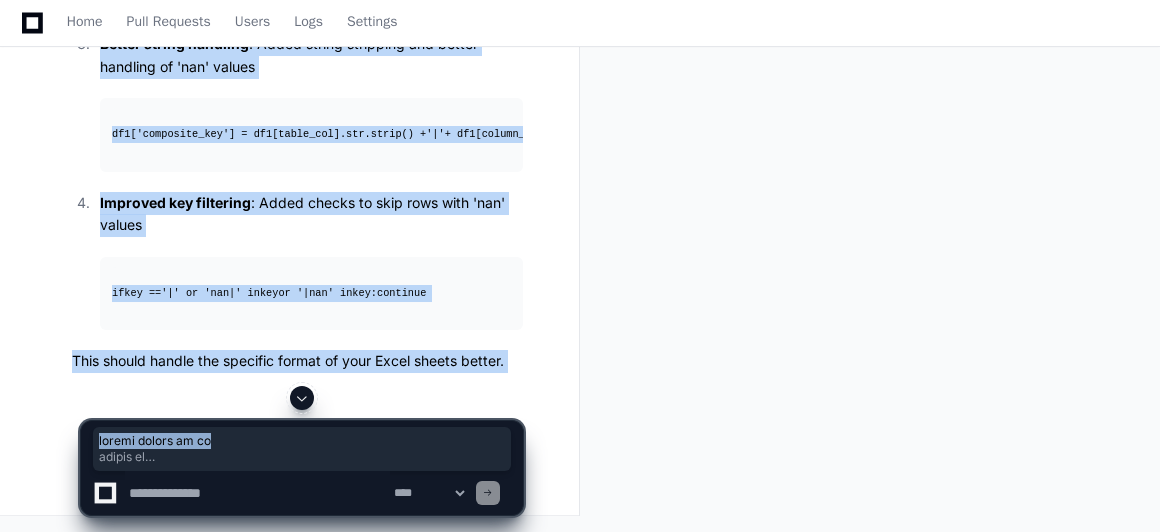 drag, startPoint x: 84, startPoint y: 138, endPoint x: 418, endPoint y: 385, distance: 415.40942 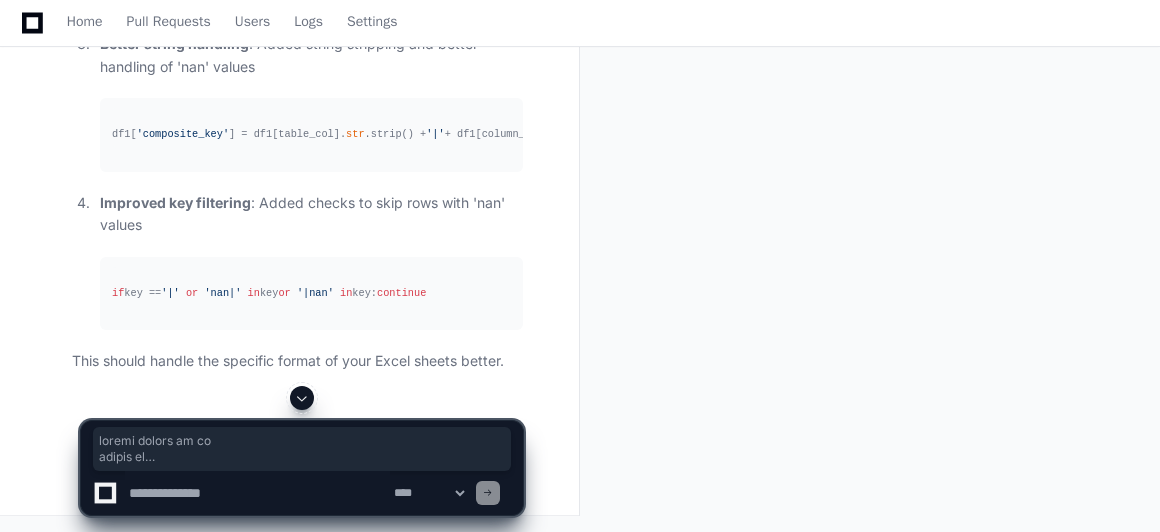 scroll, scrollTop: 71627, scrollLeft: 0, axis: vertical 